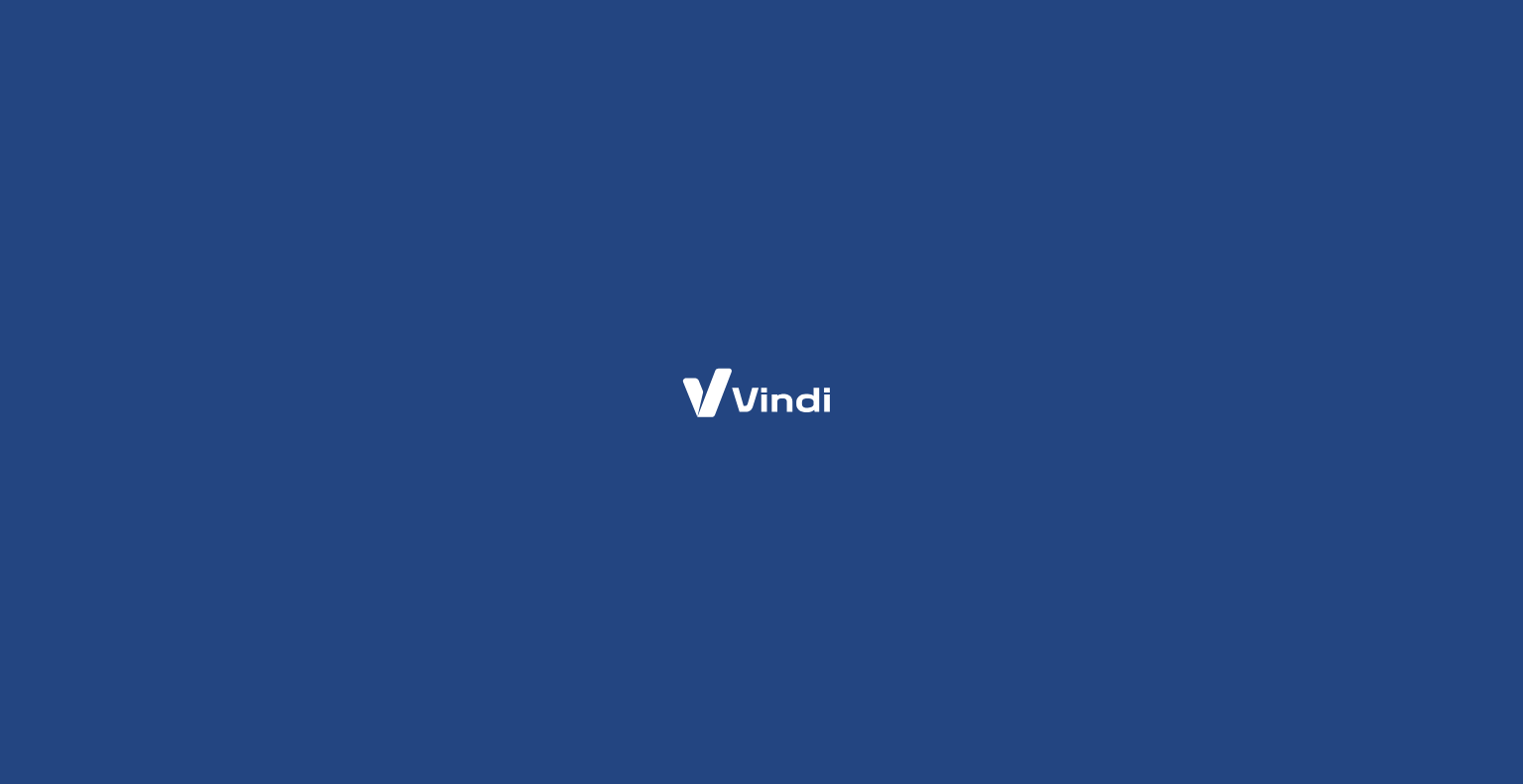 scroll, scrollTop: 0, scrollLeft: 0, axis: both 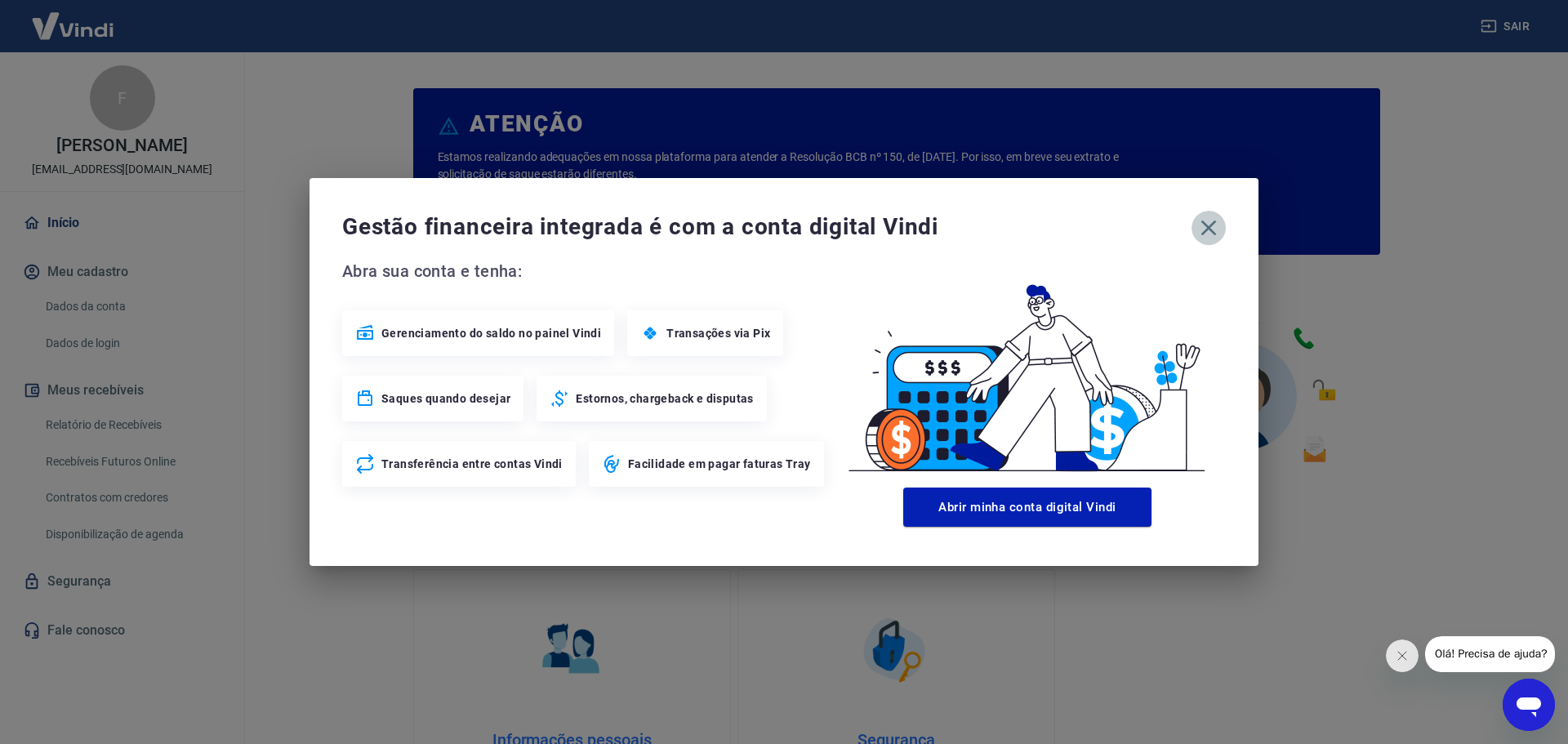 click 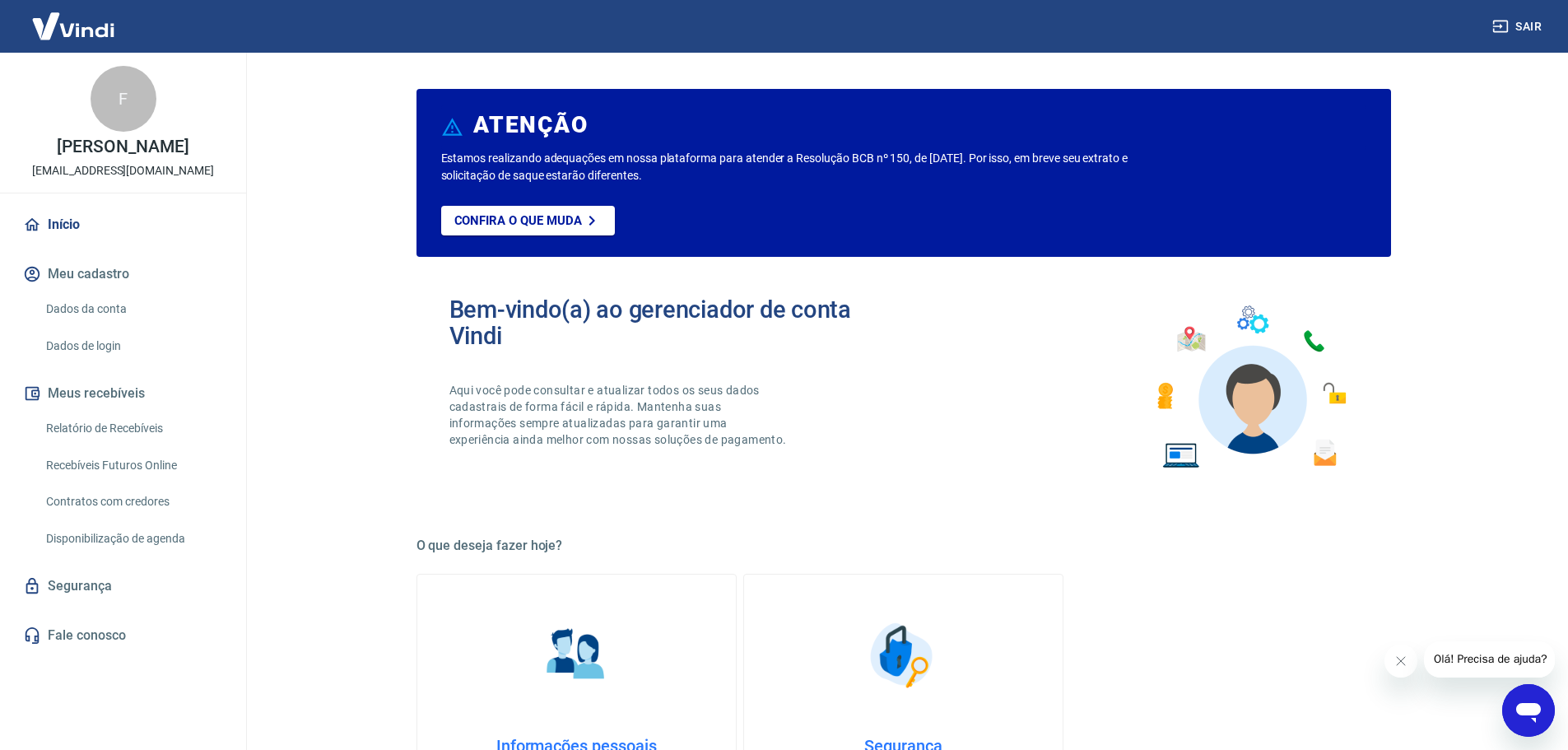 click 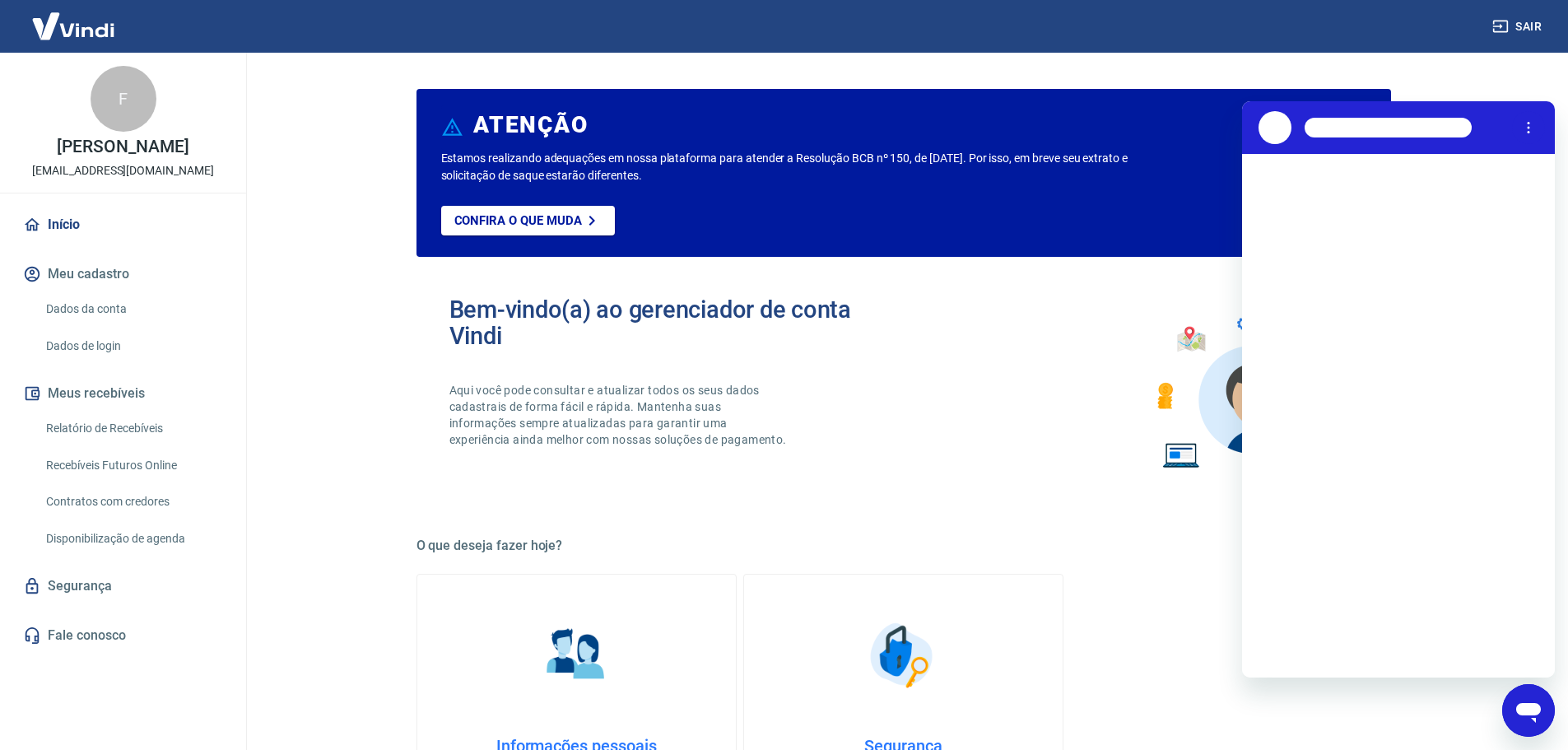 scroll, scrollTop: 0, scrollLeft: 0, axis: both 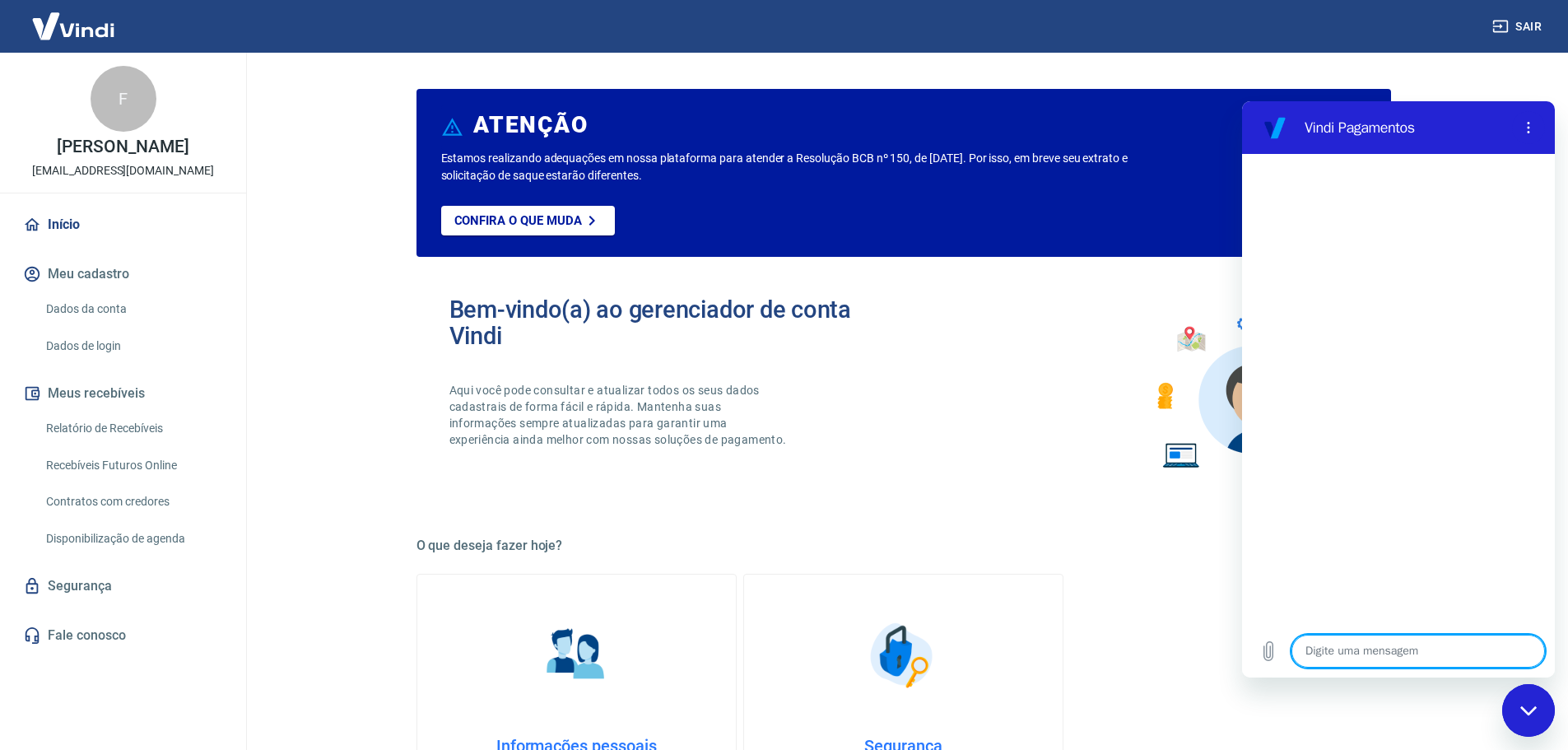 click at bounding box center (1418, 651) 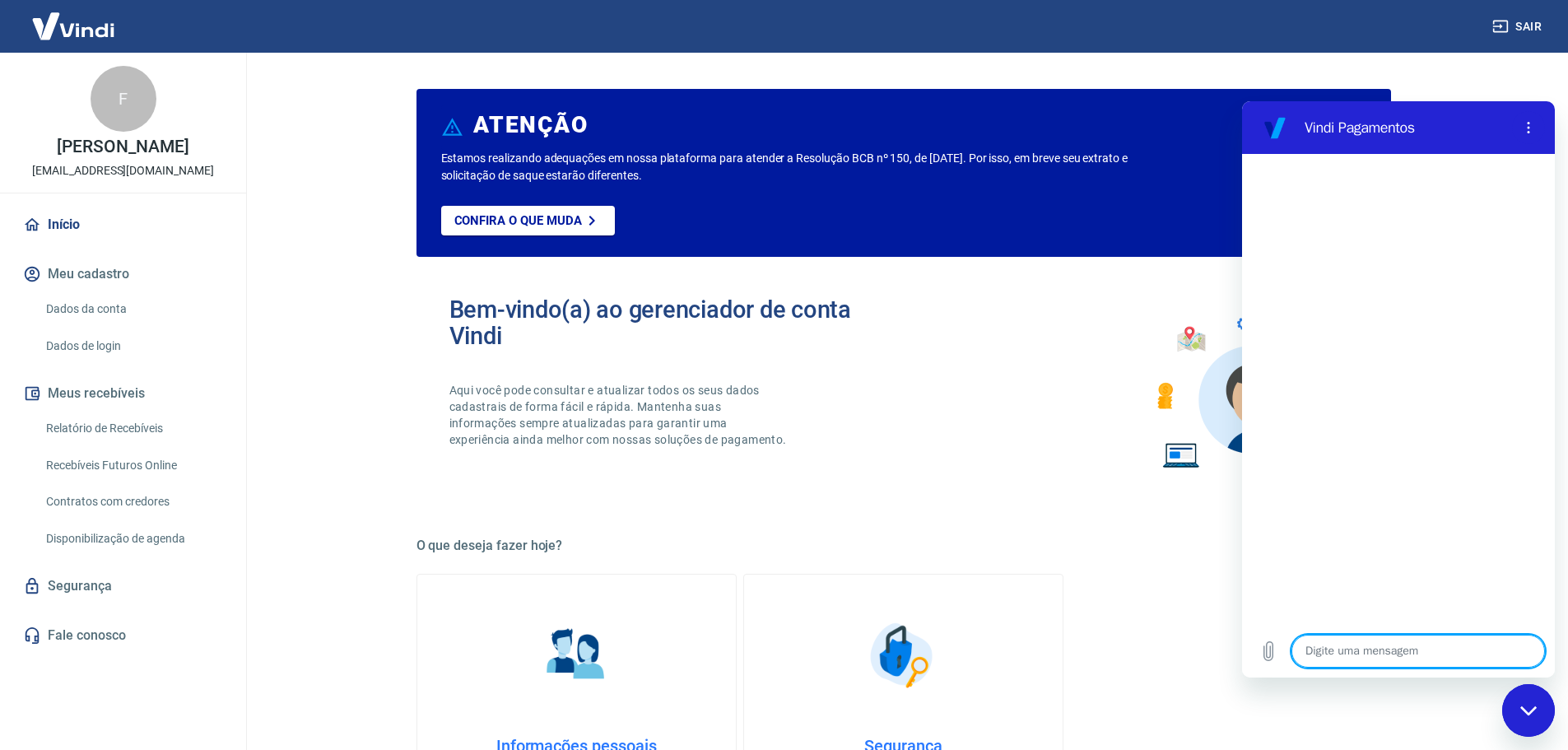type on "F" 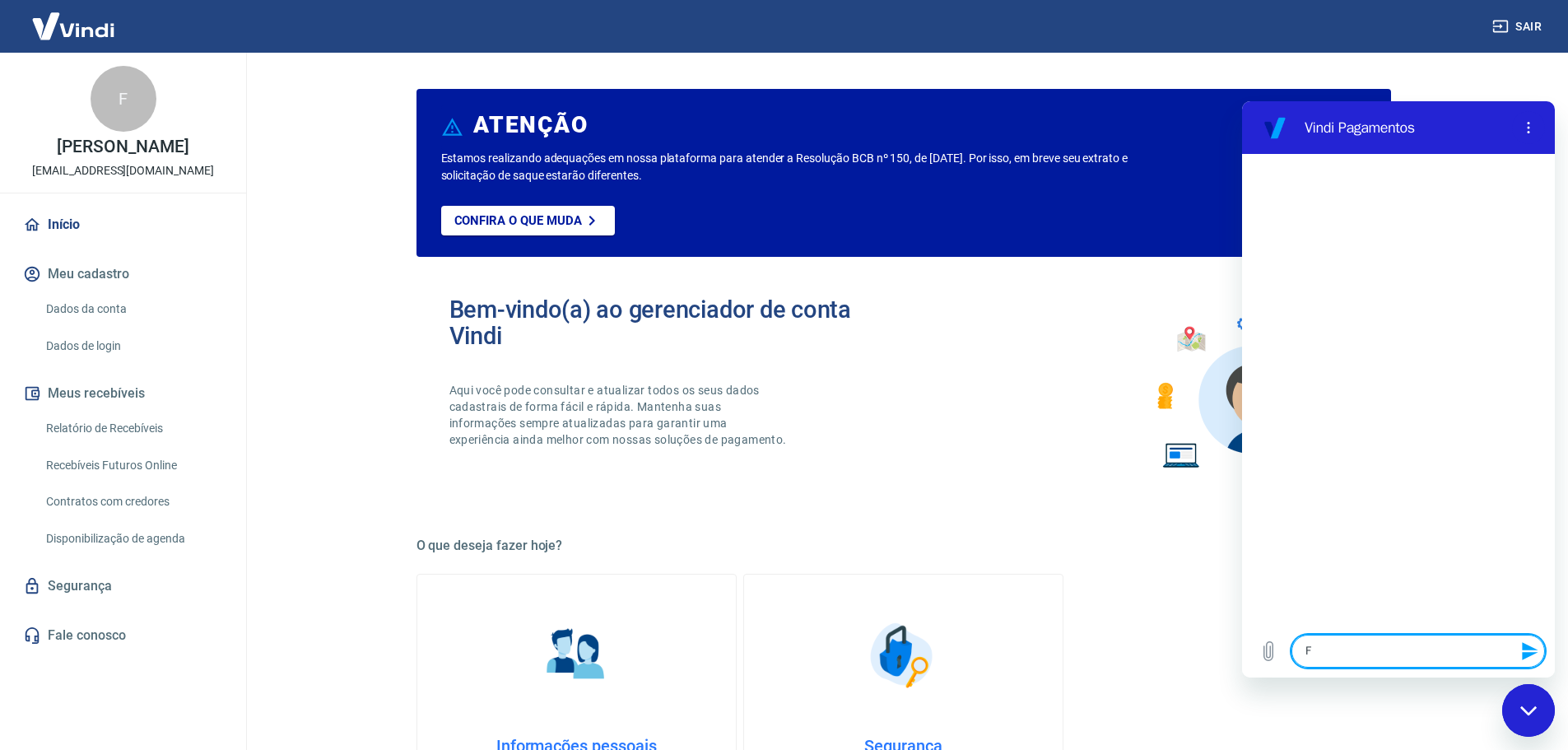 type on "Fa" 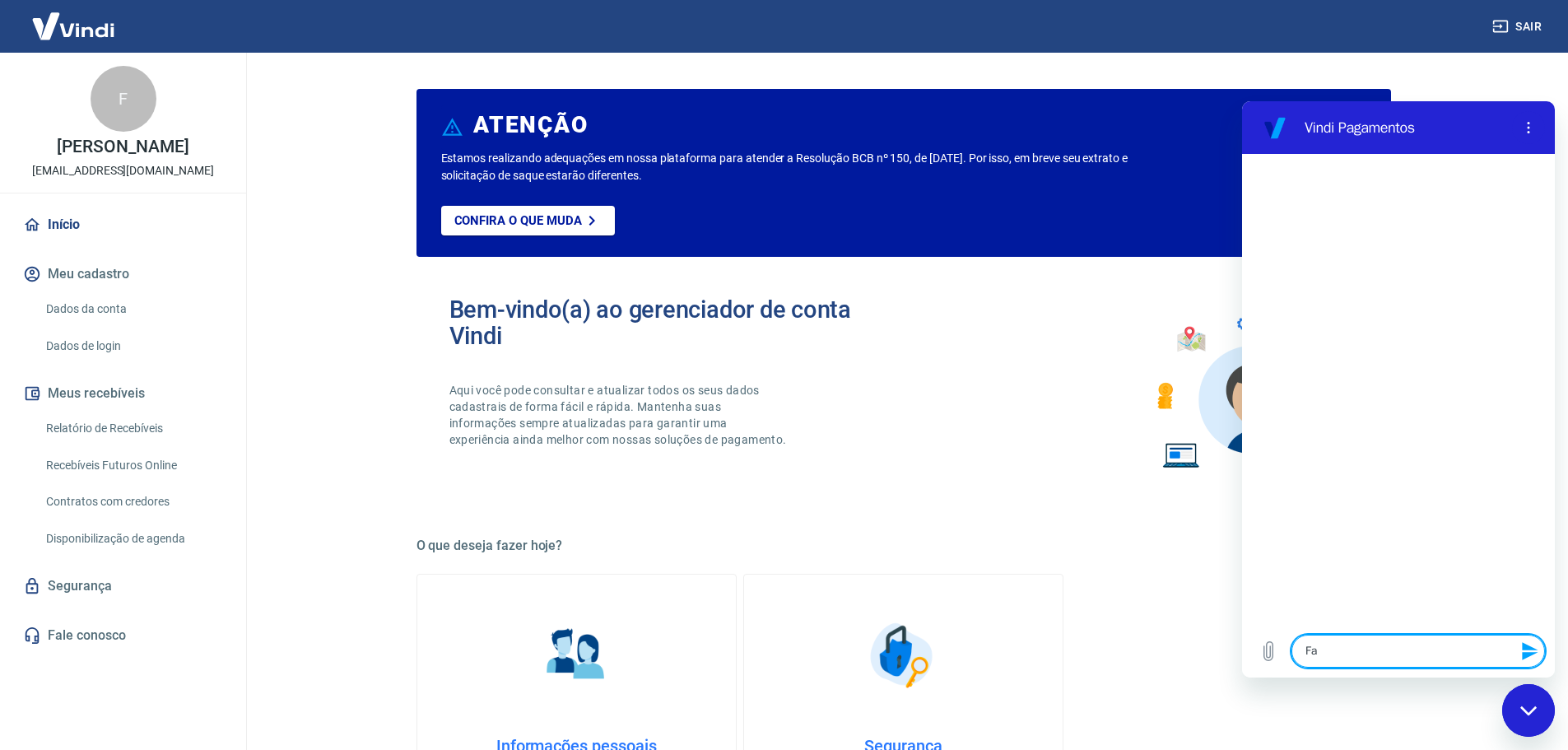 type on "Fal" 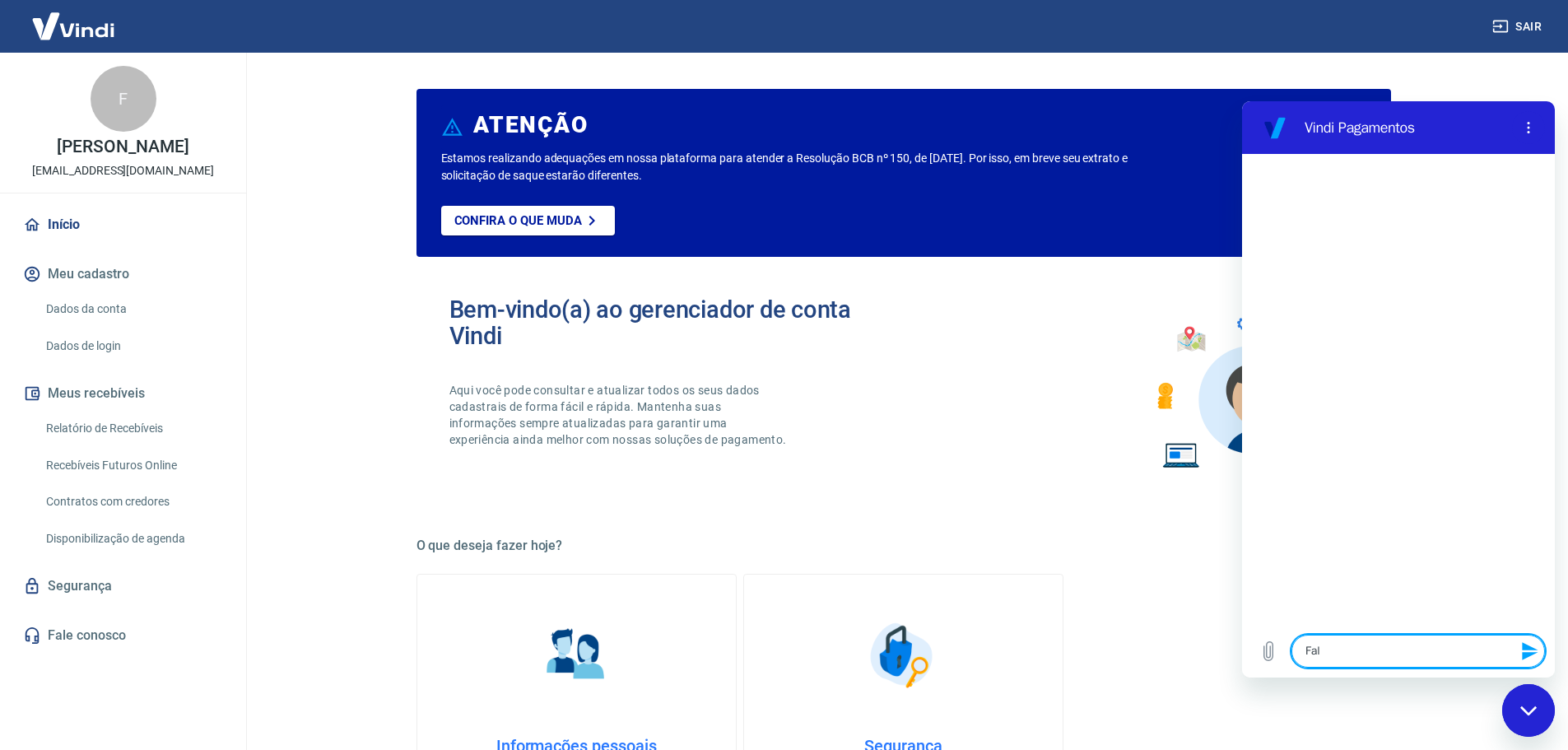 type on "Fala" 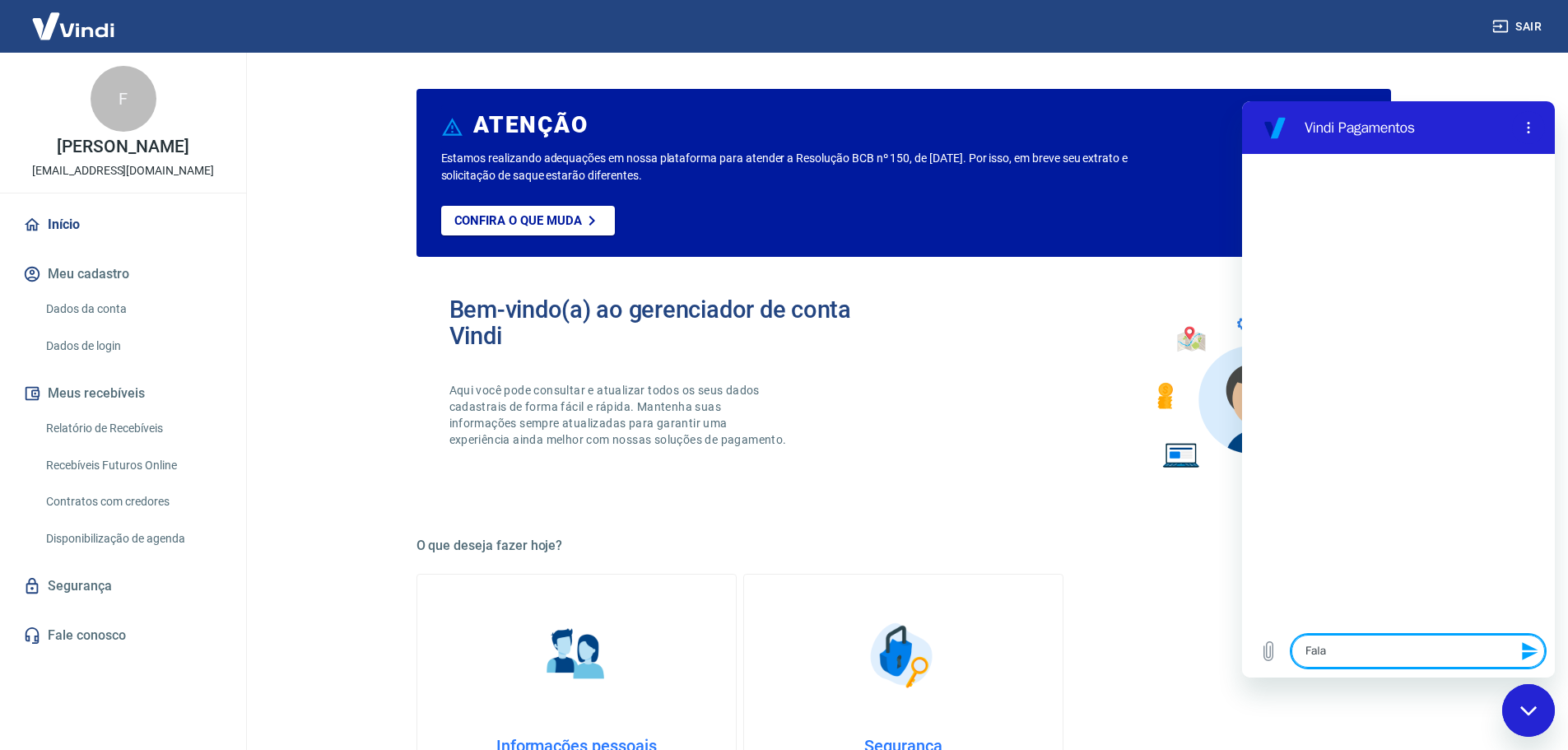 type on "Falar" 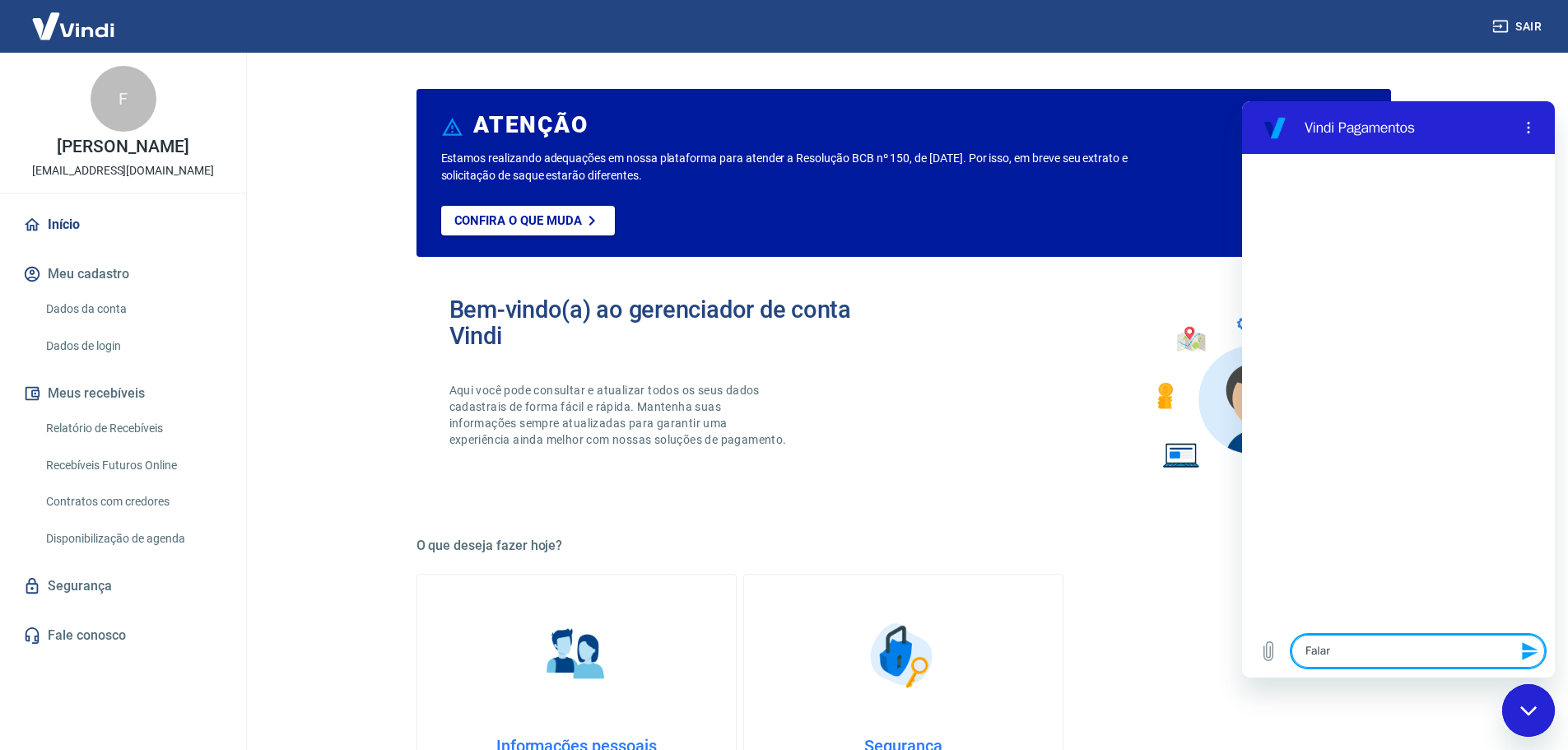 type on "x" 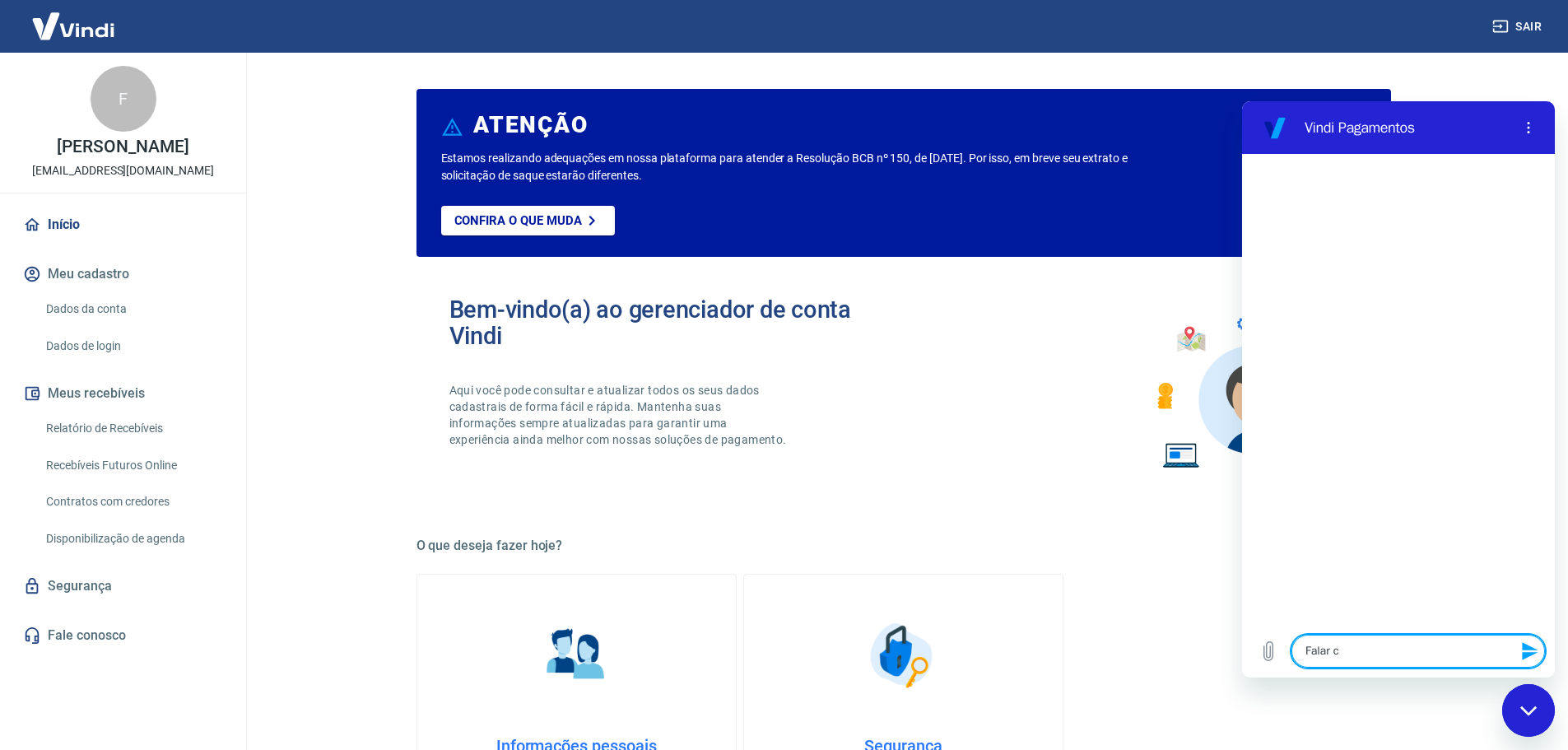 type on "x" 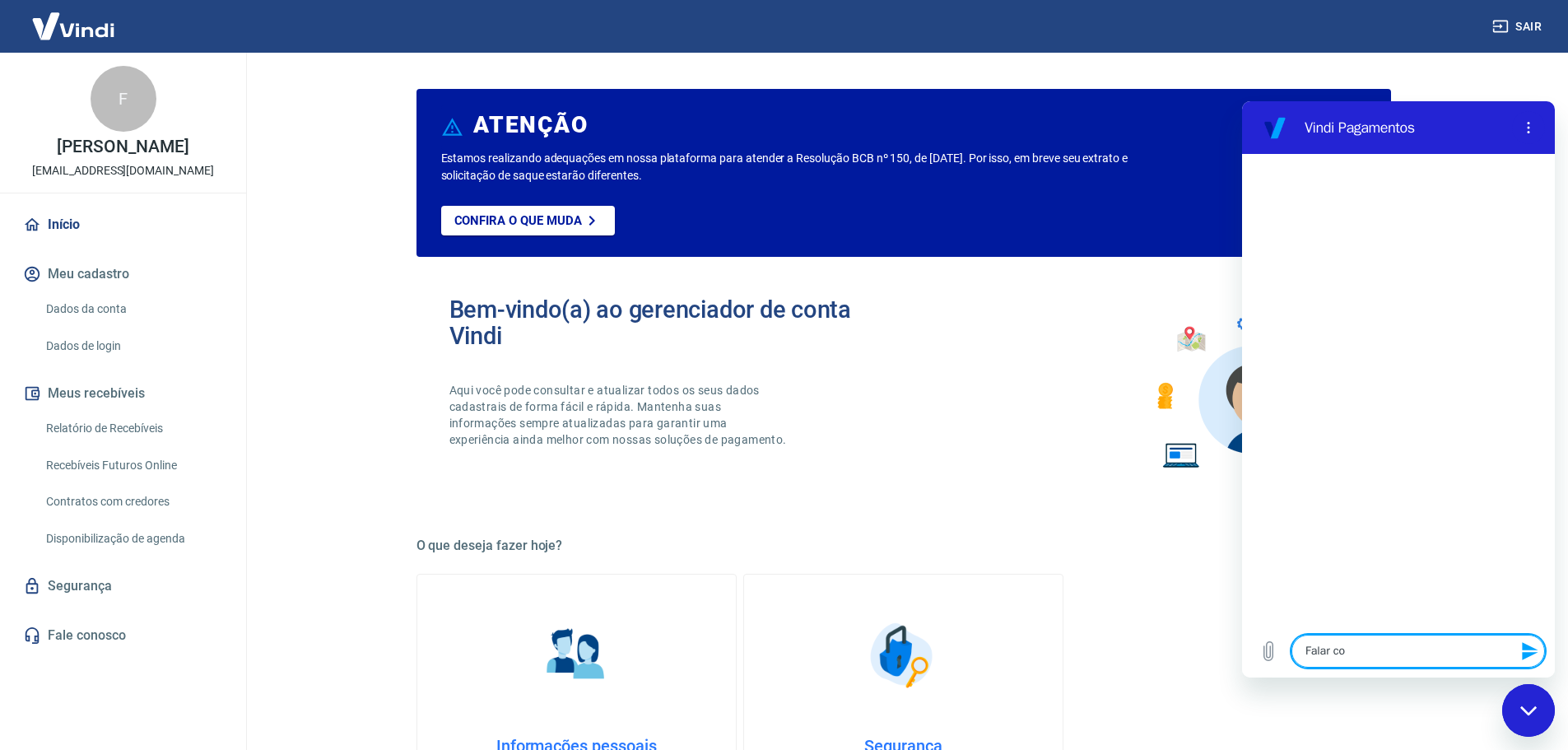 type on "Falar com" 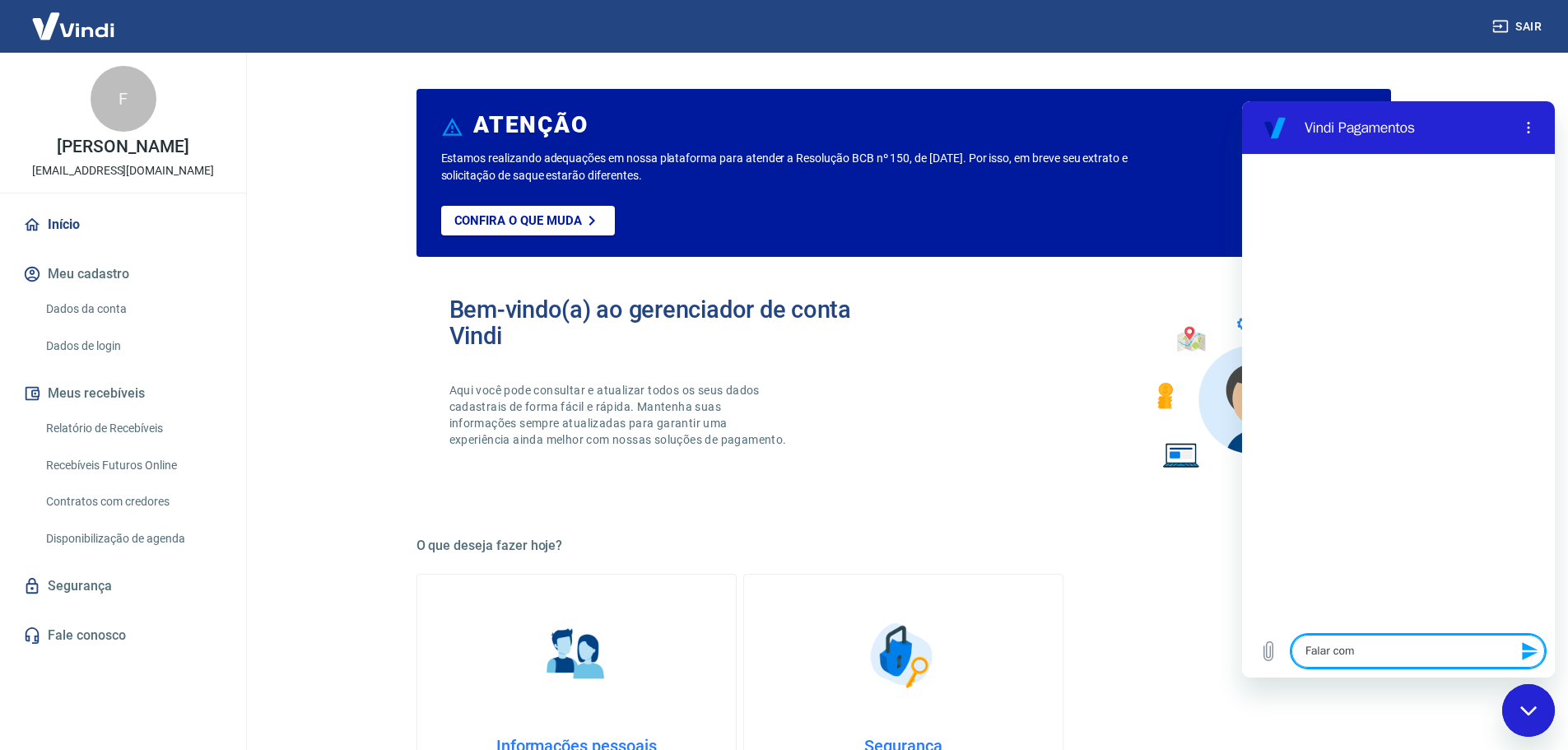 type on "Falar com" 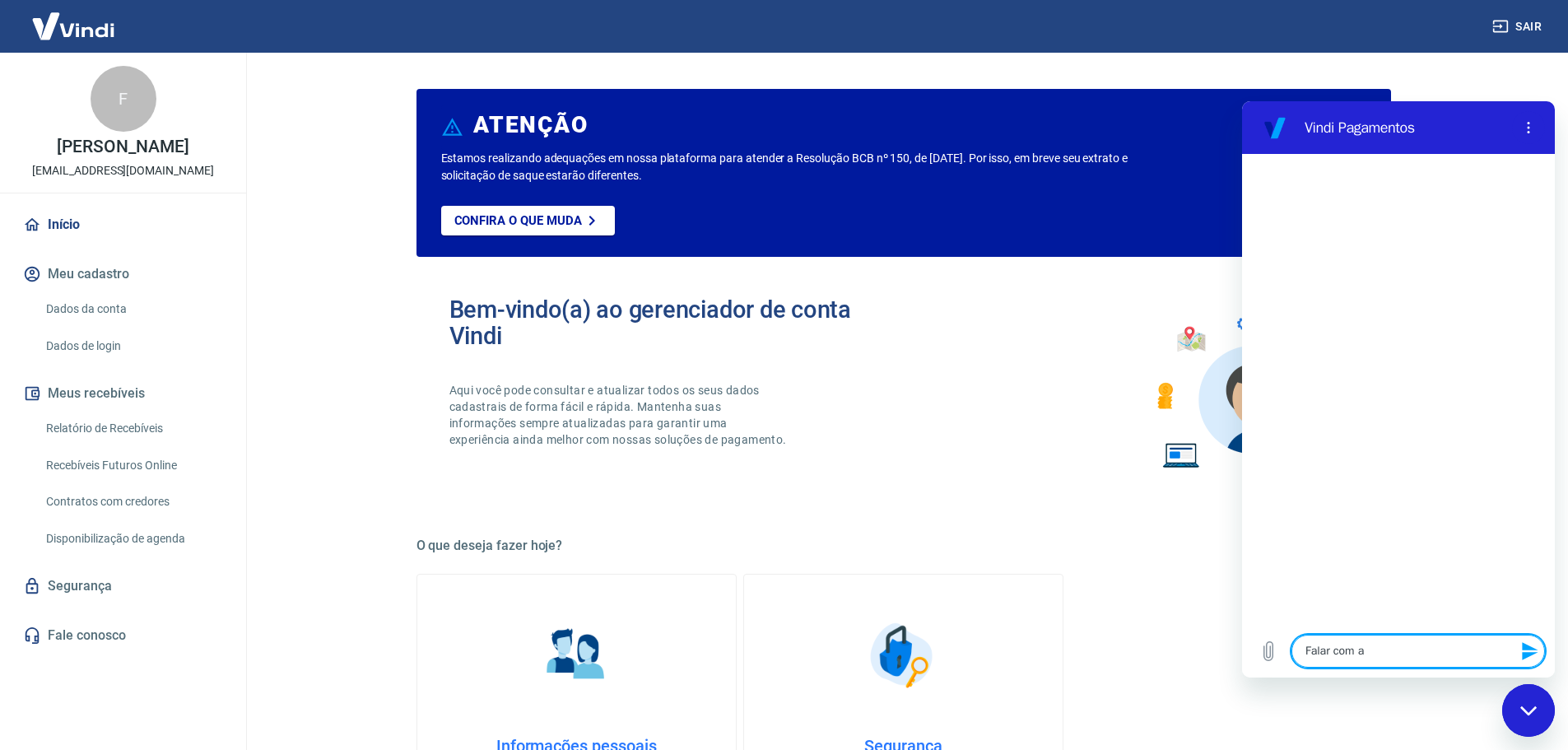 type on "Falar com at" 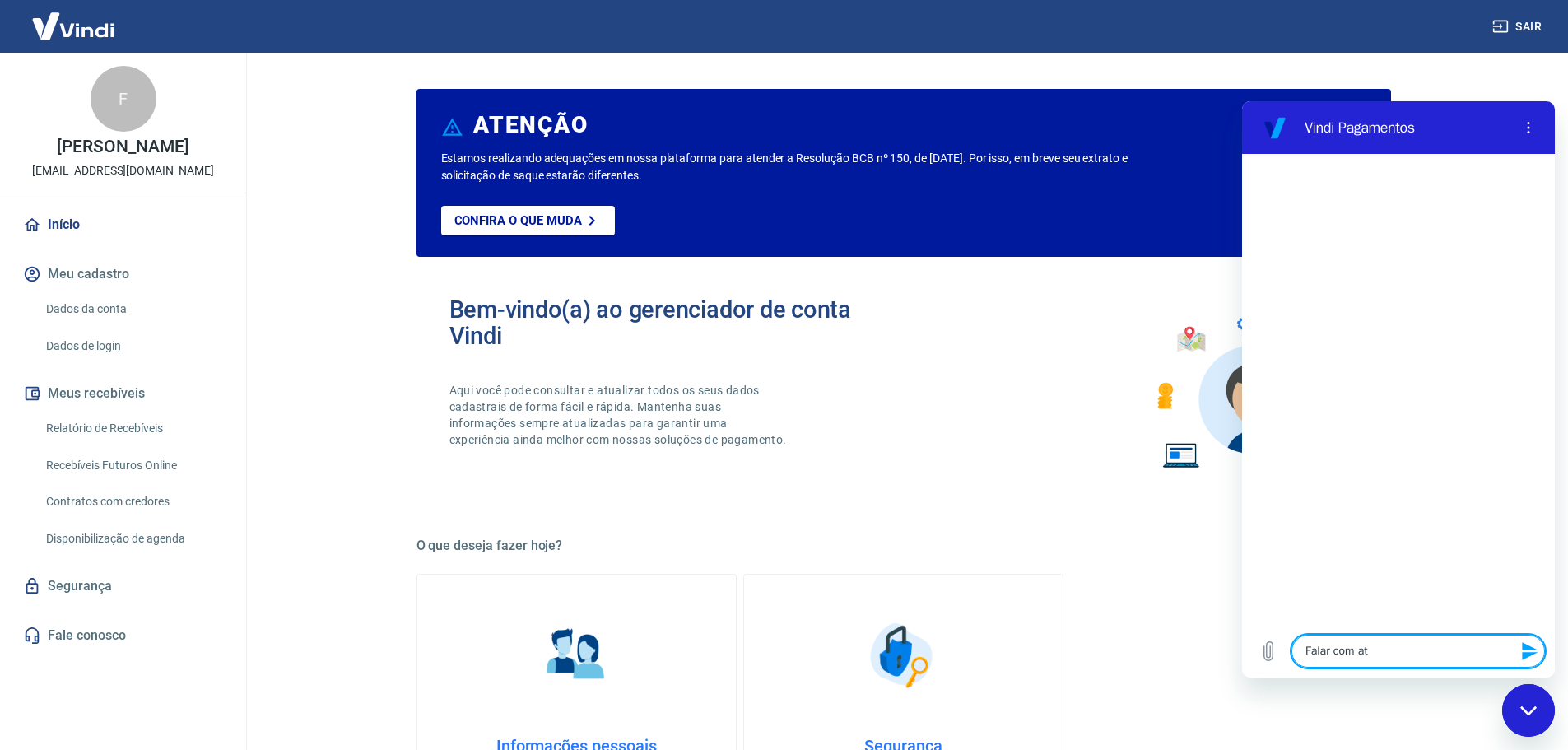 type on "Falar com ate" 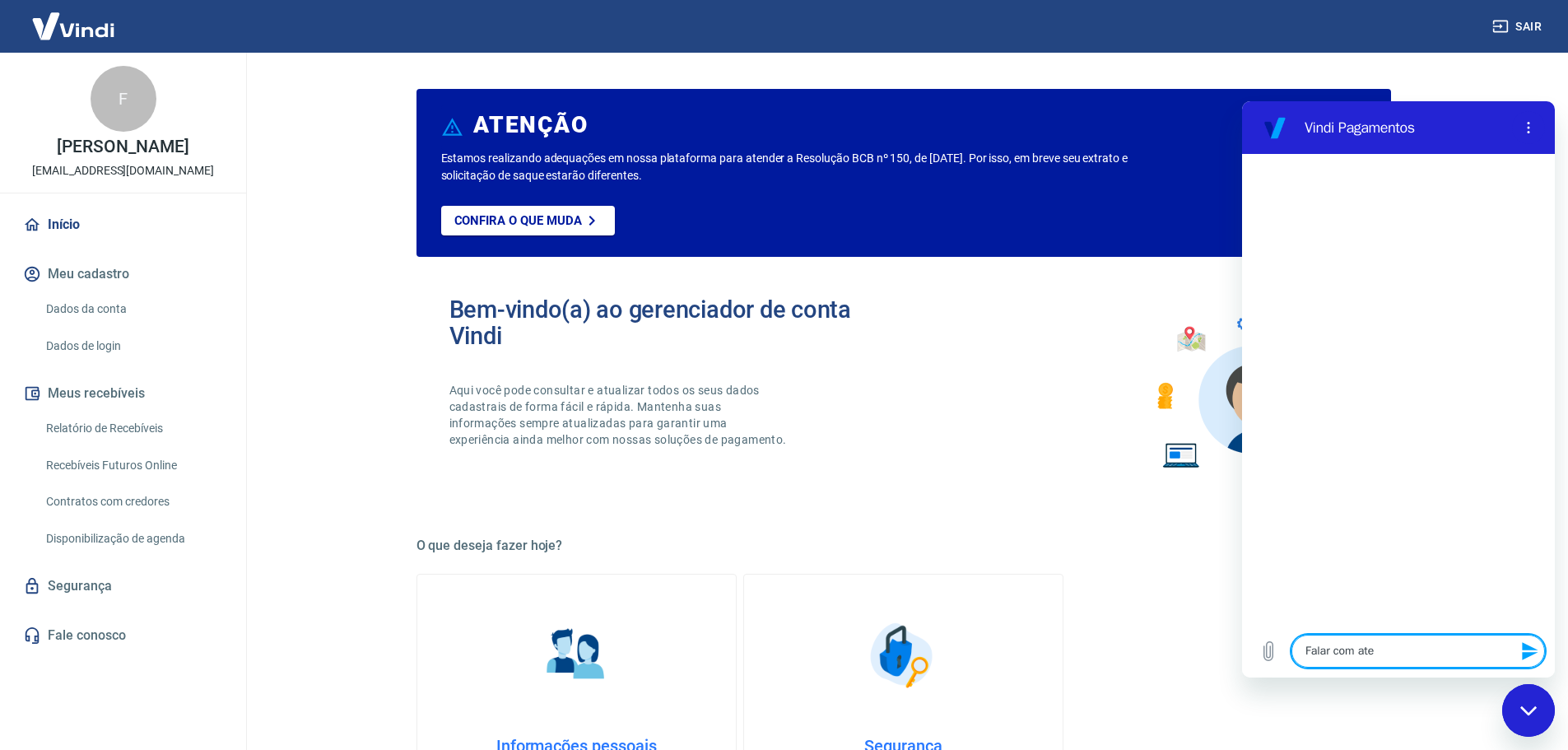 type on "Falar com [GEOGRAPHIC_DATA]" 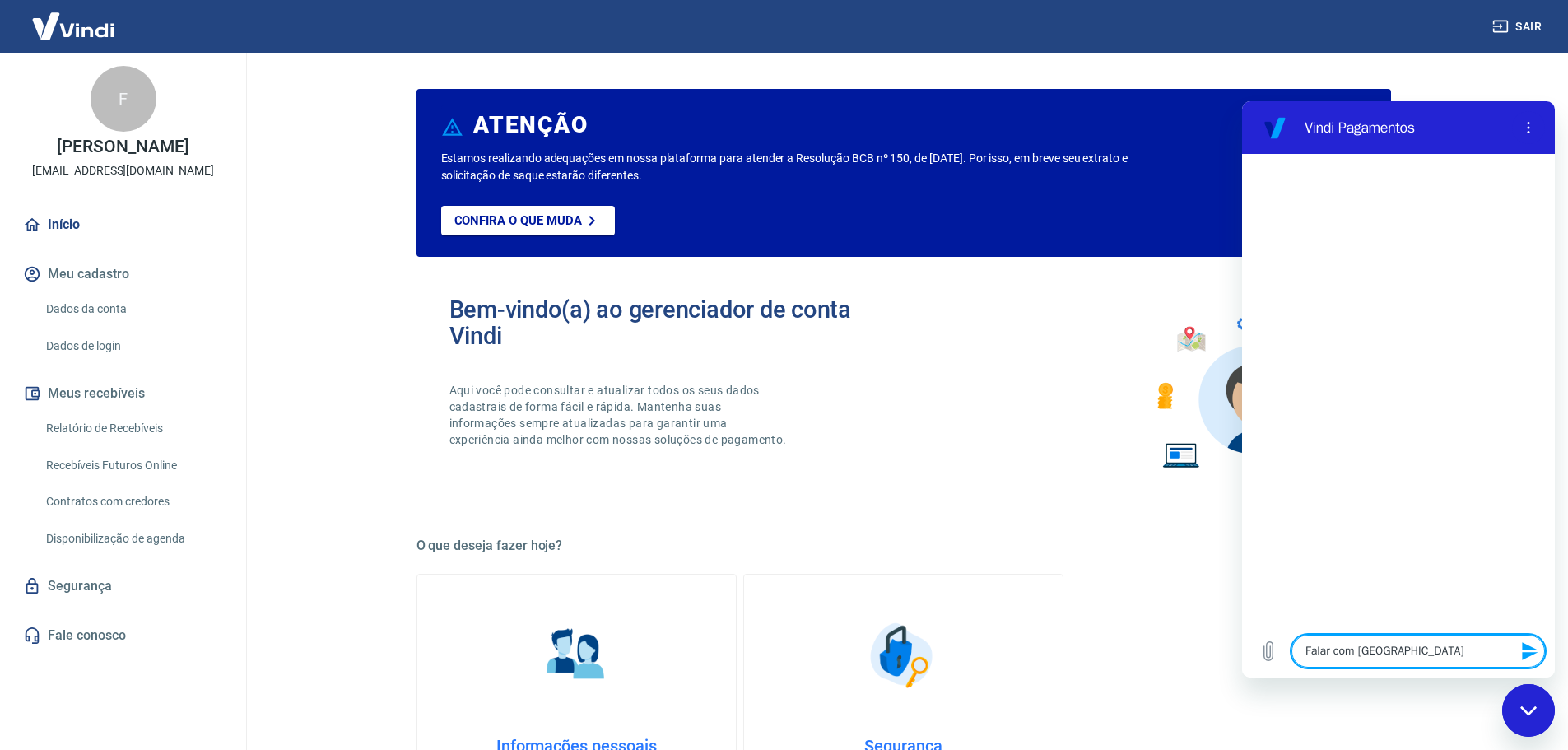 type on "Falar com atend" 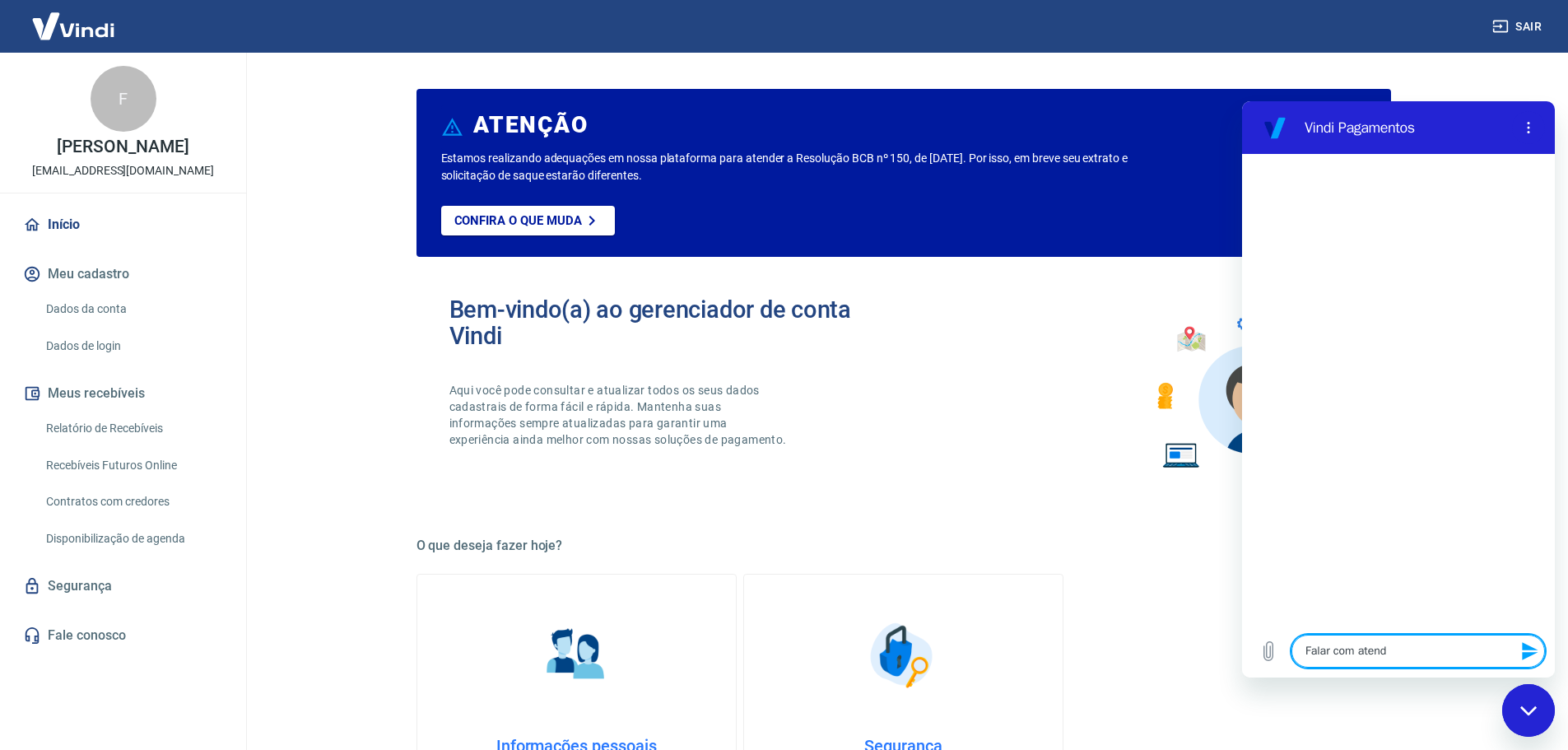 type on "Falar com atendi" 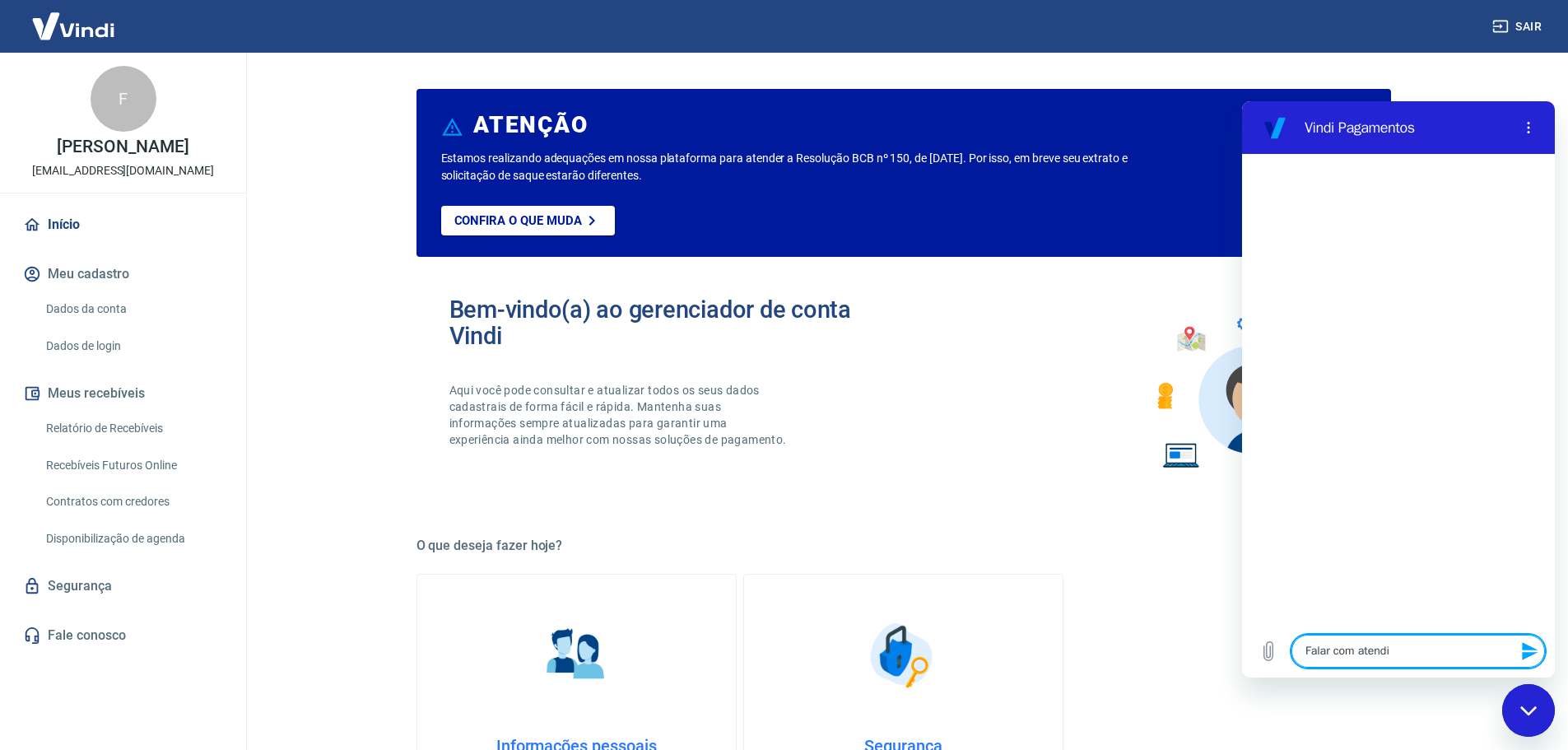 type on "Falar com atendim" 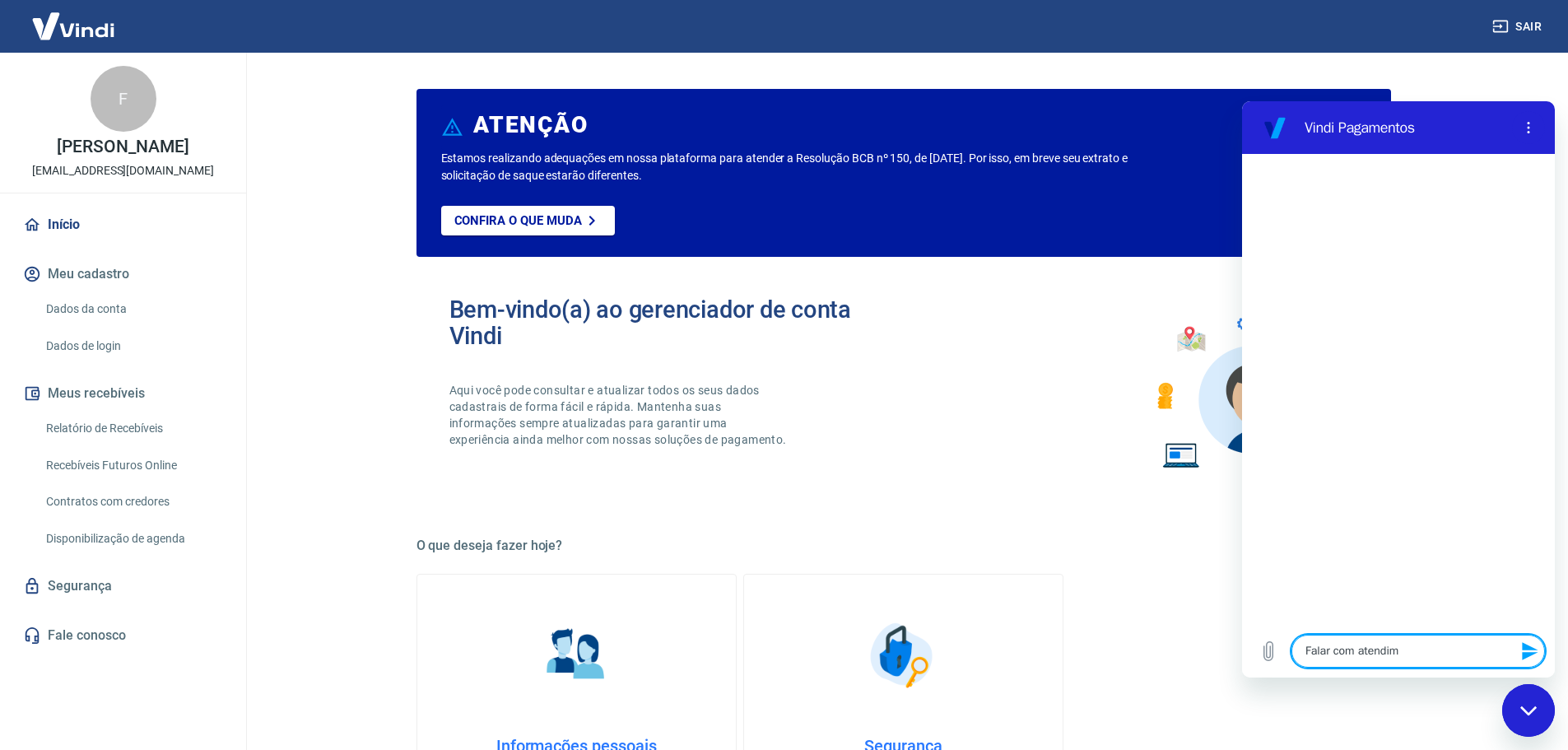 type on "Falar com atendime" 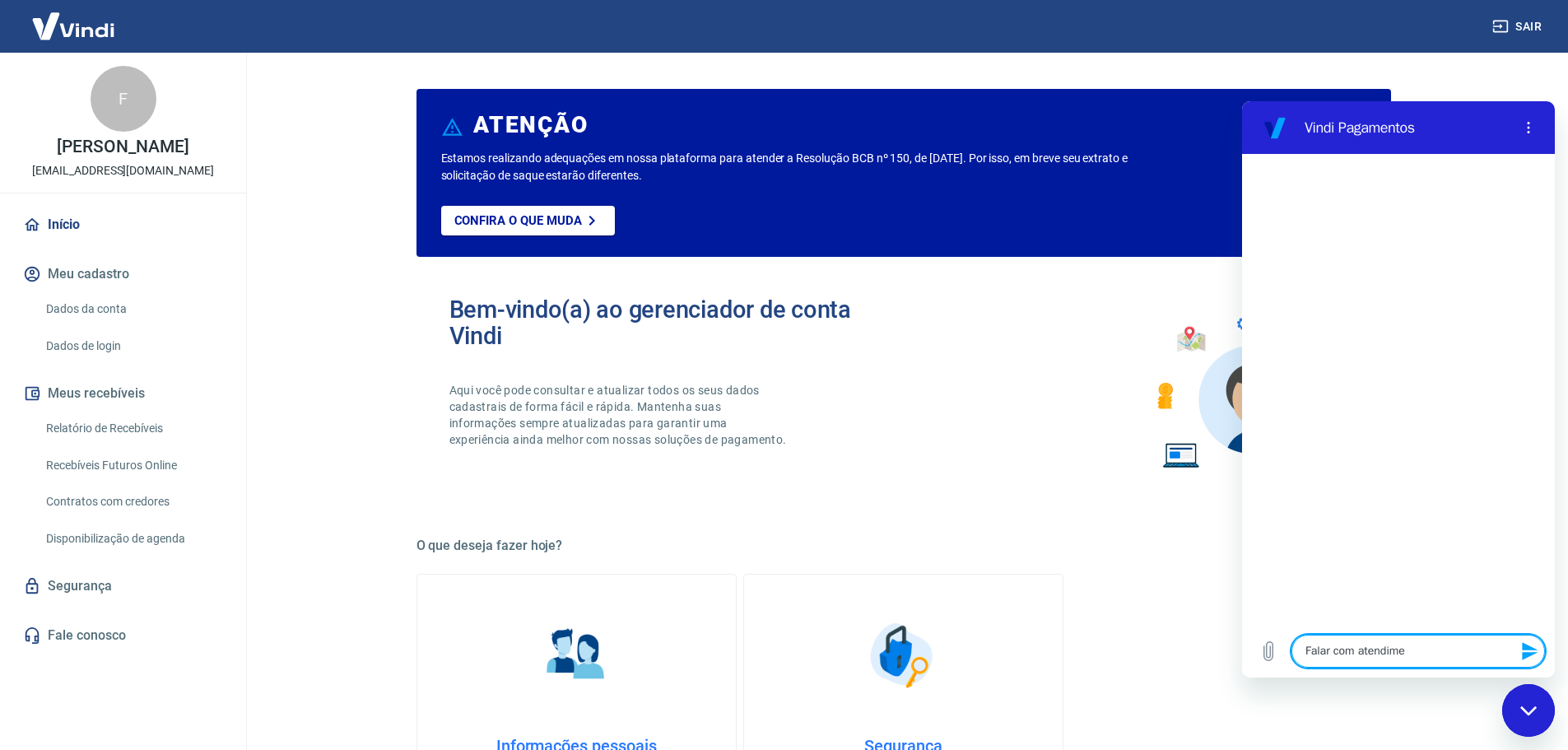 type on "Falar com atendimen" 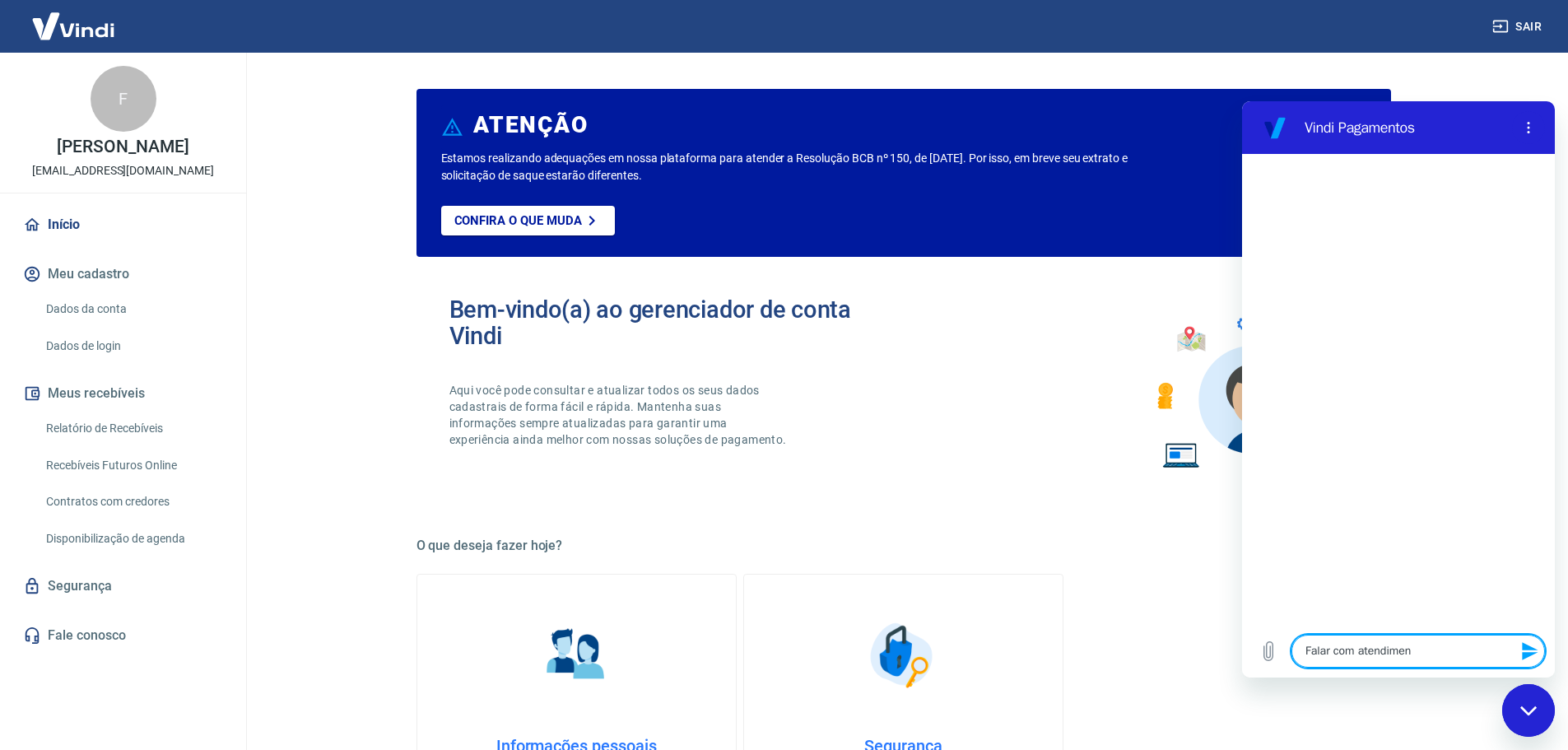 type on "Falar com atendiment" 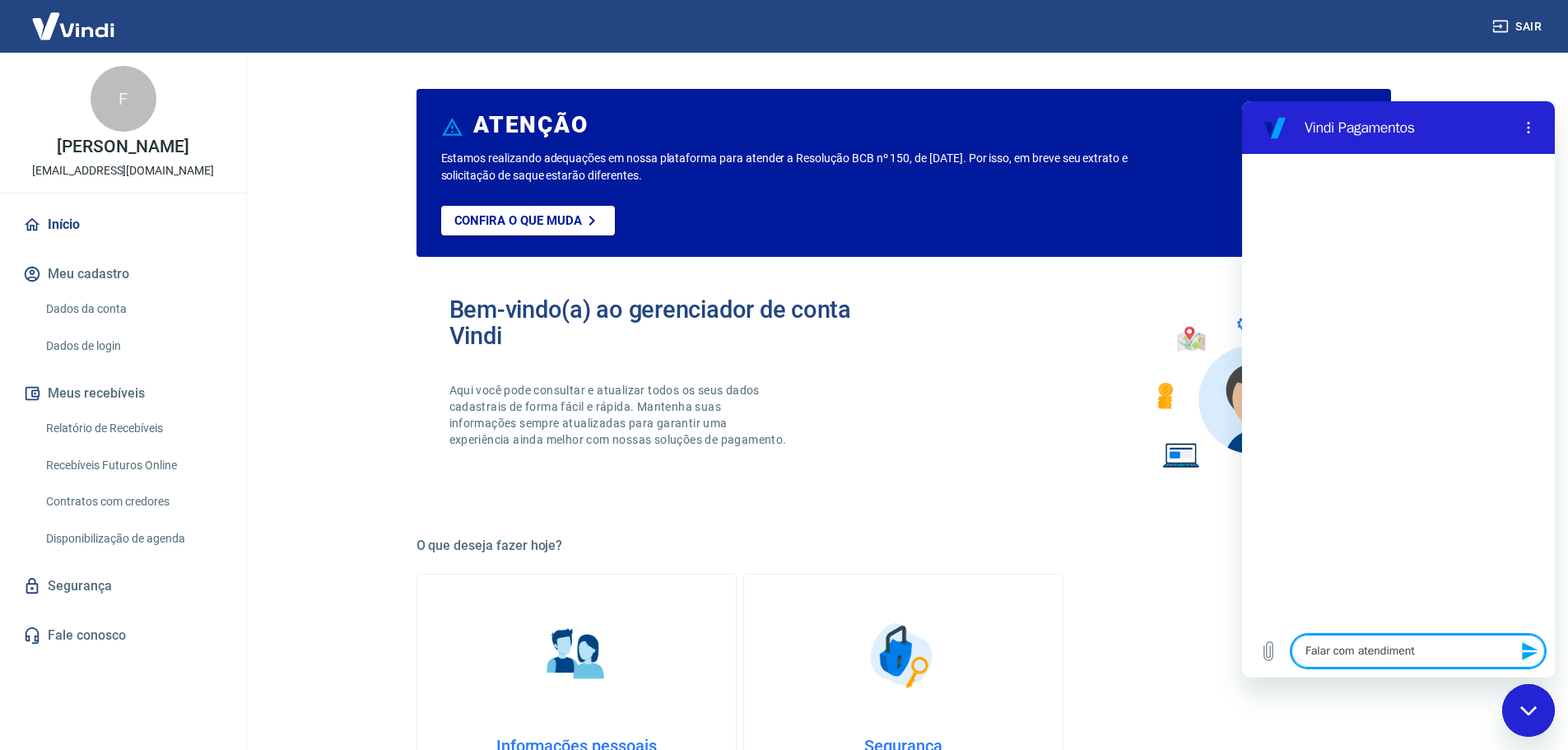 type on "Falar com atendimento" 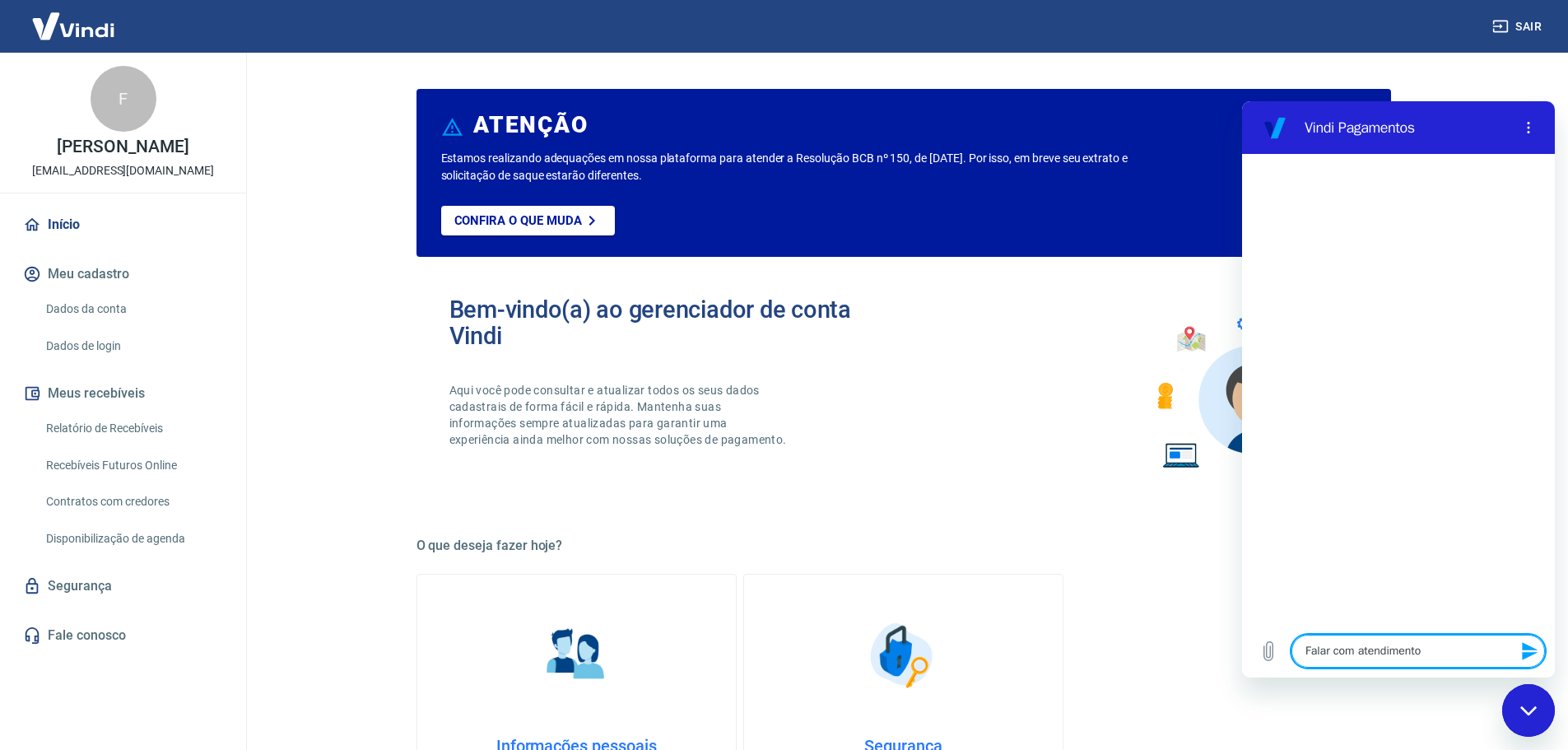 type 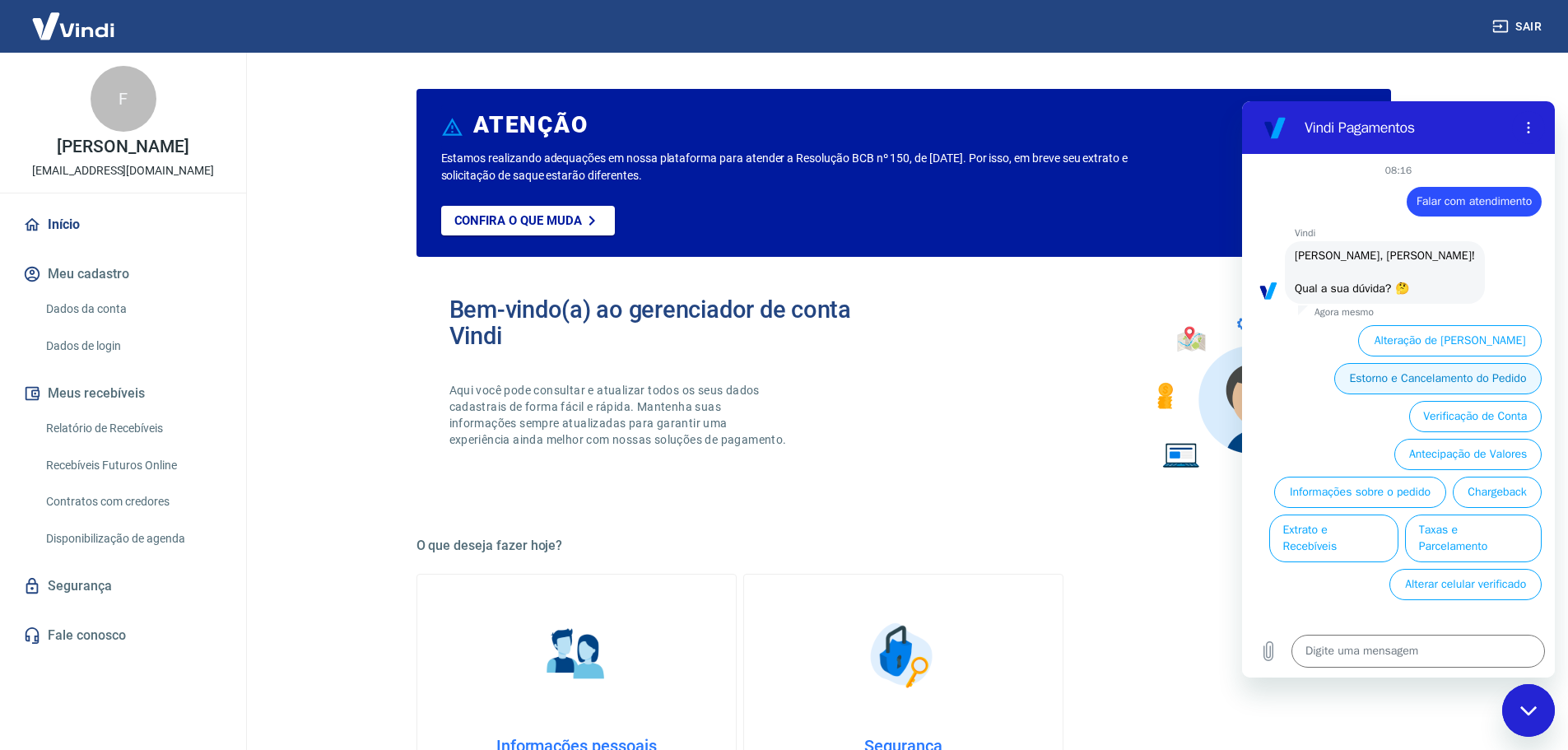 click on "Estorno e Cancelamento do Pedido" at bounding box center [1438, 379] 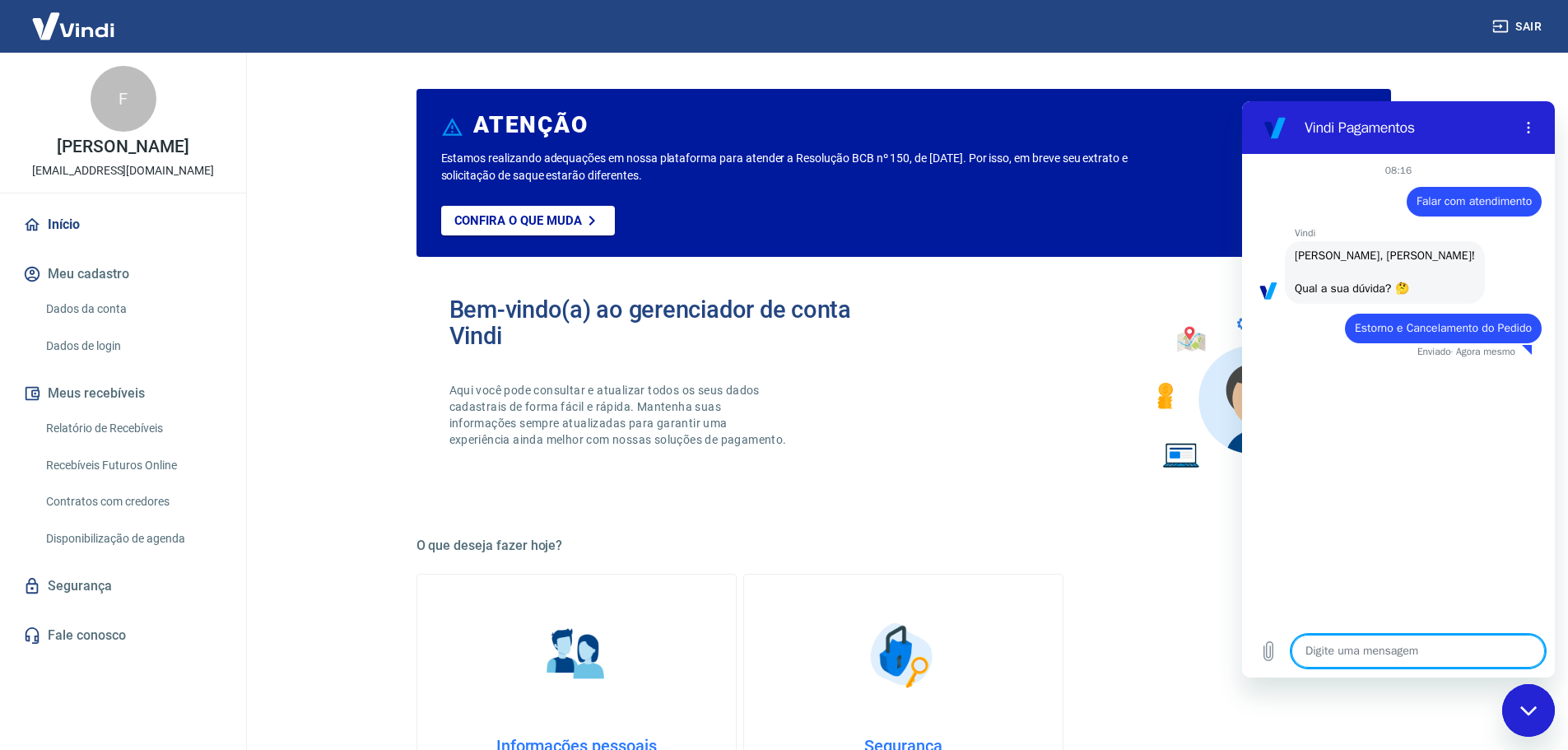 type on "x" 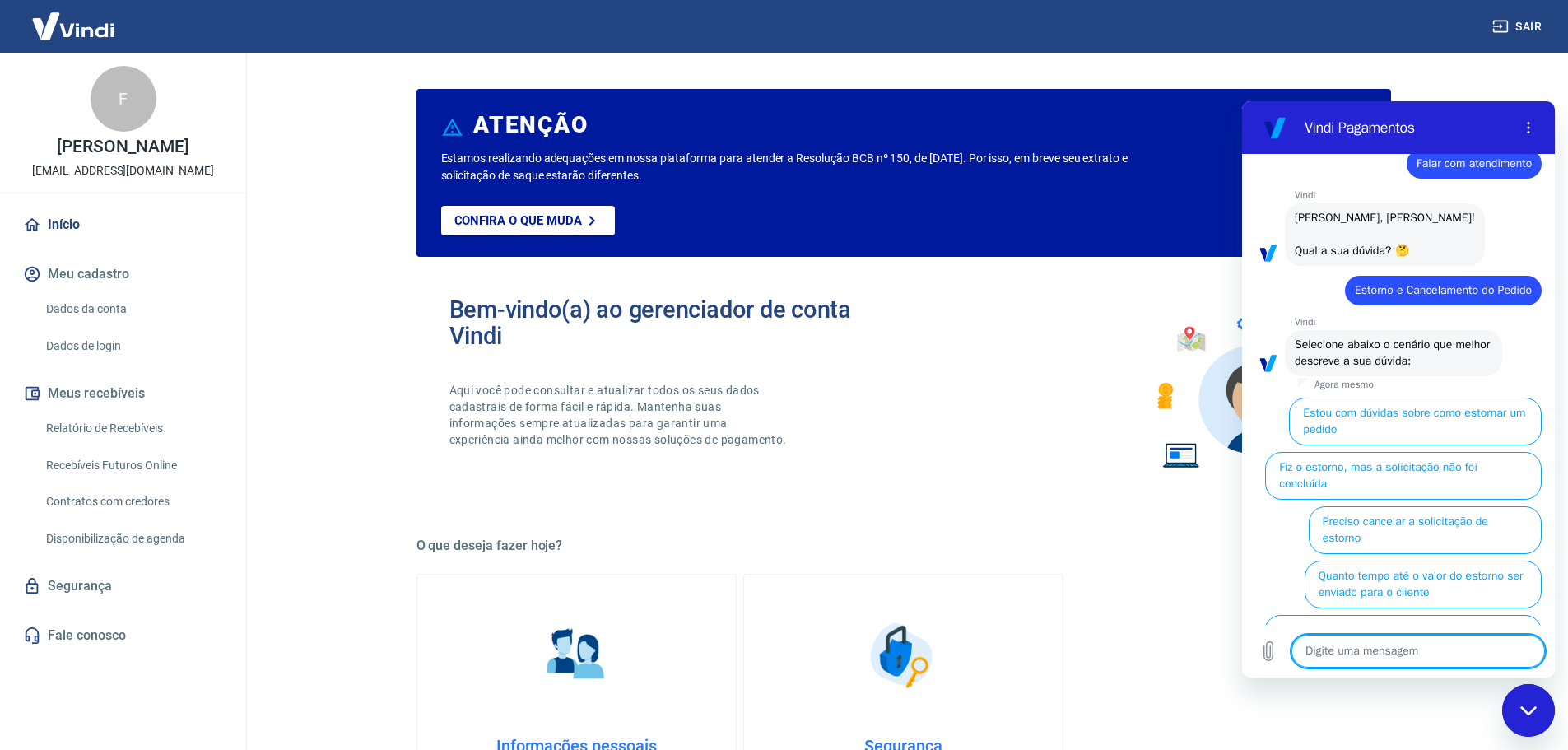 scroll, scrollTop: 101, scrollLeft: 0, axis: vertical 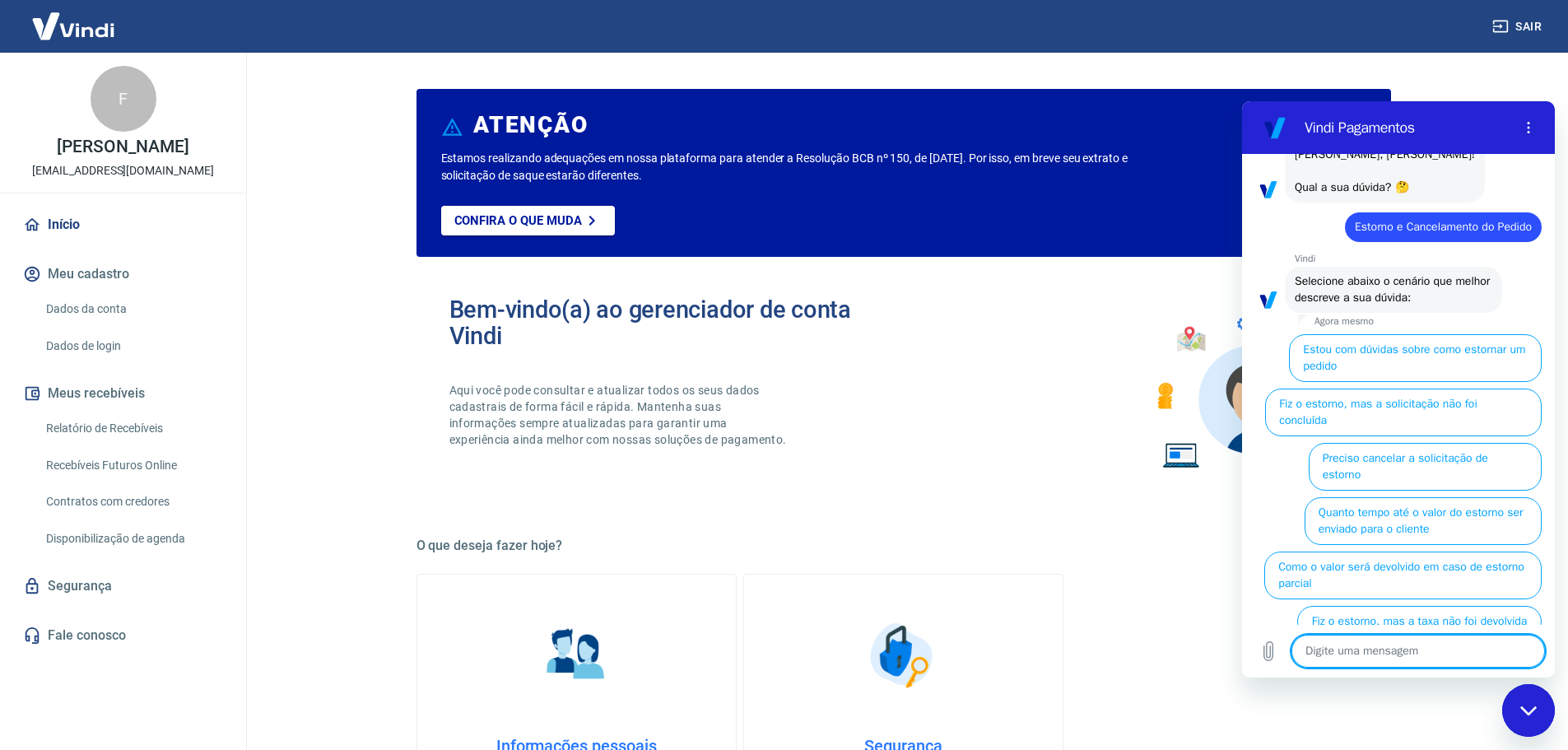 click at bounding box center [1418, 651] 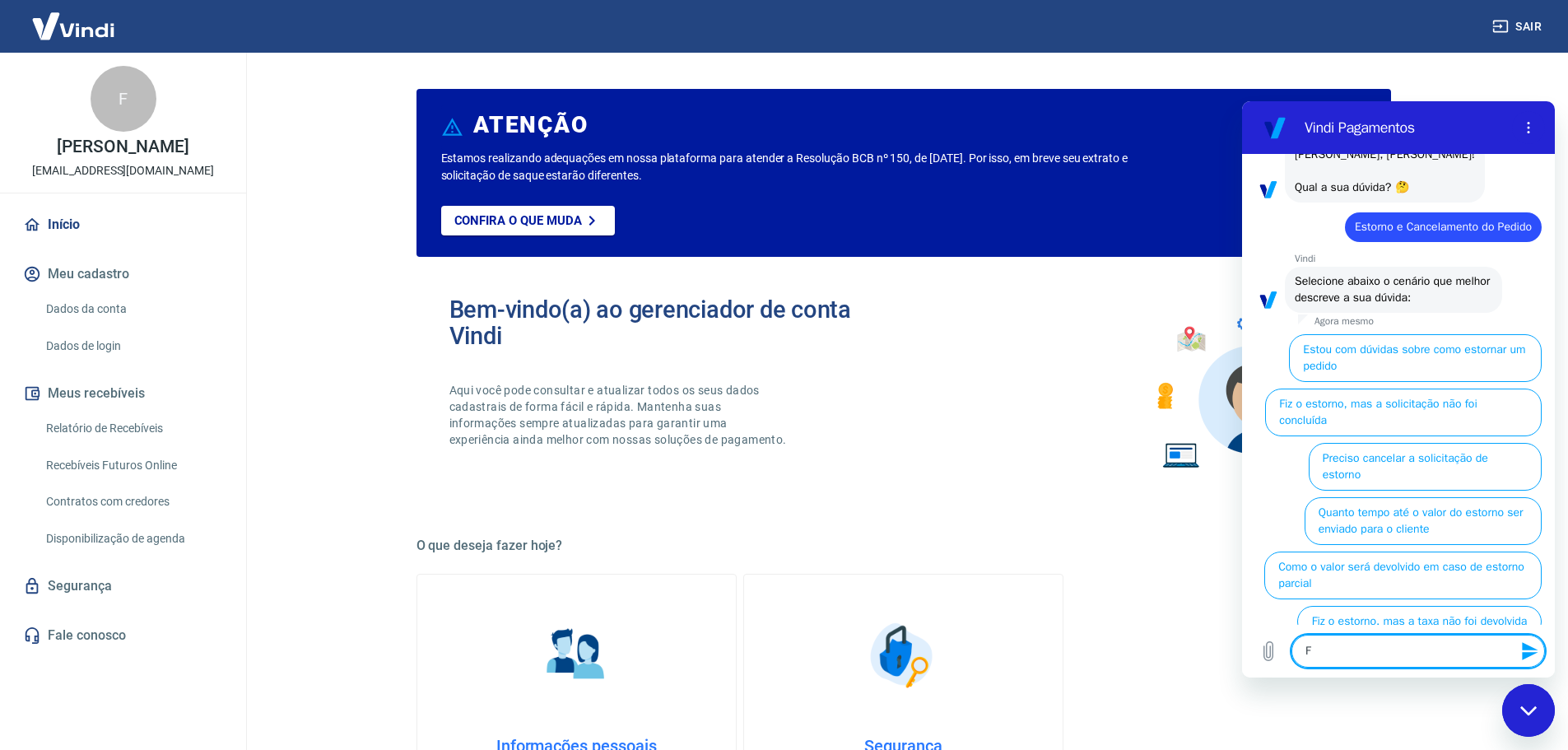 type on "Fa" 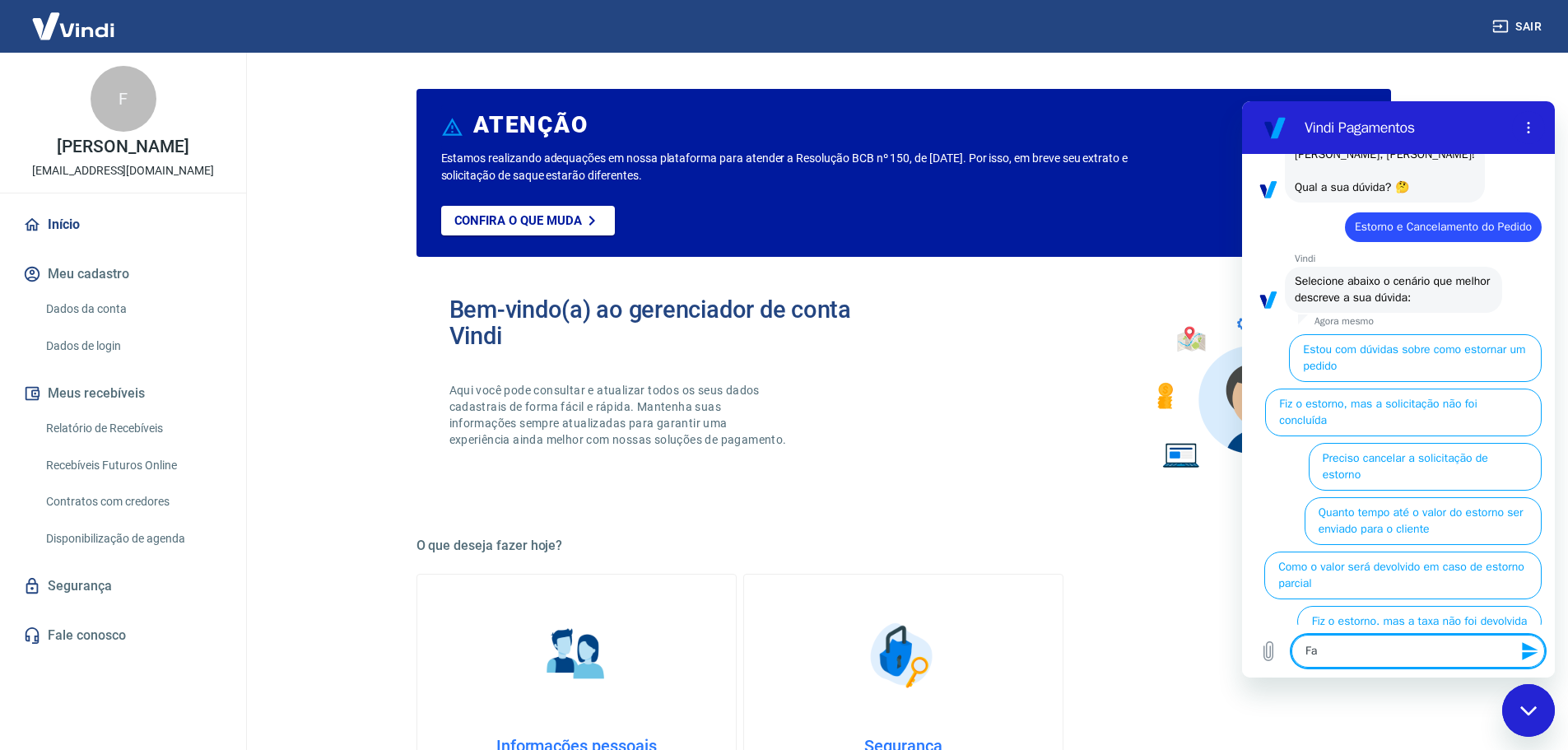 type on "Fal" 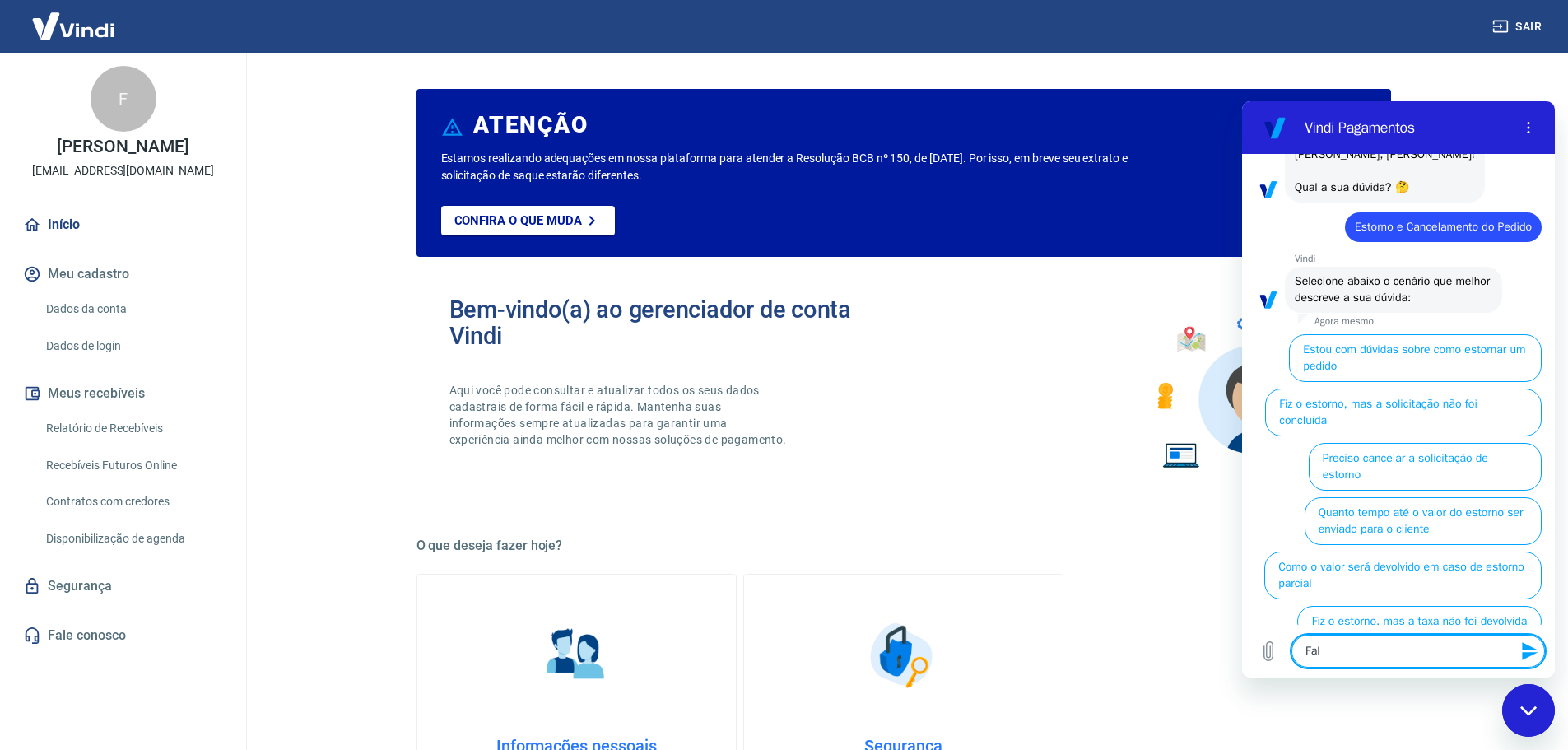 type on "Fala" 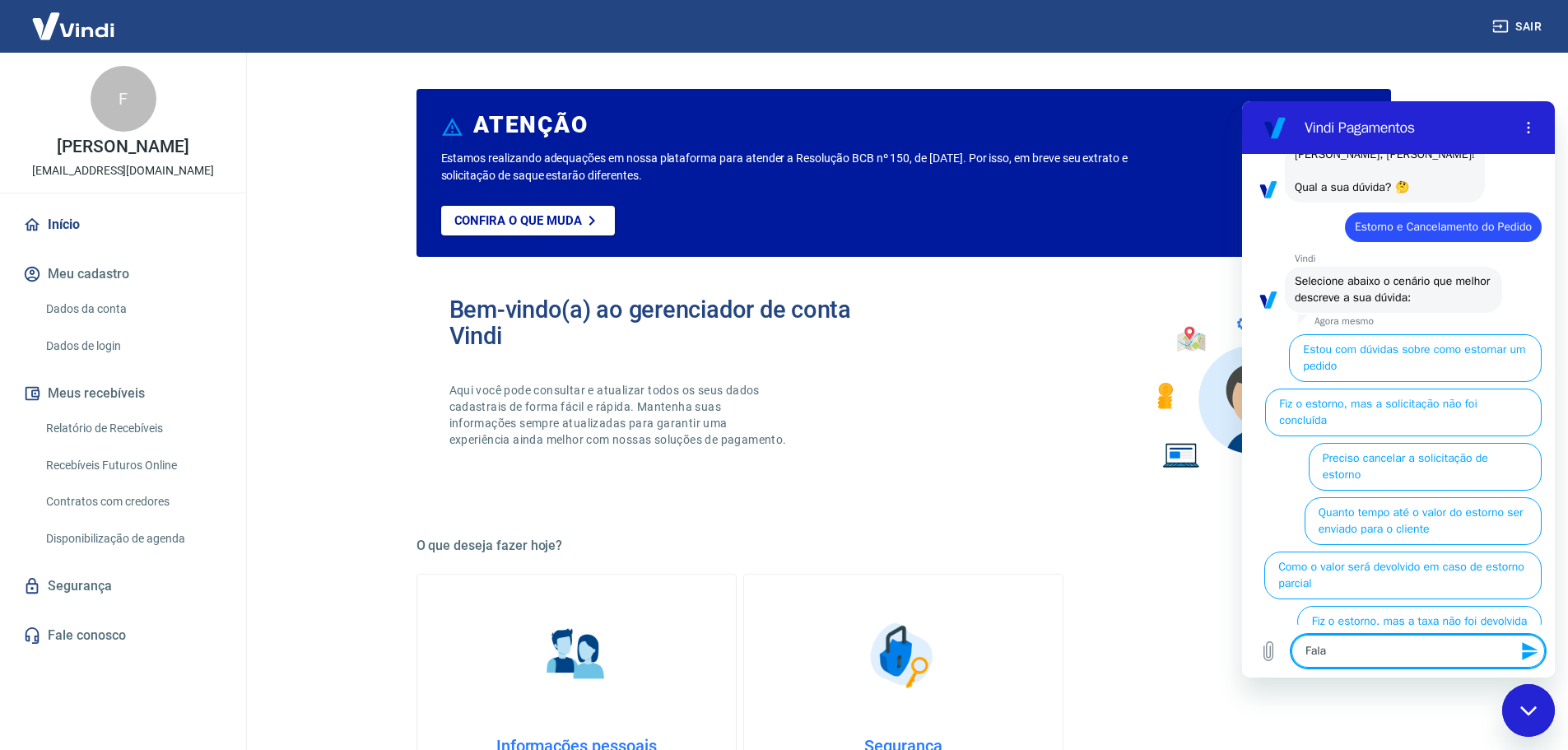 type on "Falar" 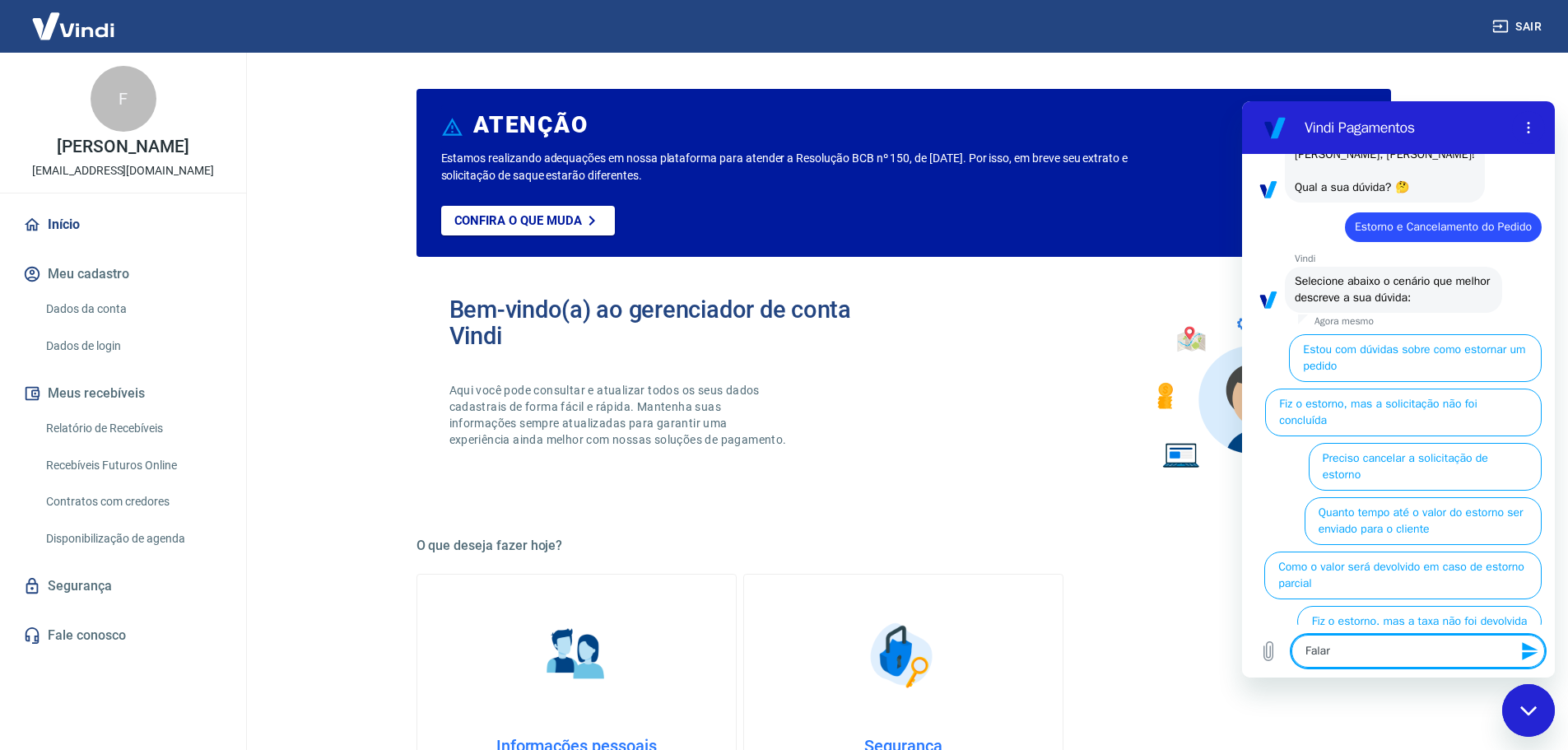 type on "Falar" 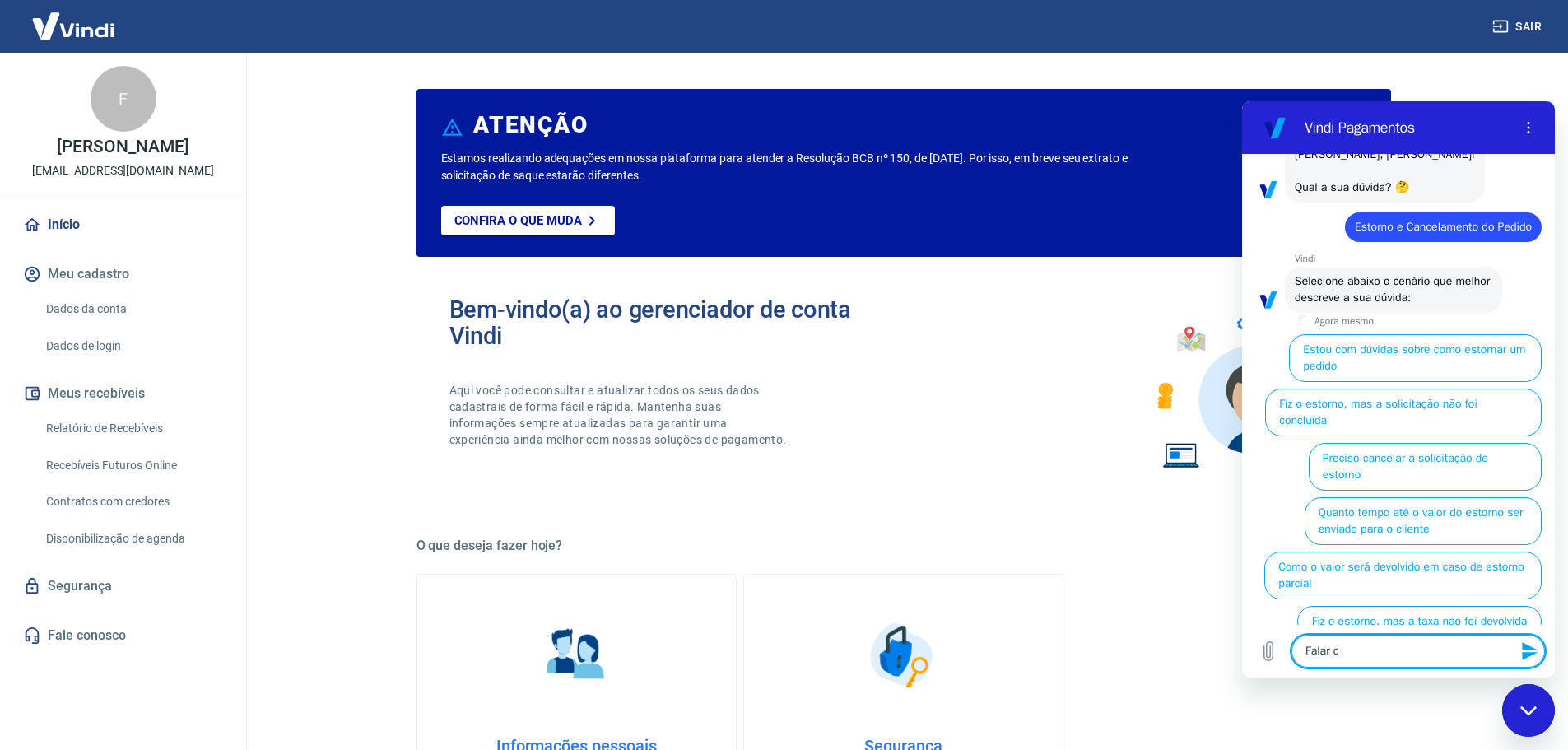 type on "Falar co" 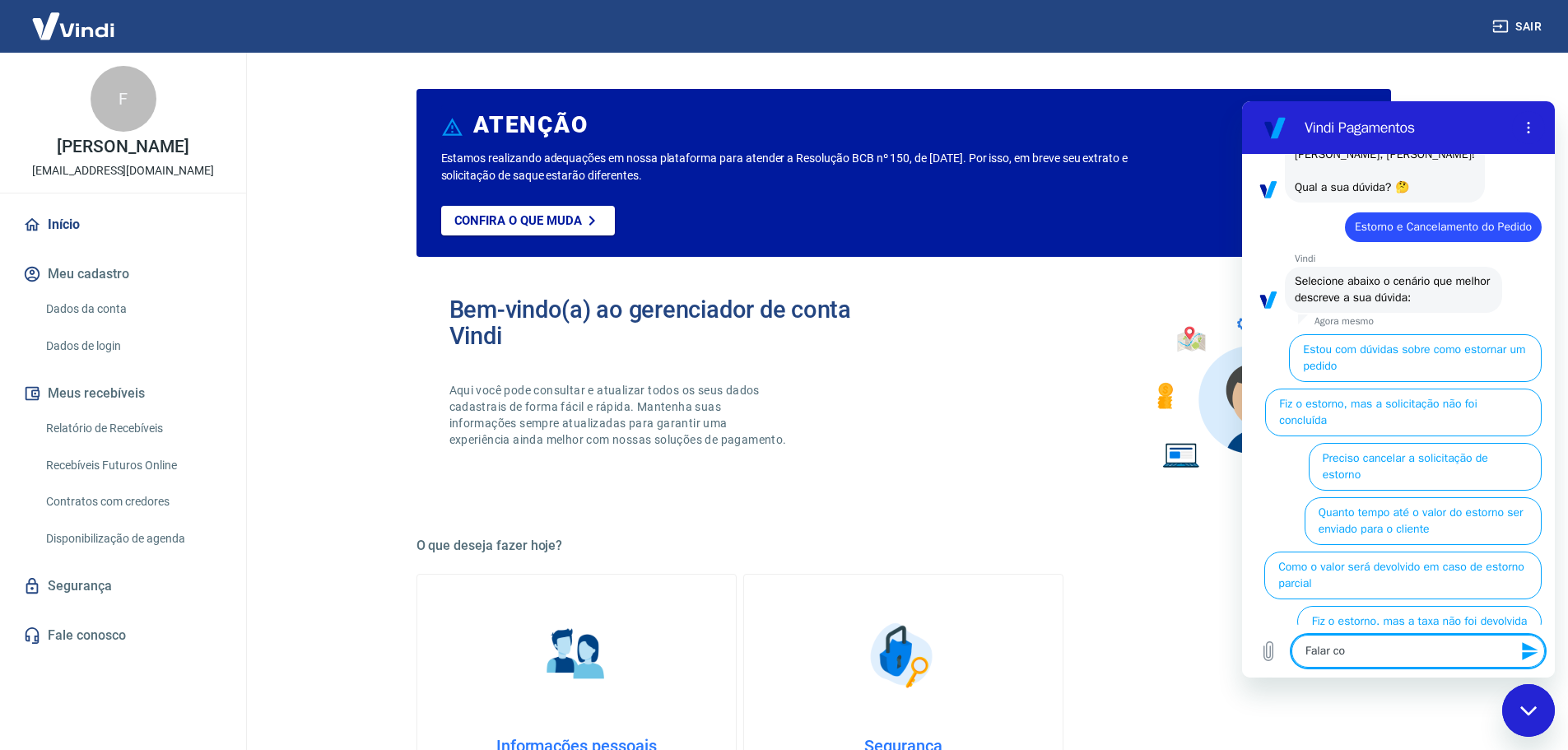 type on "Falar com" 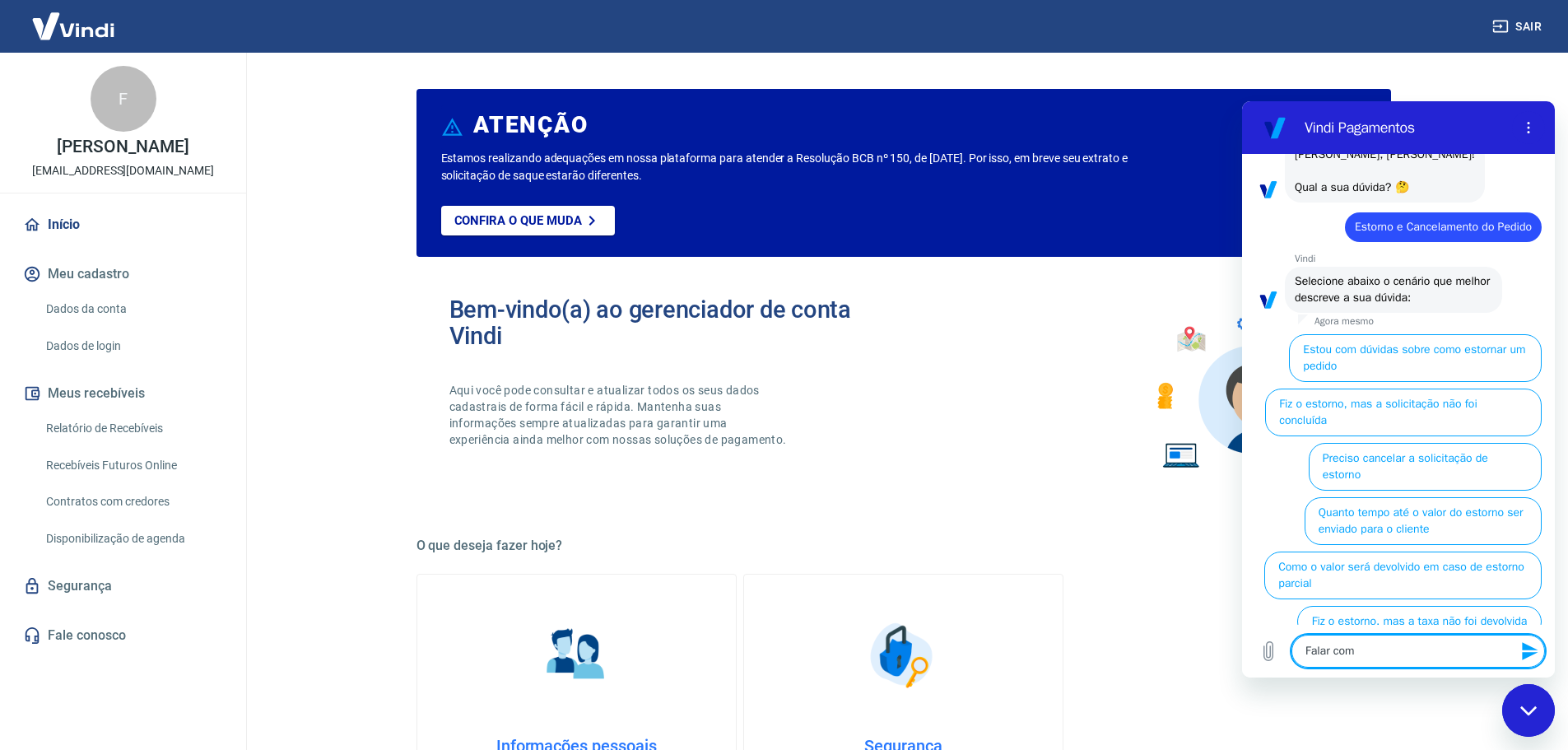 type on "Falar com" 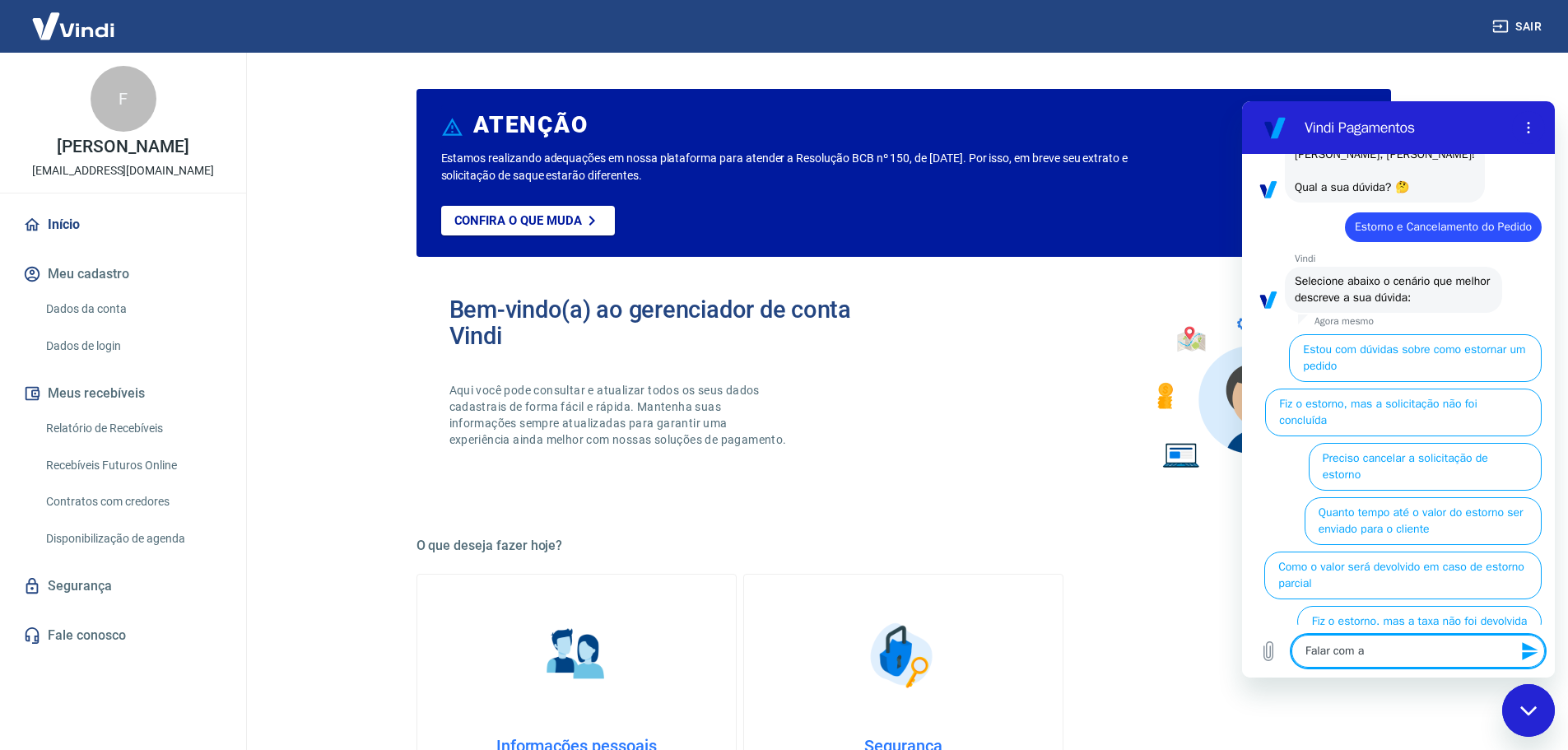 type on "Falar com at" 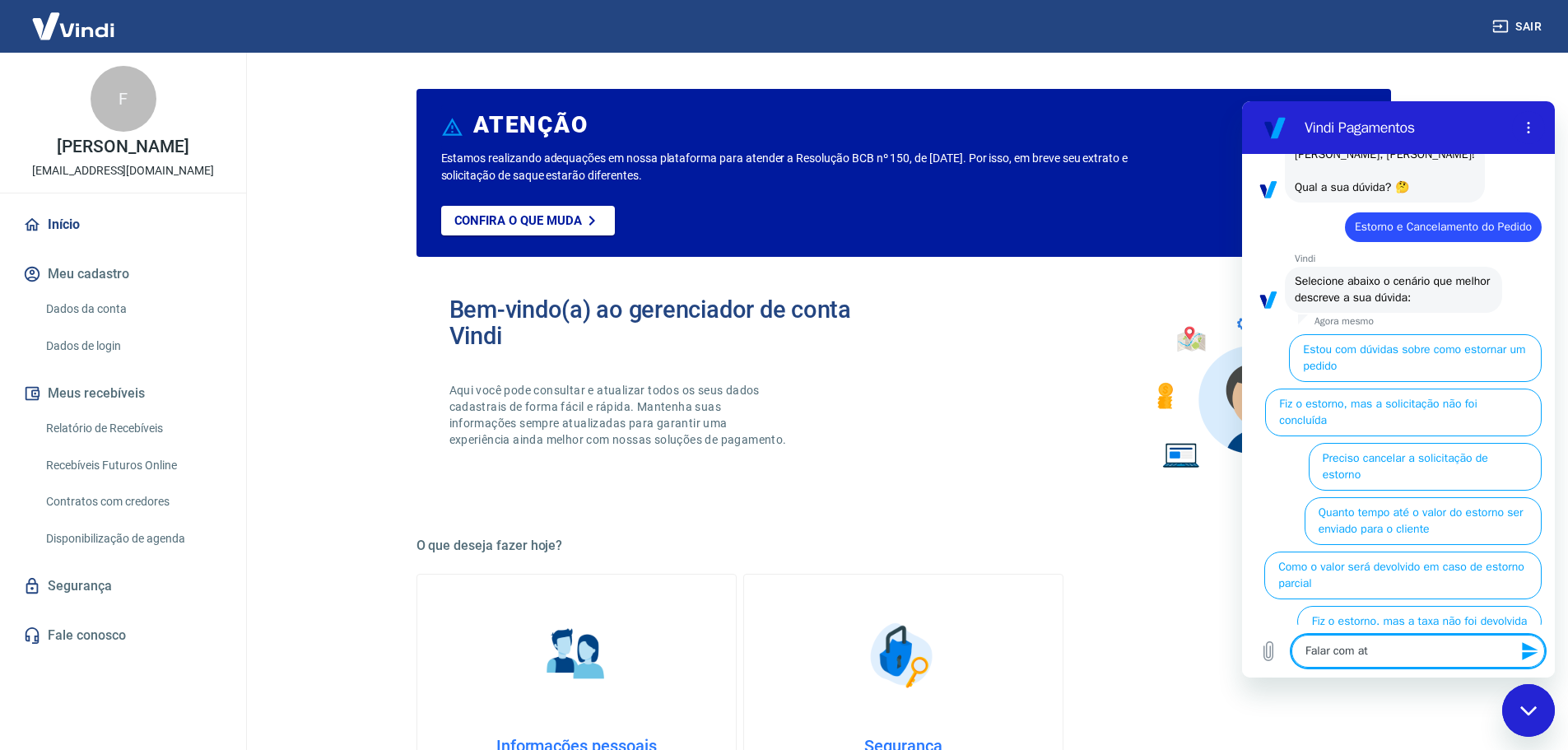 type on "Falar com ate" 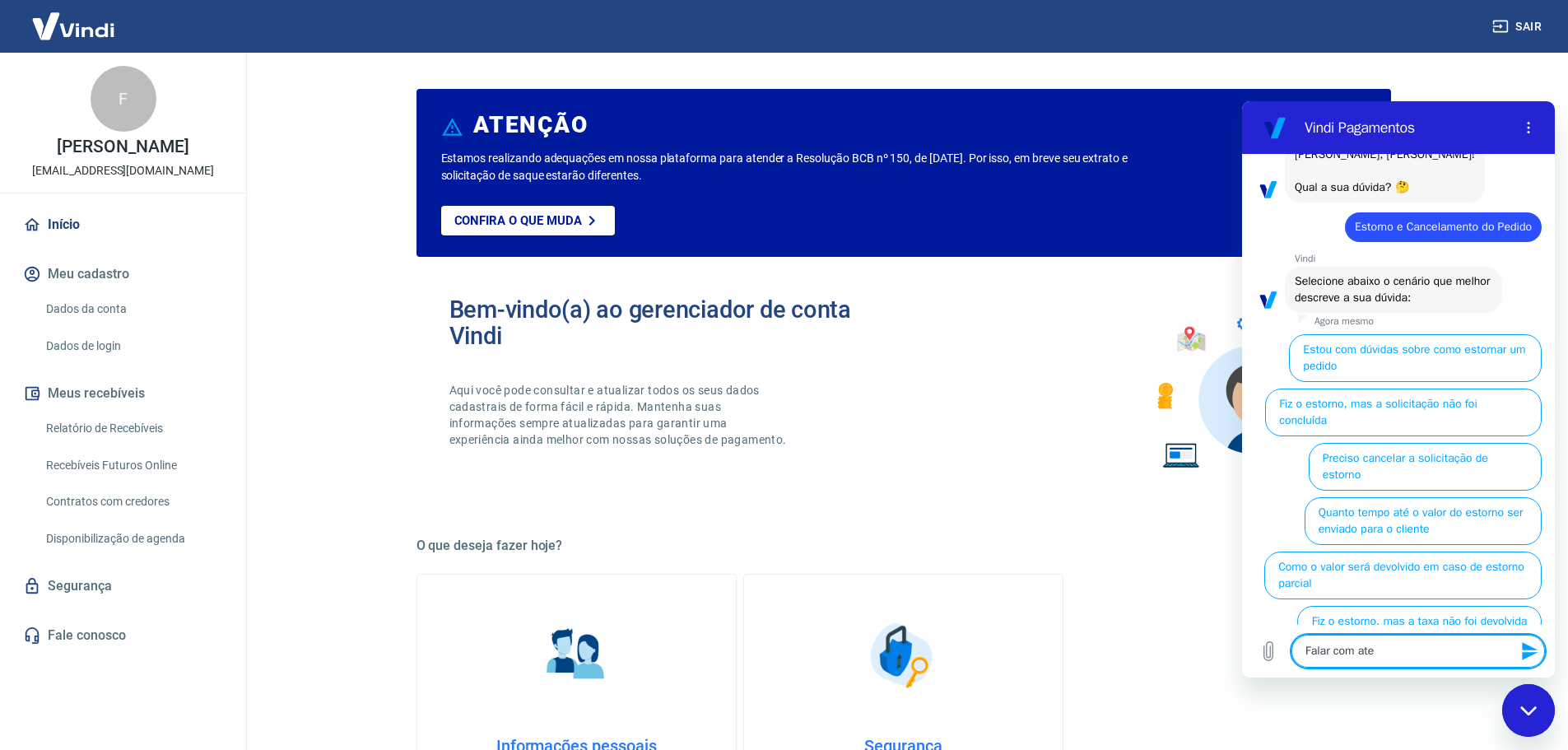 type on "Falar com [GEOGRAPHIC_DATA]" 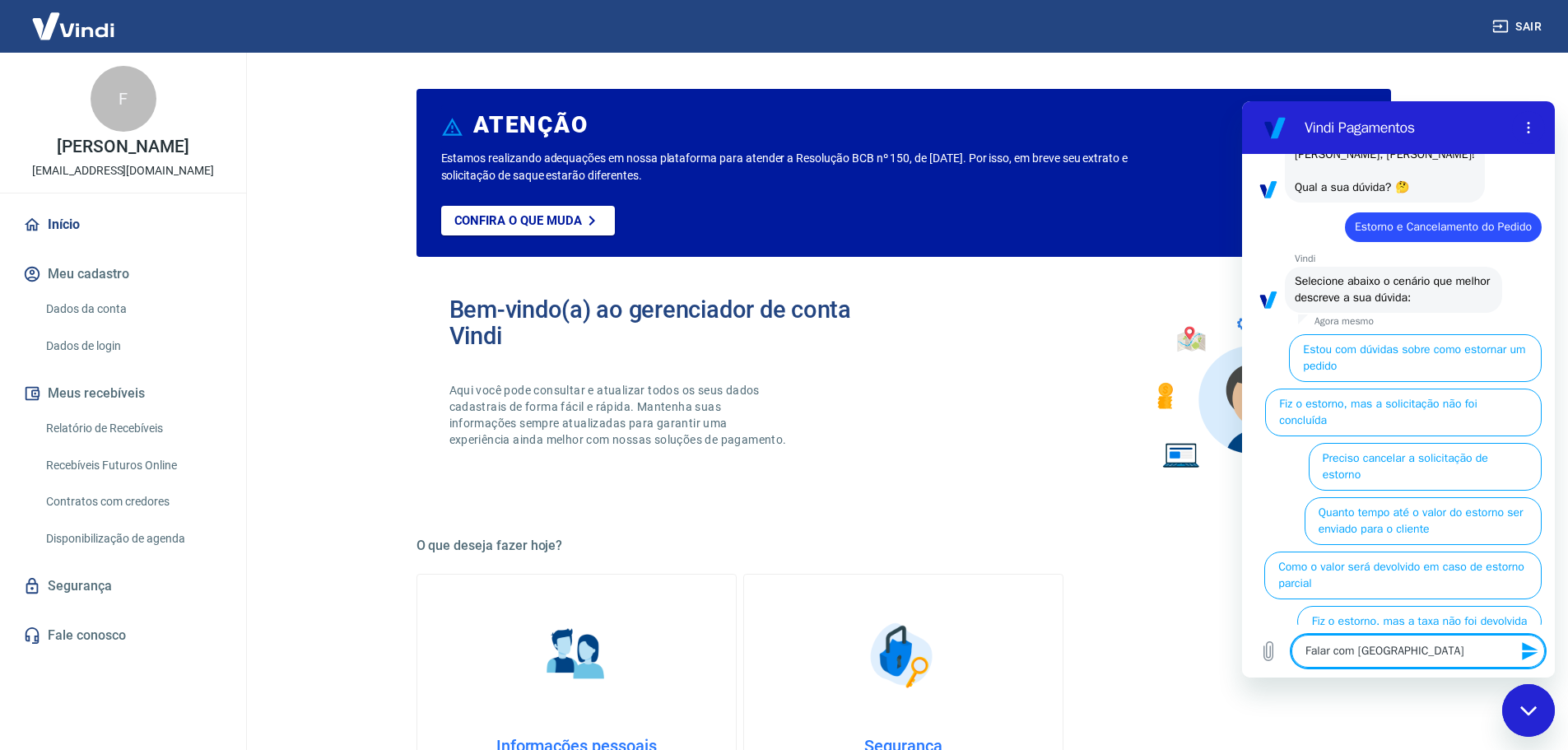 type on "Falar com atend" 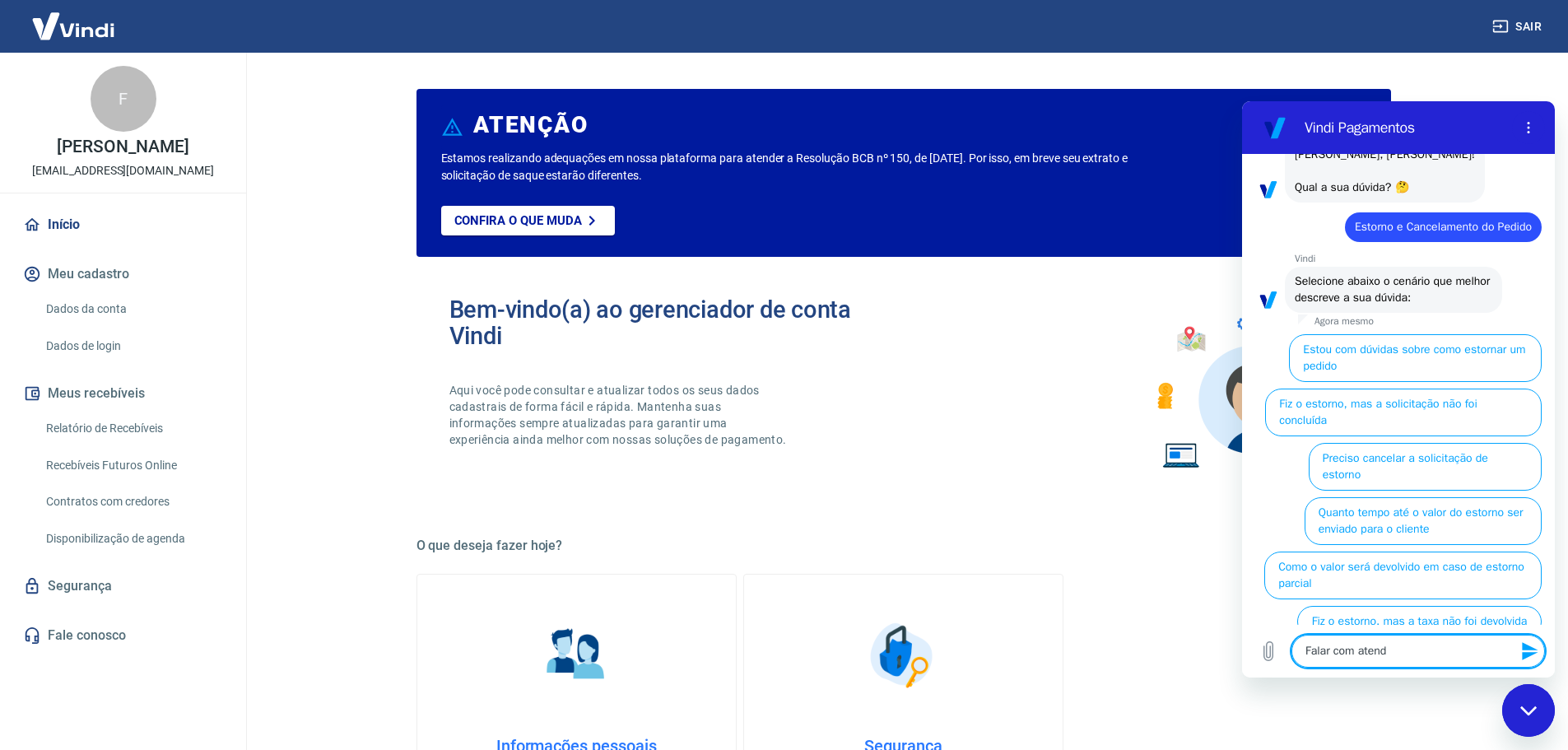 type on "Falar com atendi" 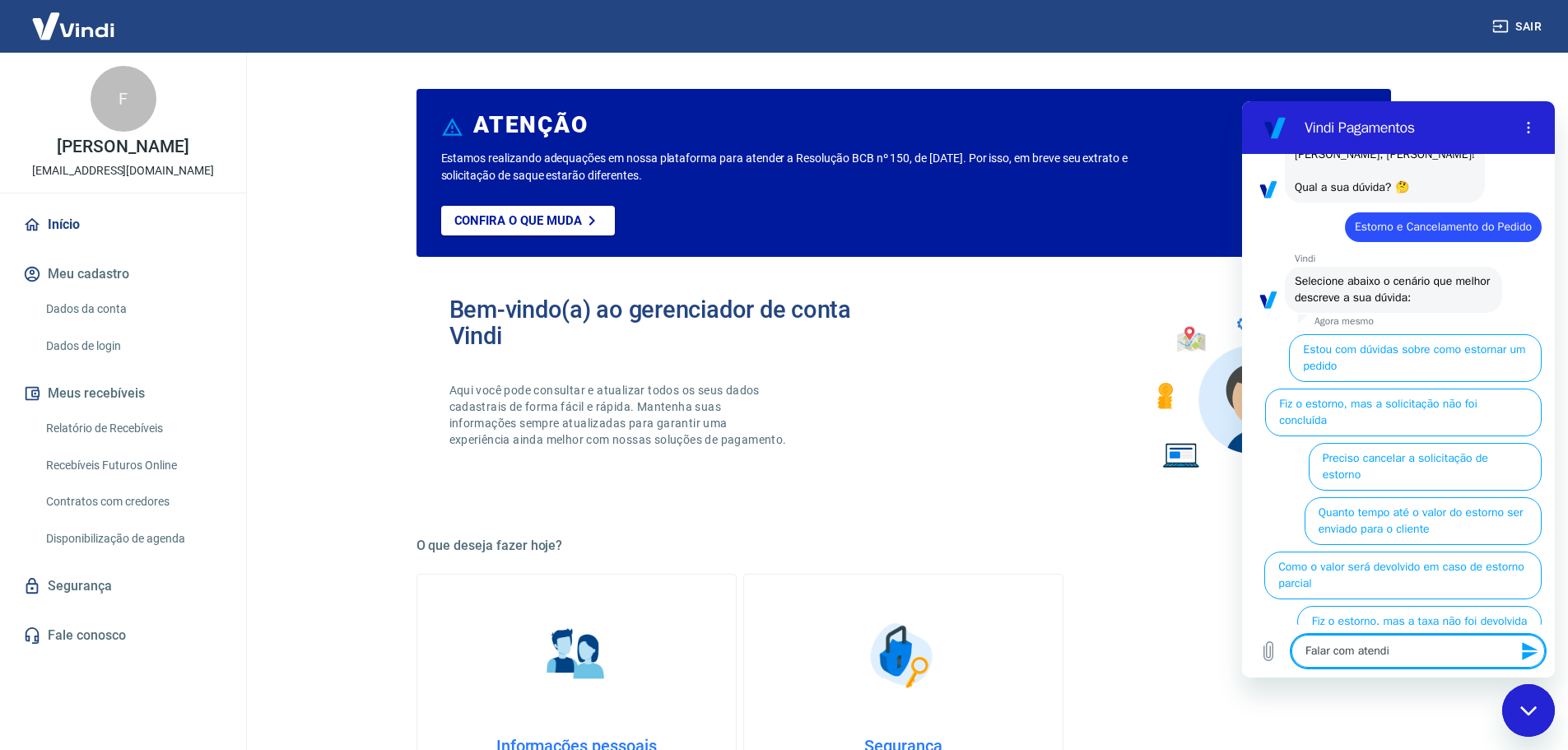 type on "Falar com atendim" 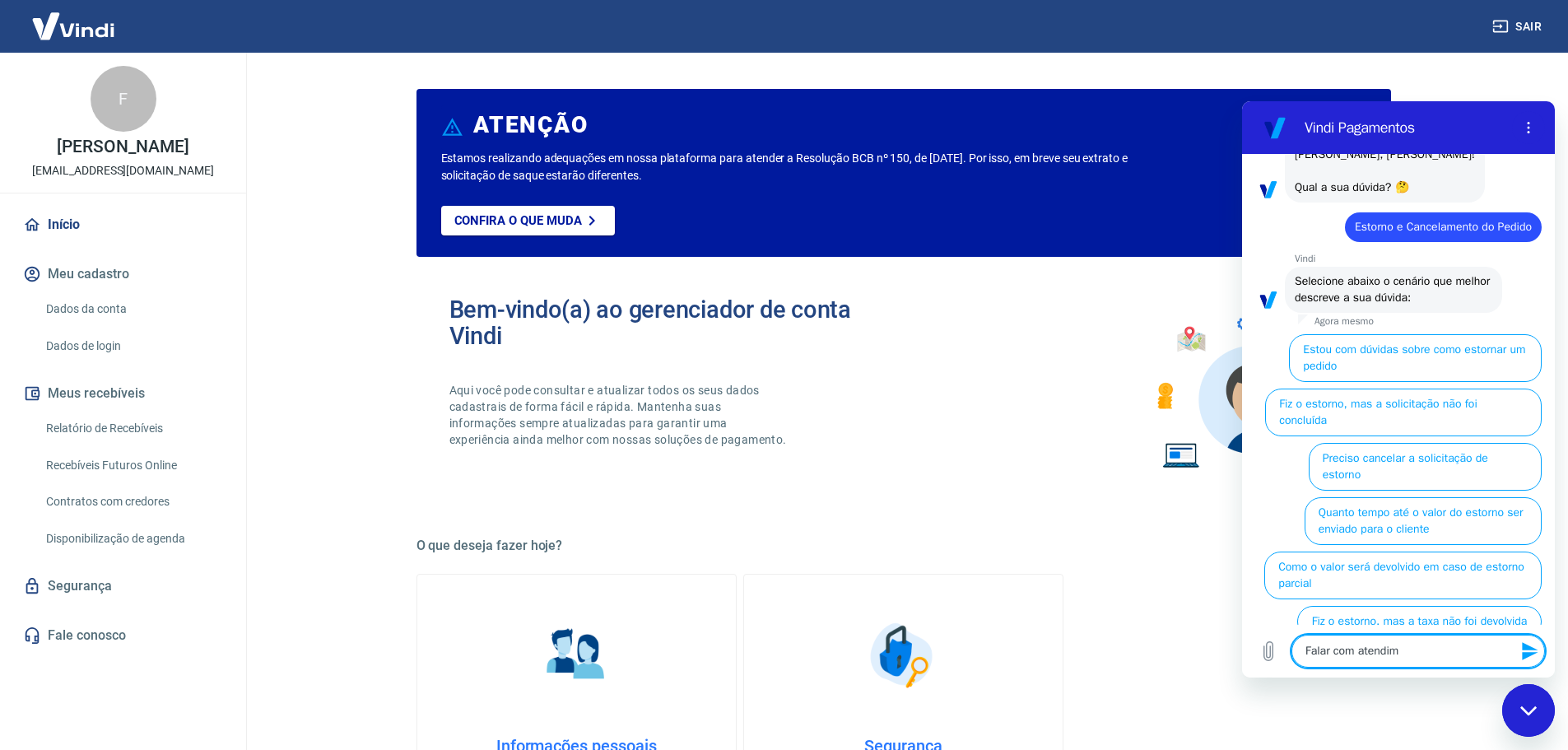 type on "Falar com atendime" 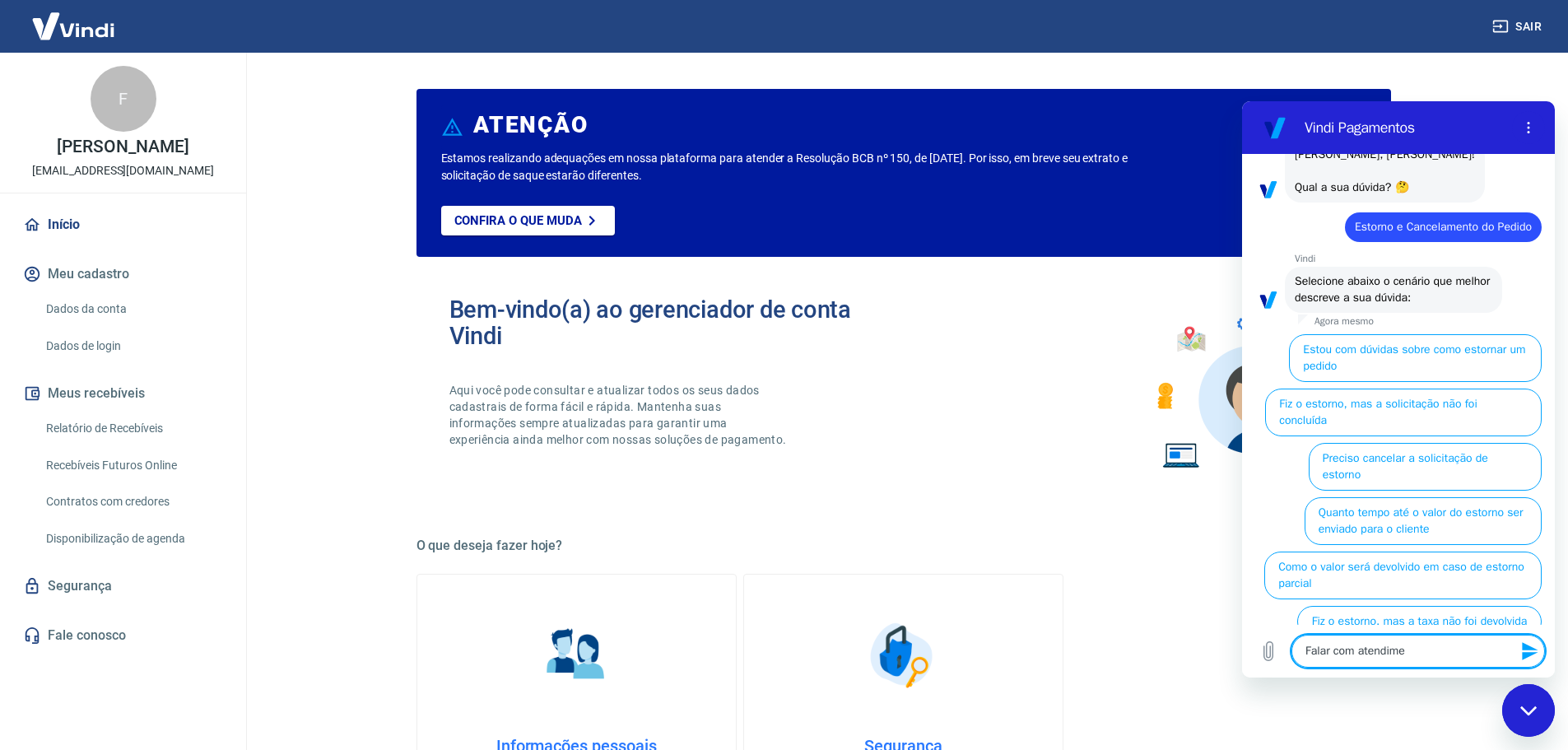 type on "Falar com atendimen" 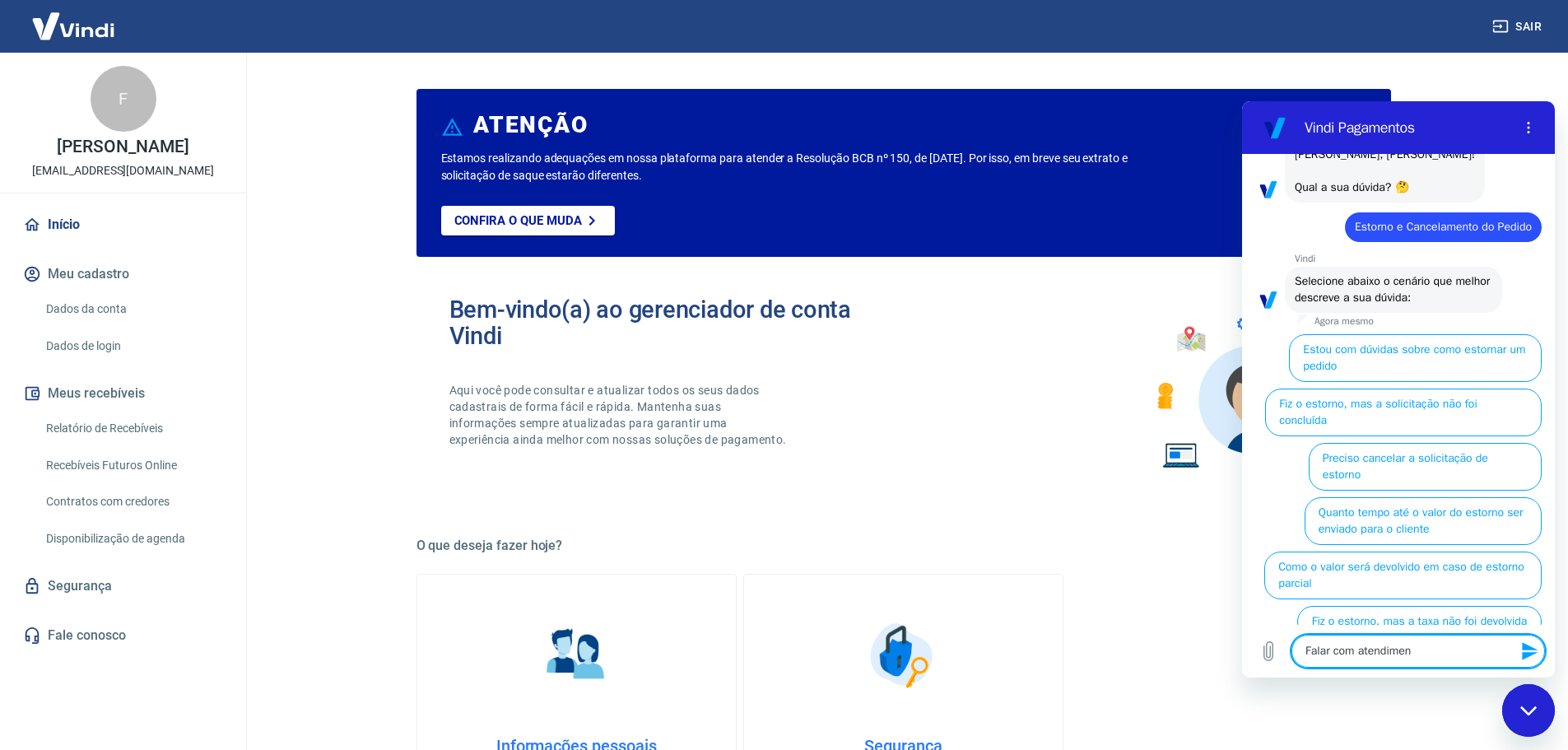 type on "Falar com atendiment" 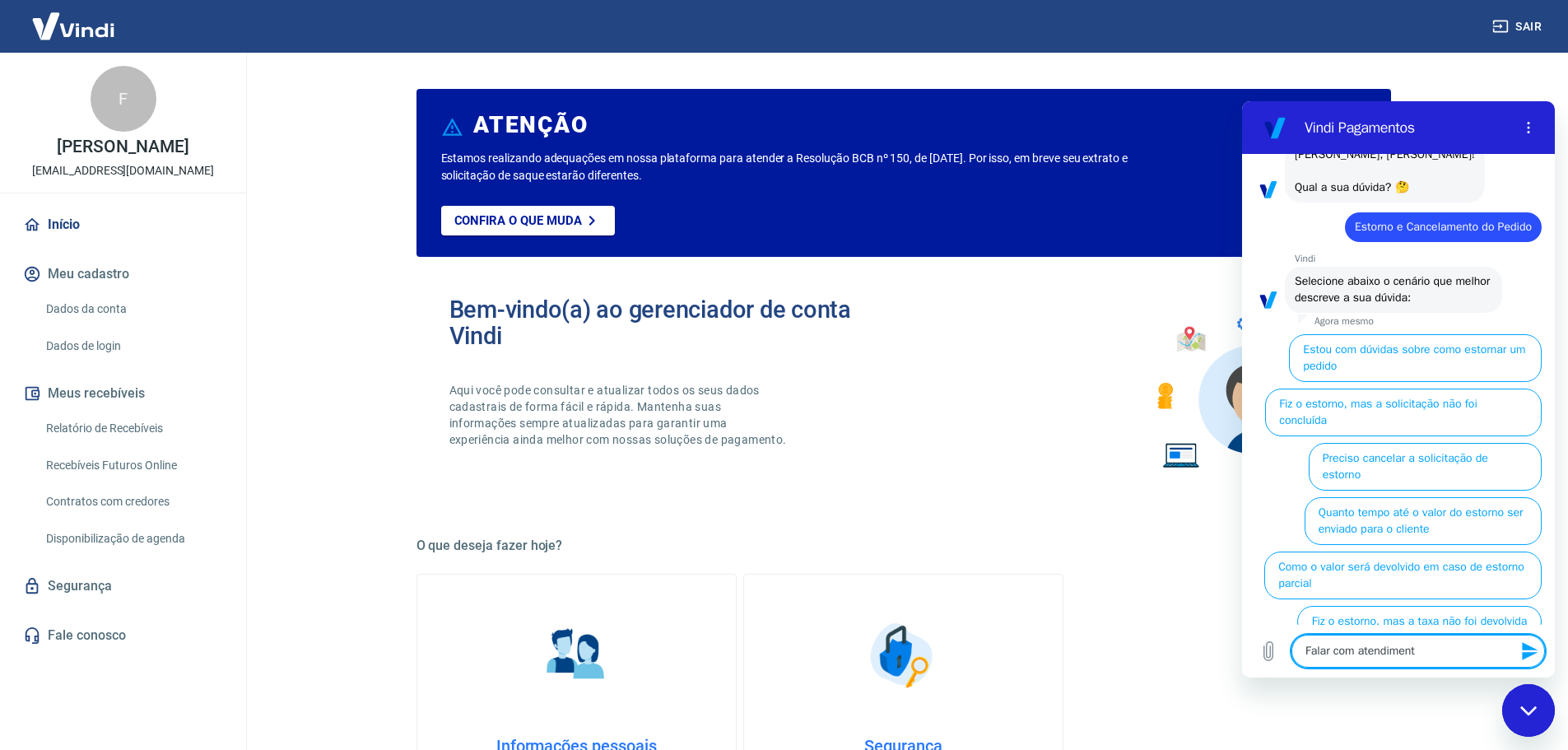 type on "Falar com atendimento" 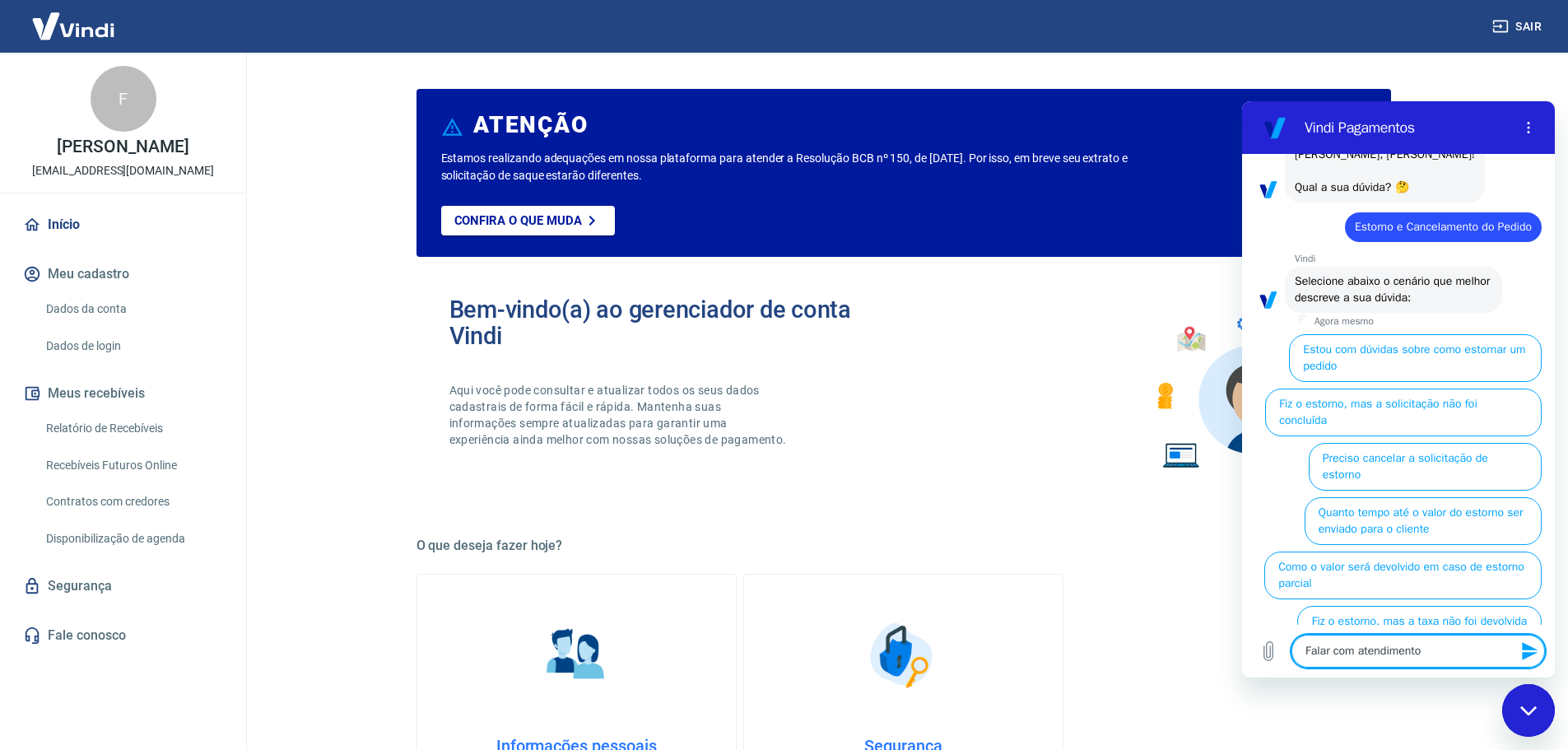 type 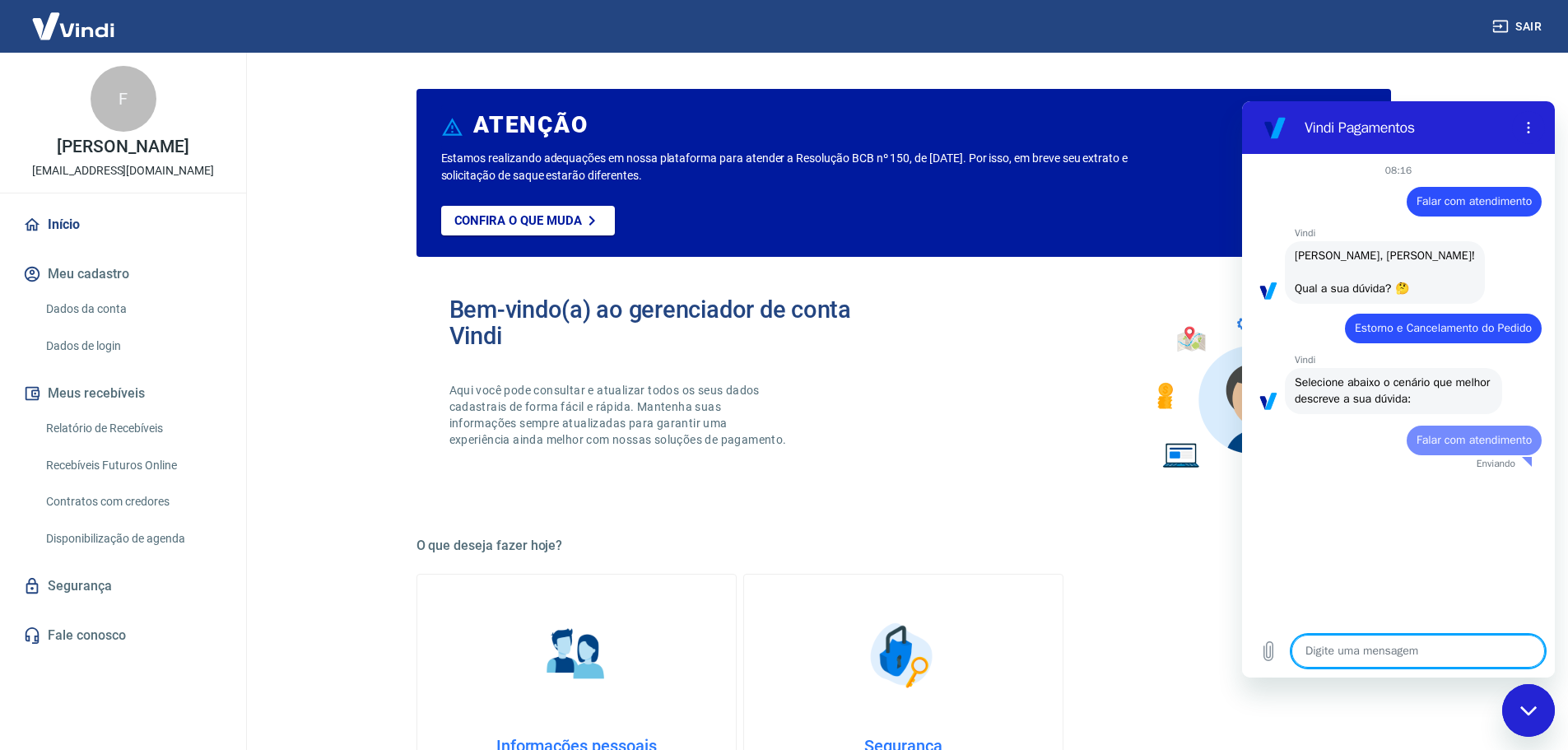 scroll, scrollTop: 0, scrollLeft: 0, axis: both 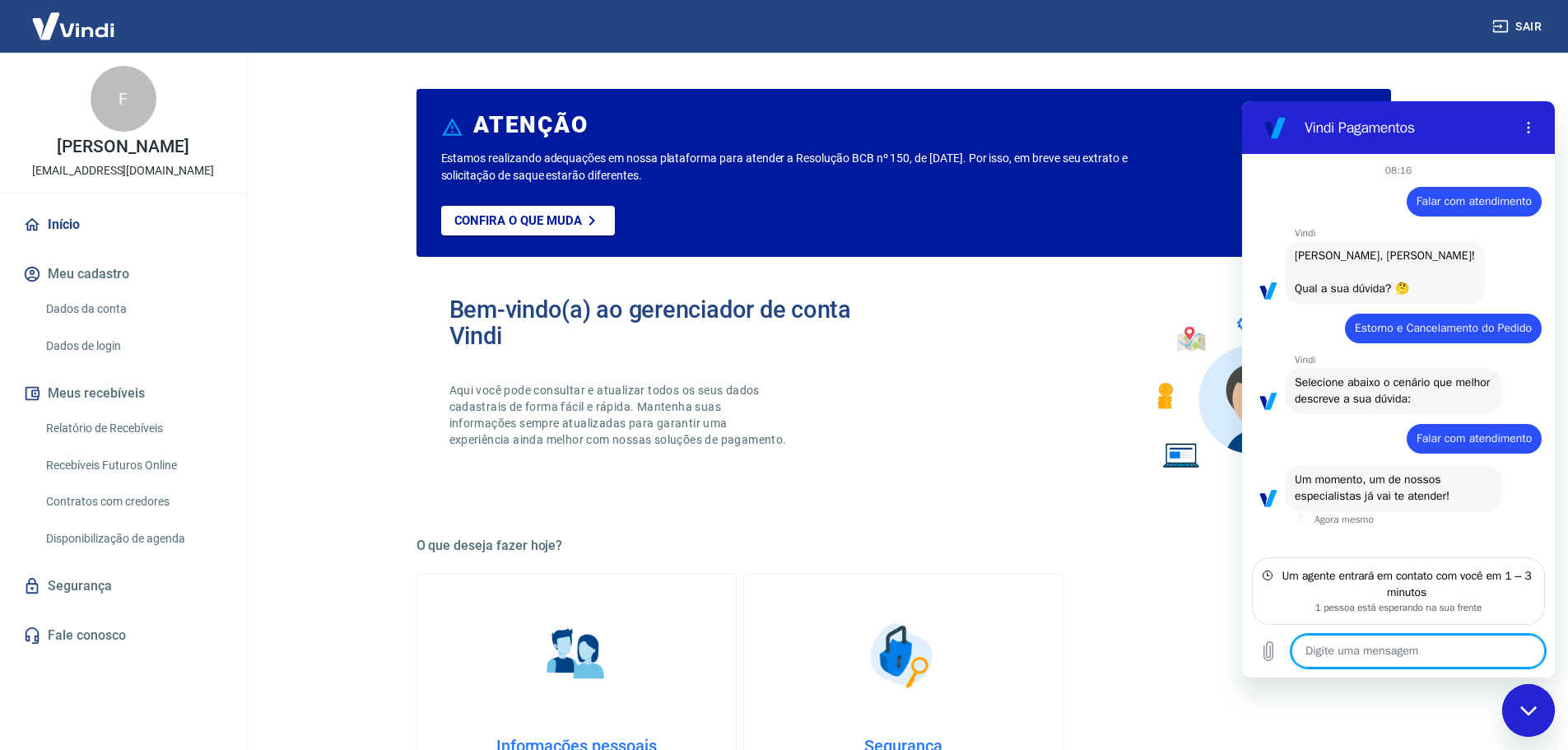 click at bounding box center (1418, 651) 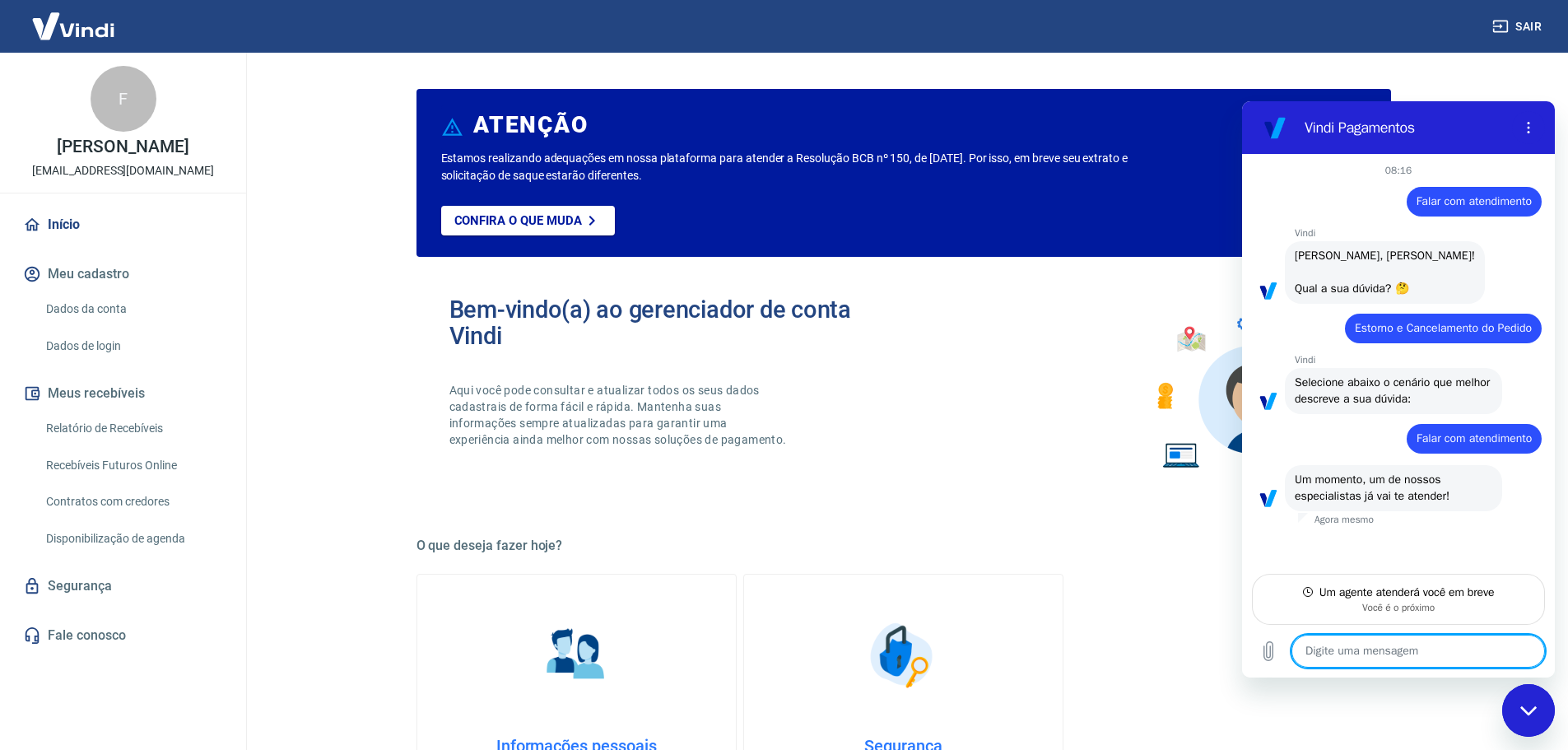 click at bounding box center (1418, 651) 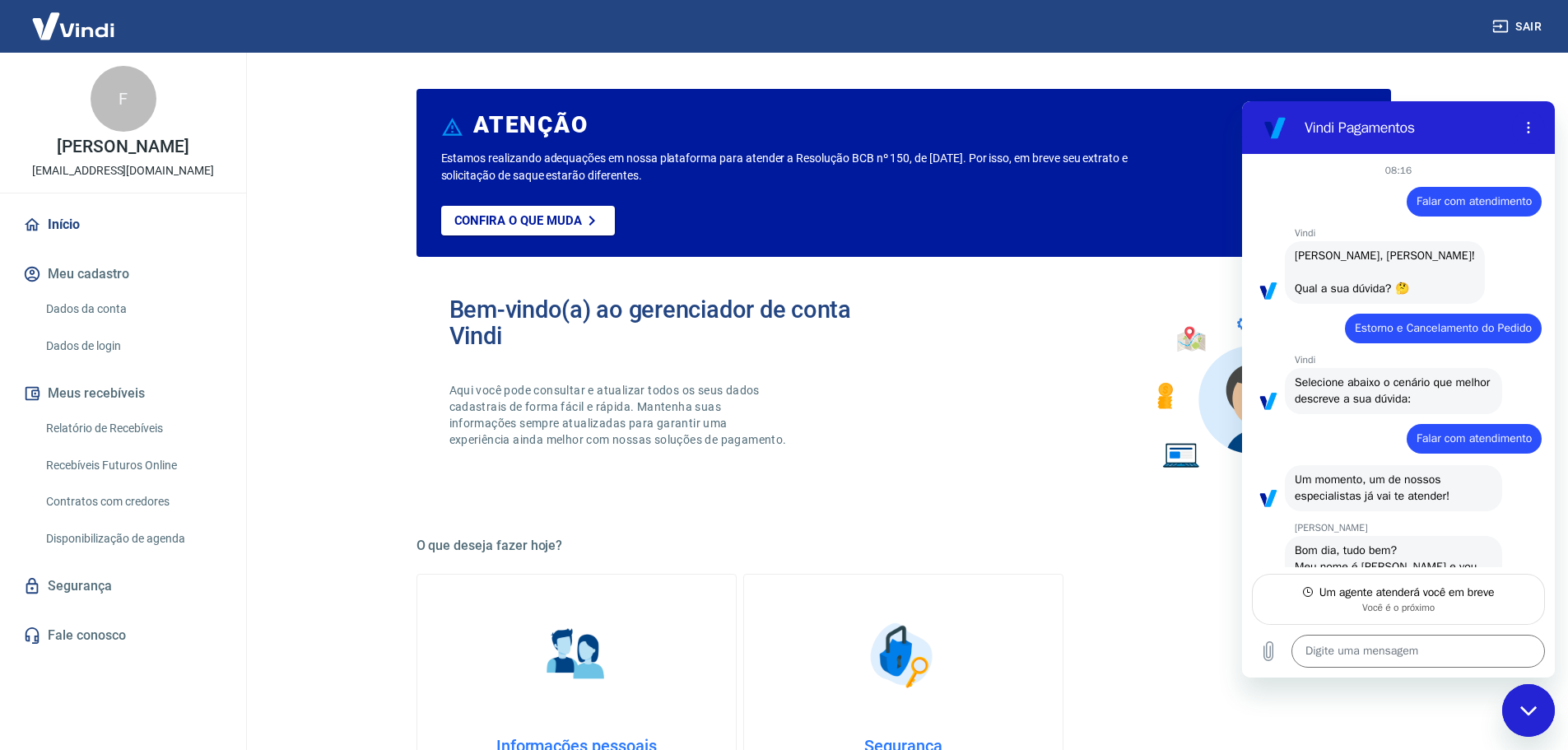 type on "x" 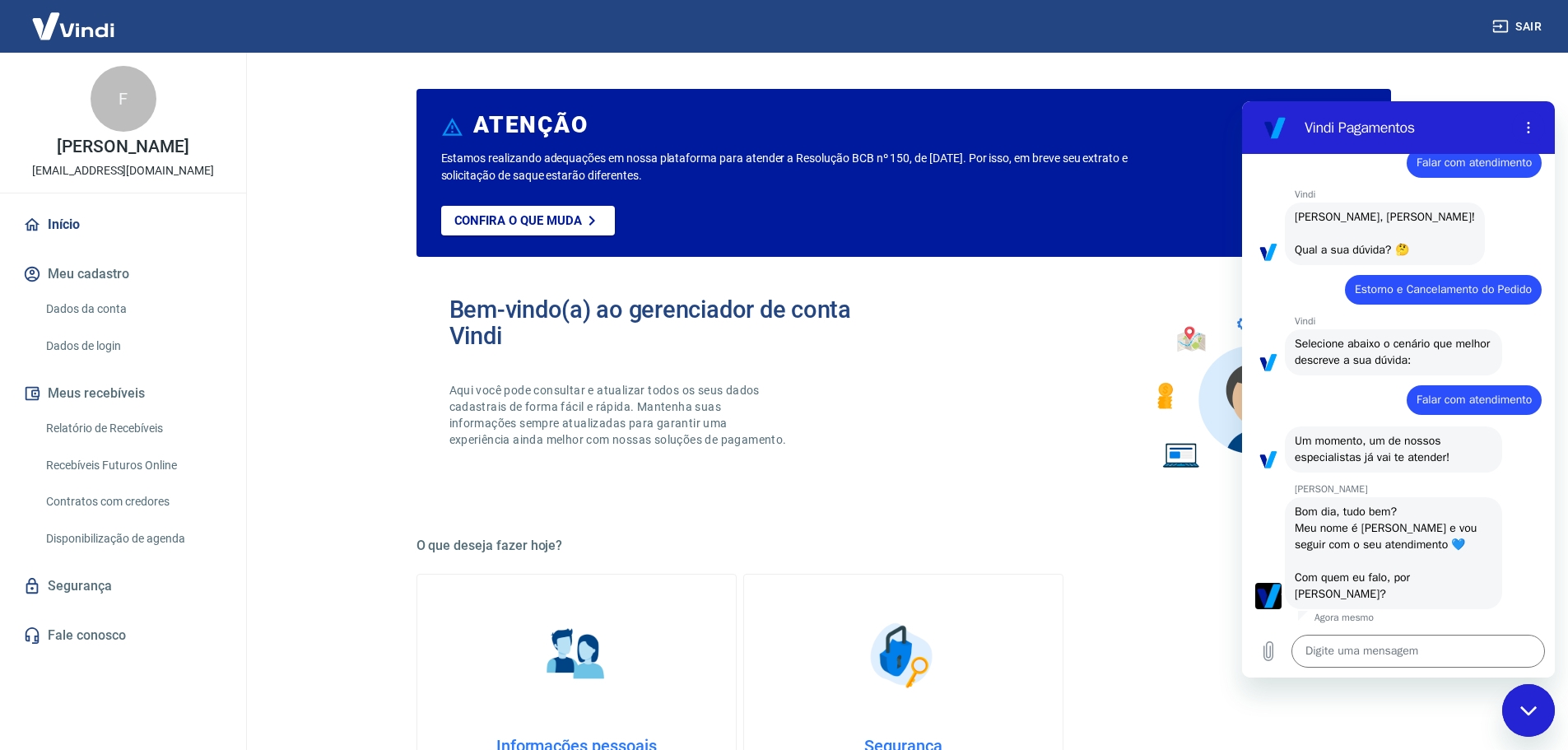 scroll, scrollTop: 42, scrollLeft: 0, axis: vertical 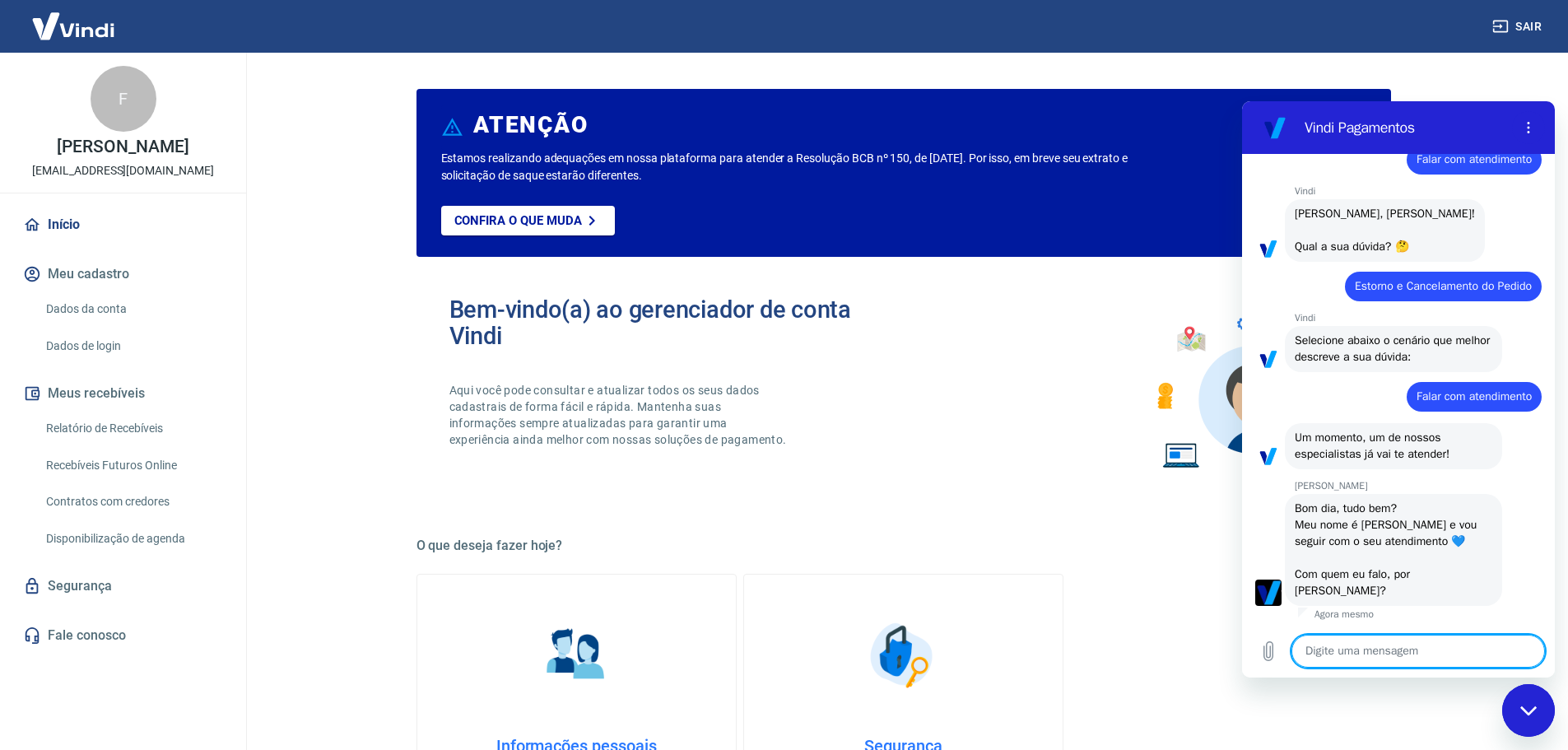 click at bounding box center (1418, 651) 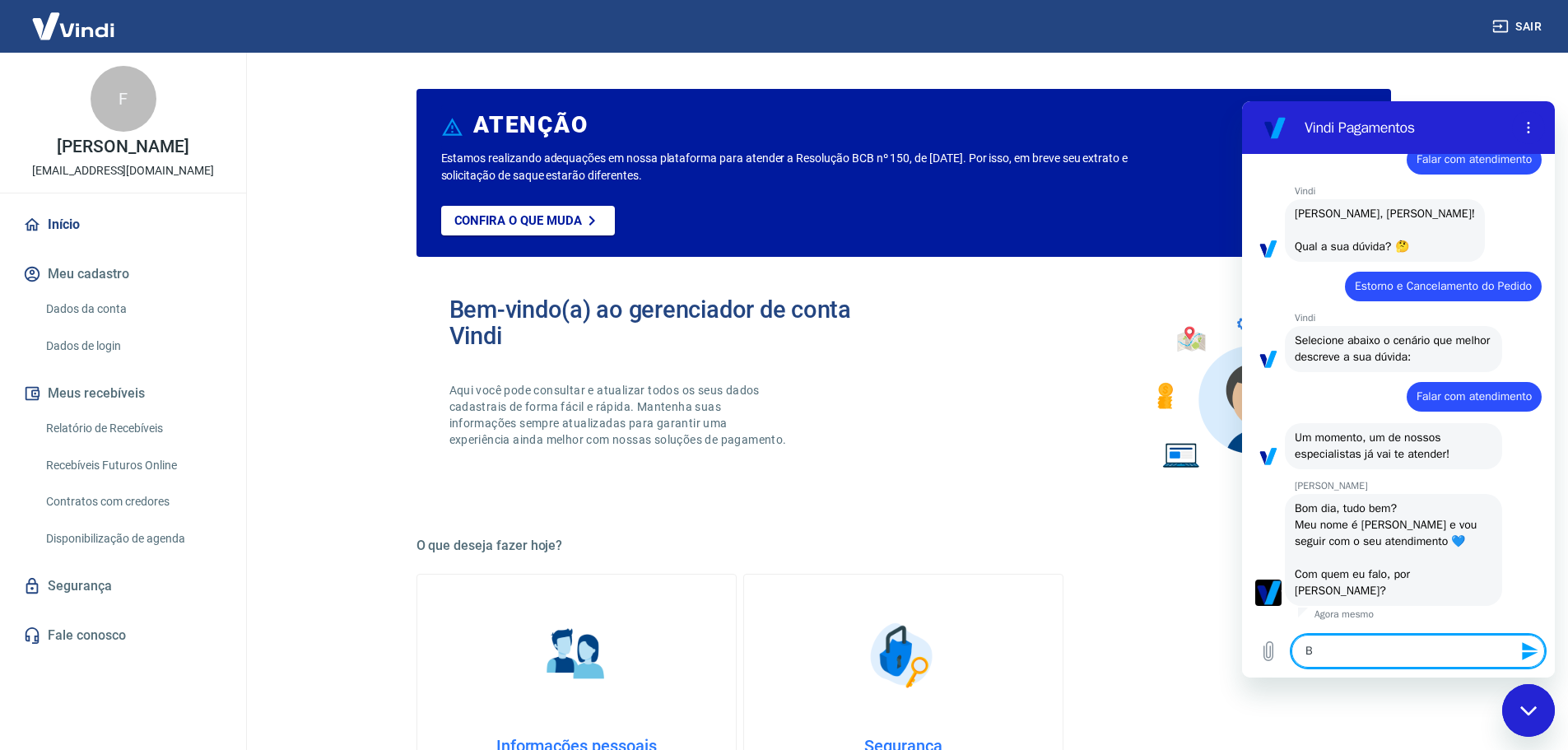 type on "Bo" 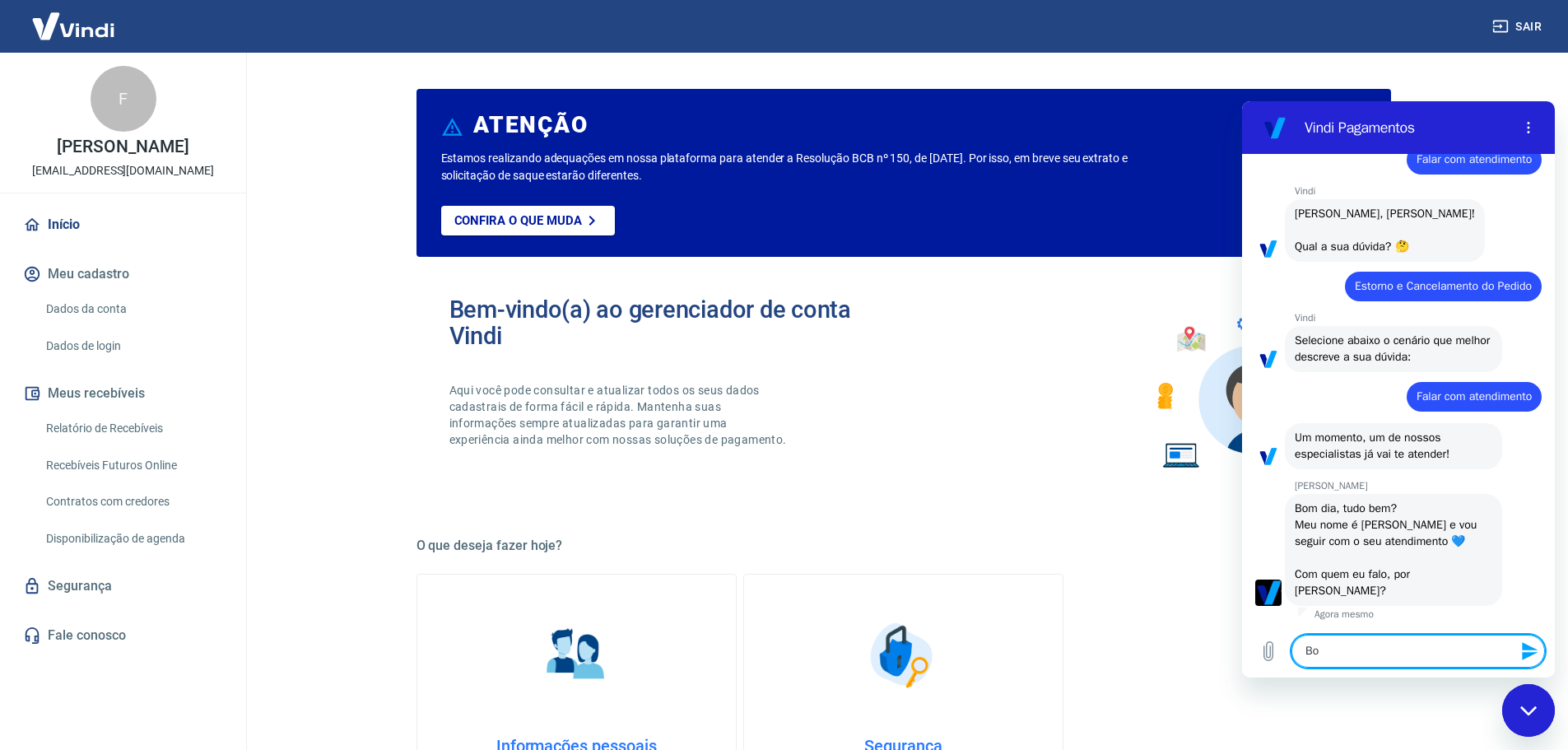type on "Bom" 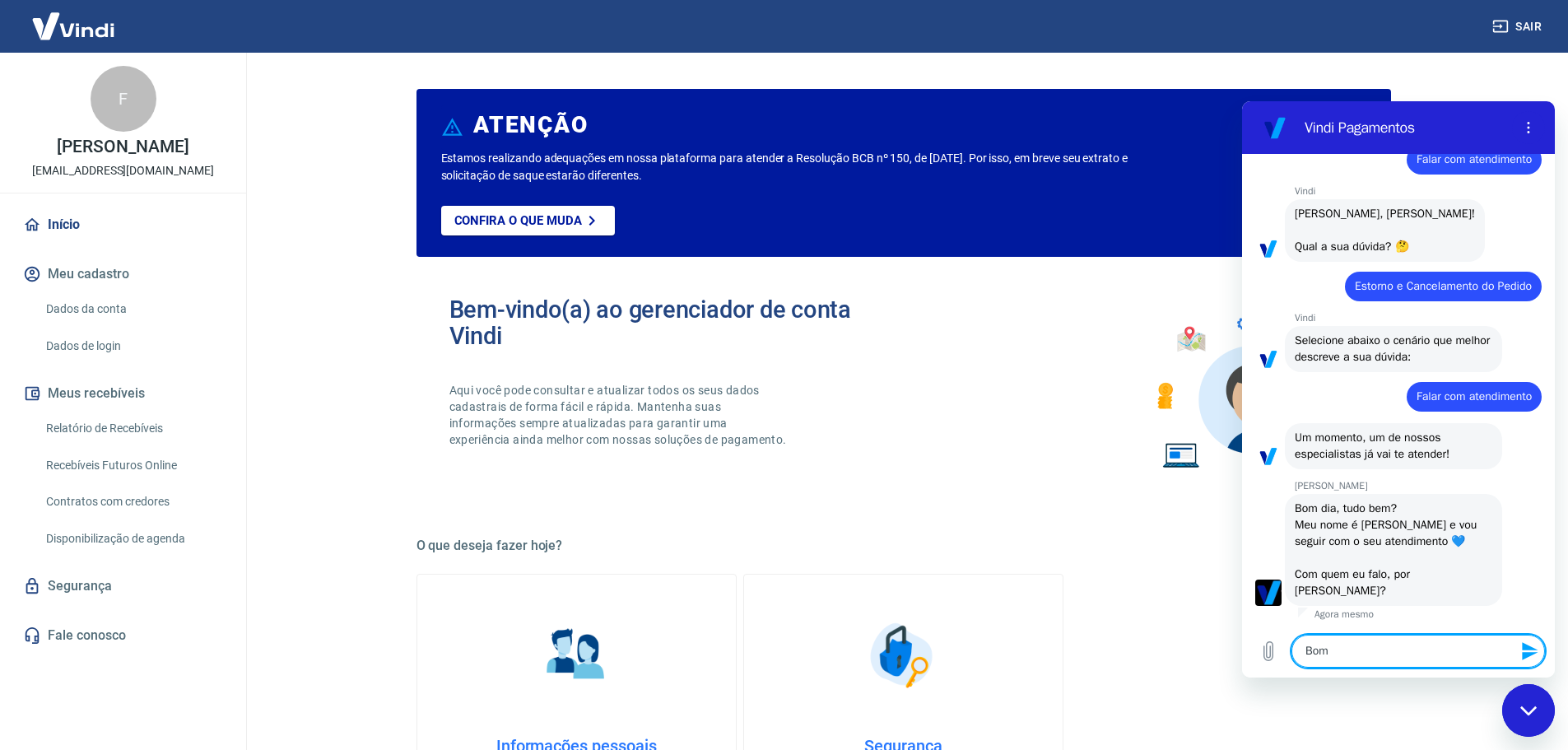 type on "Bom" 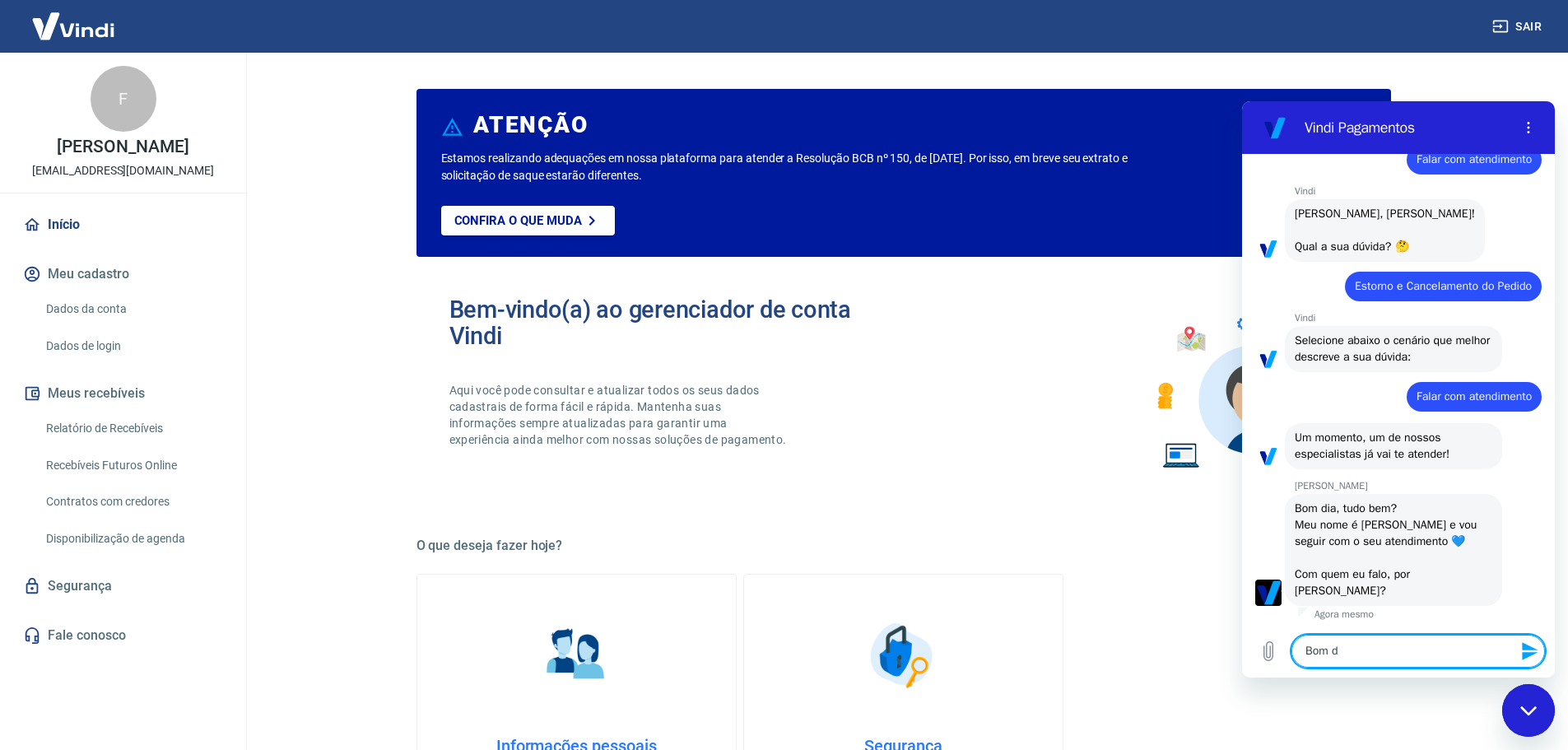 type on "Bom di" 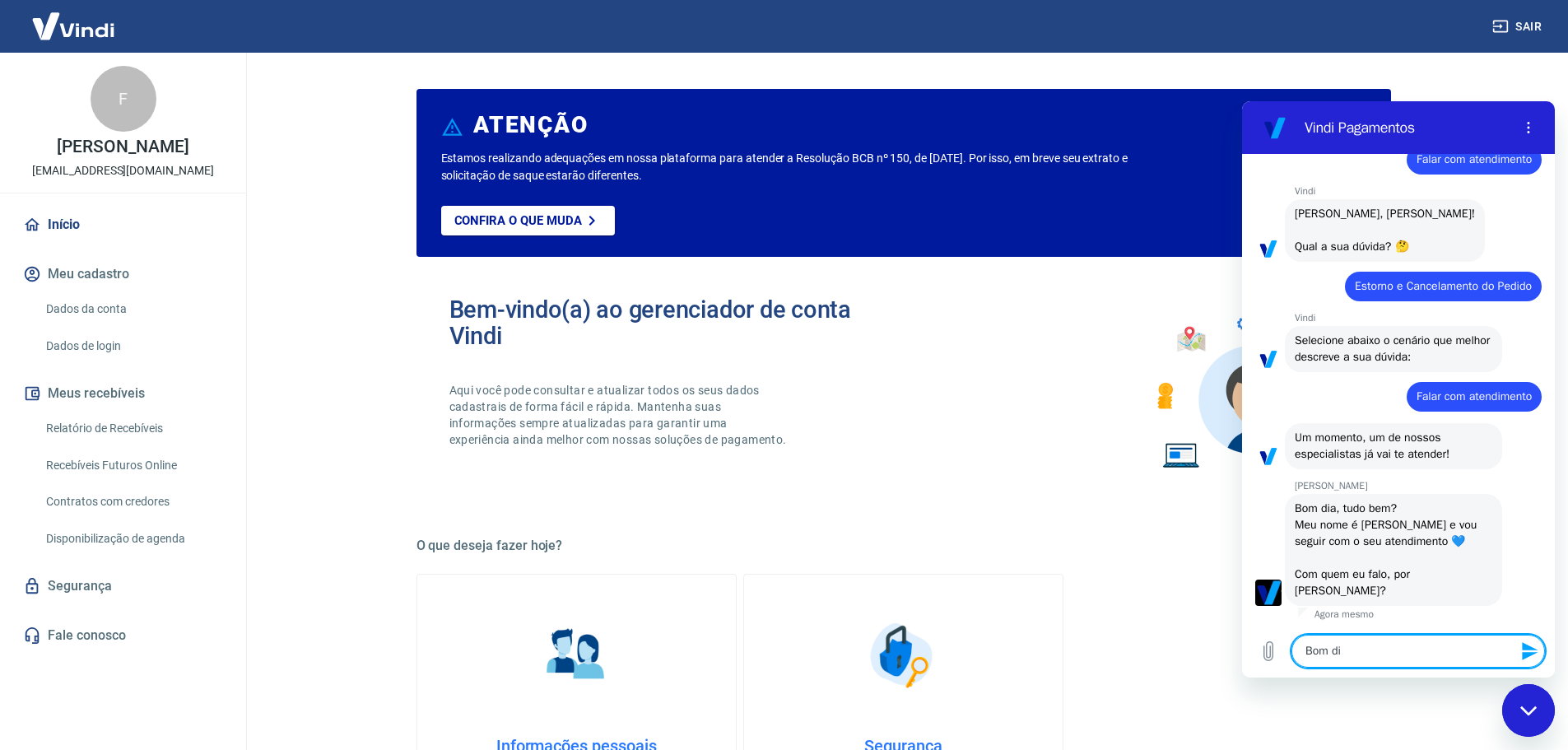 type on "Bom dia" 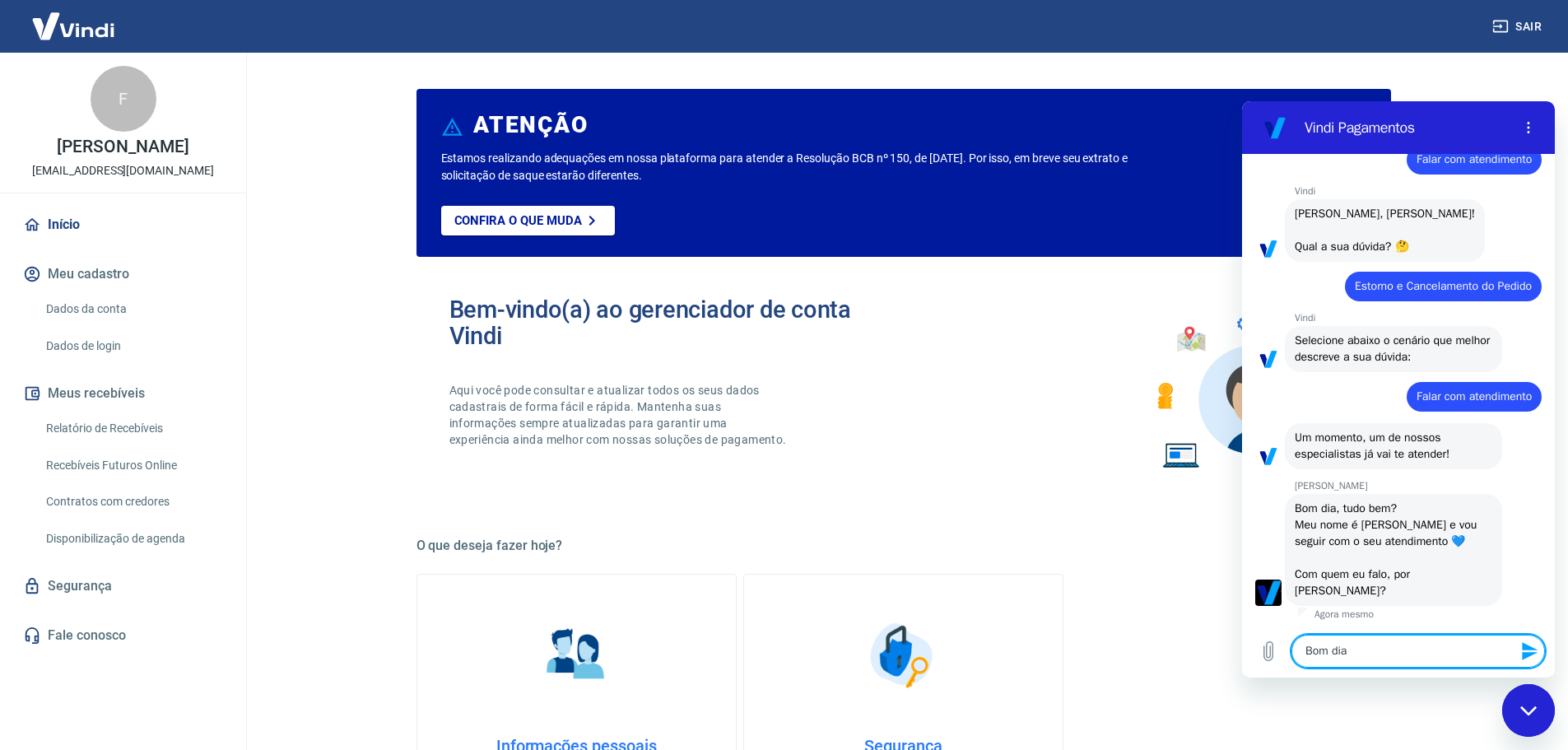 type on "Bom dia," 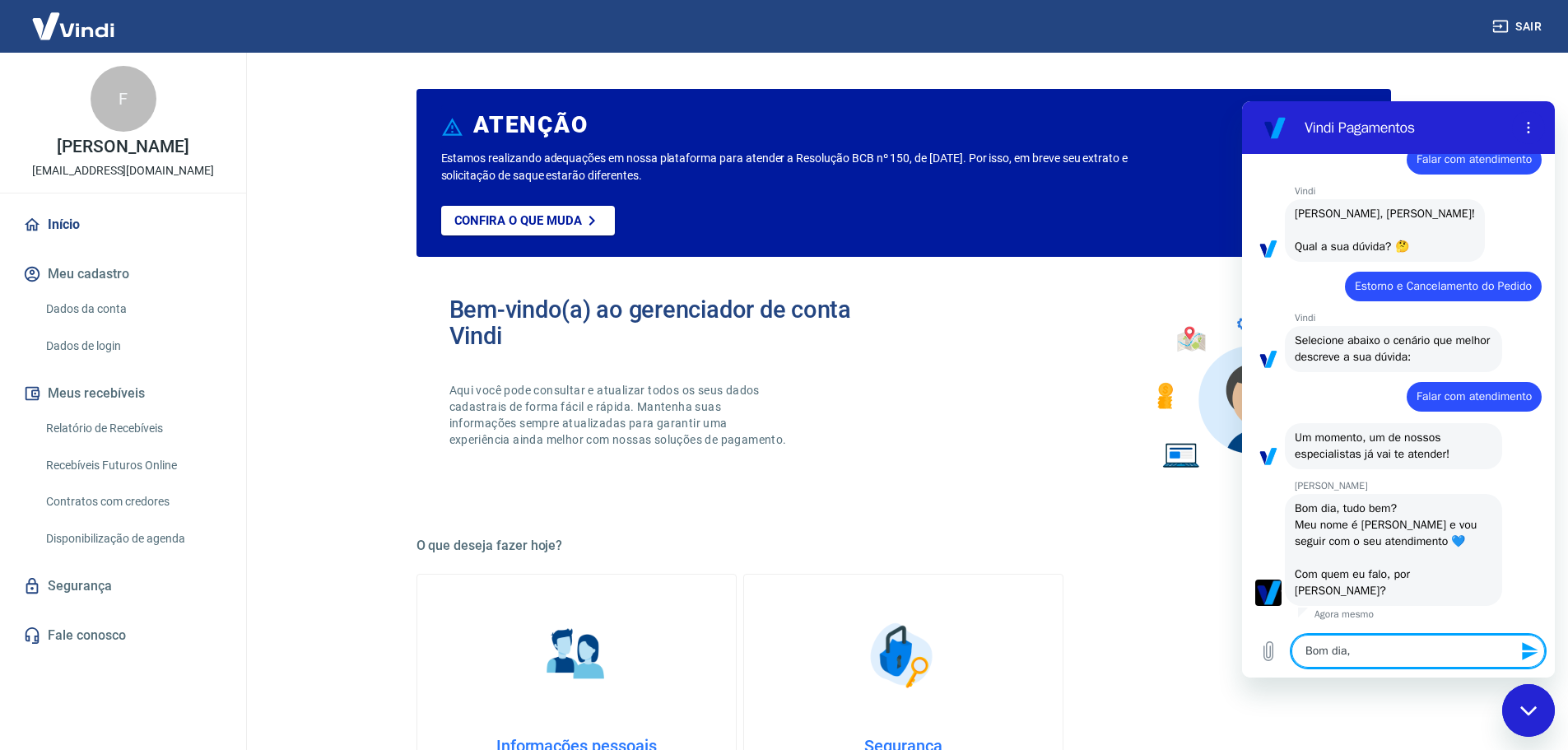 type on "Bom dia," 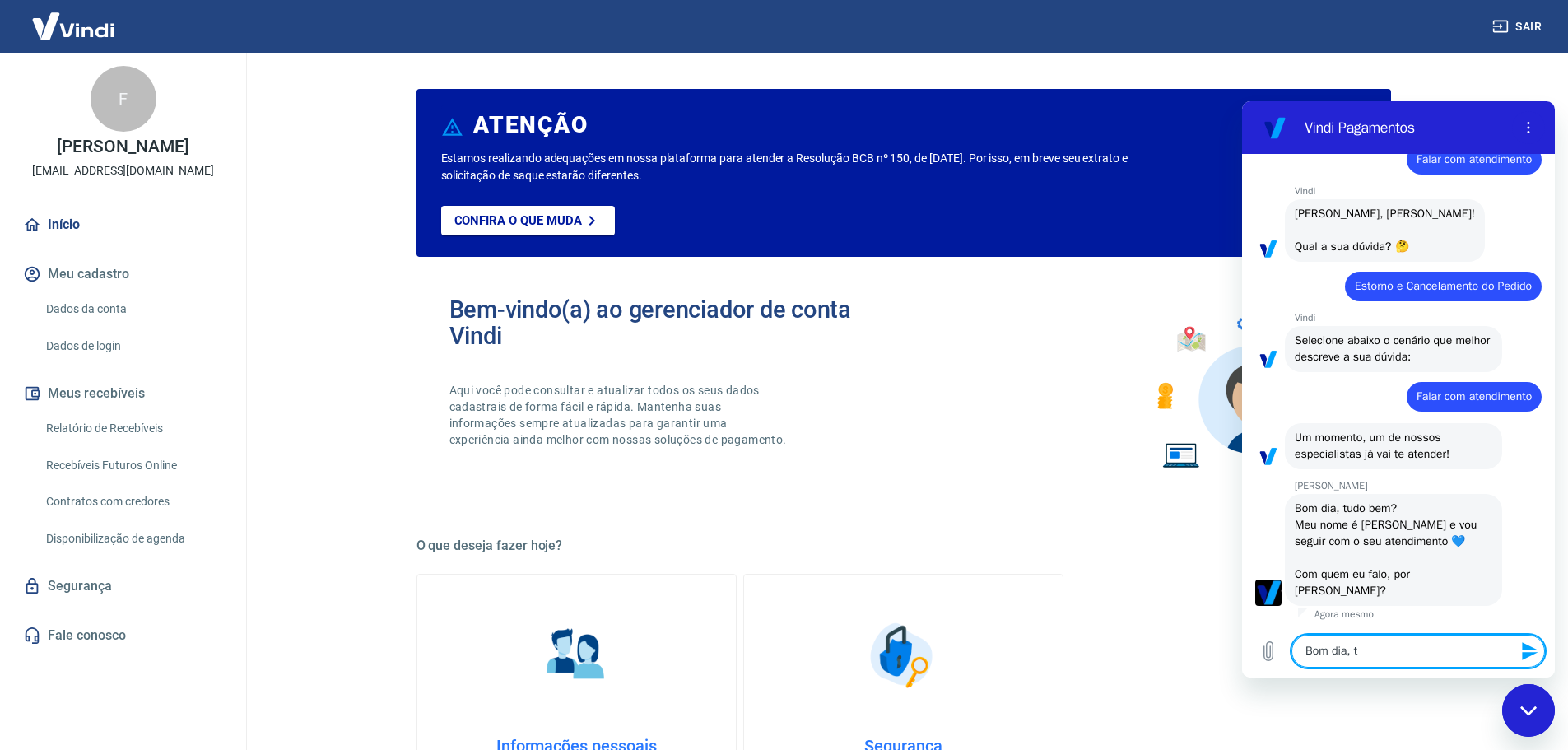 type on "Bom dia, tu" 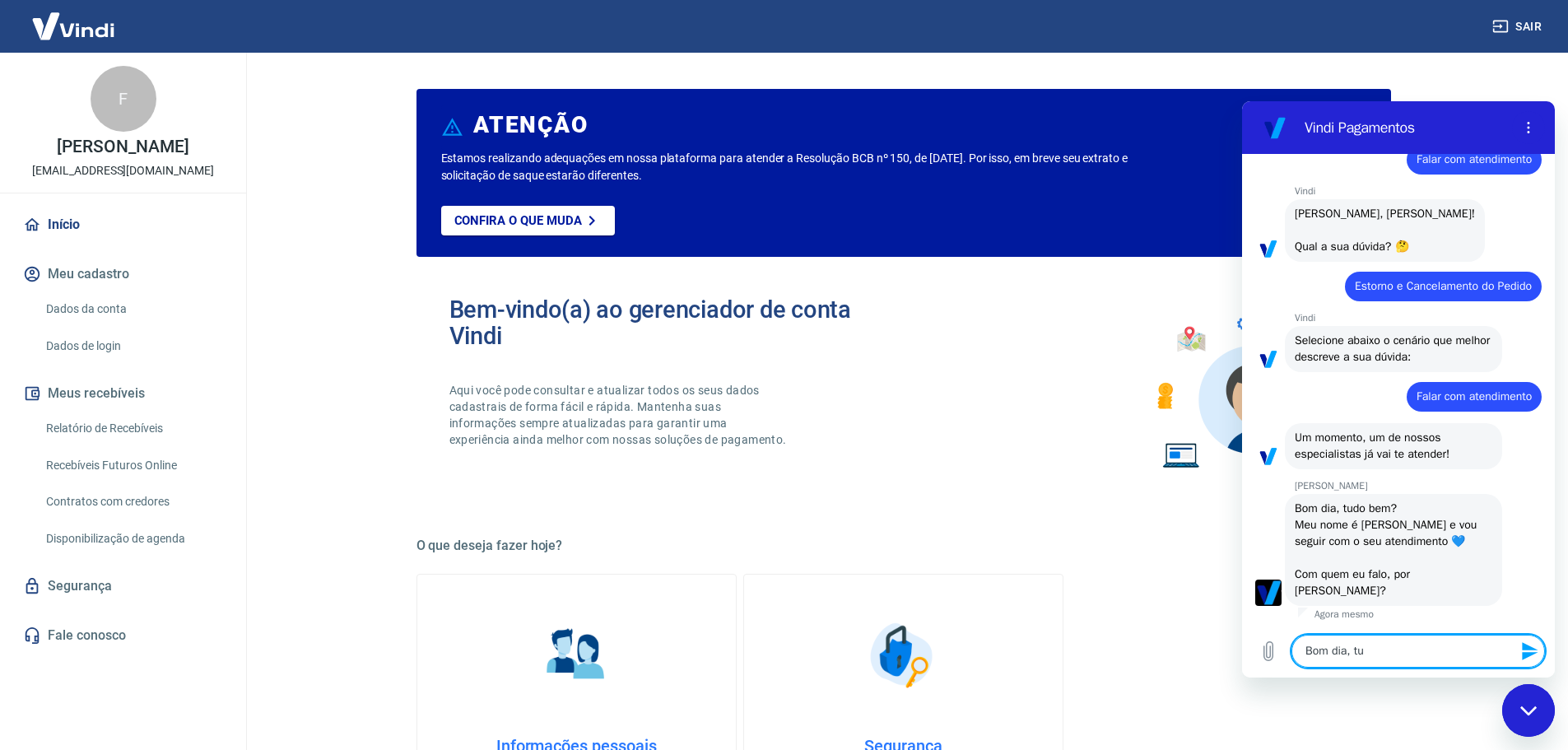 type on "Bom dia, tud" 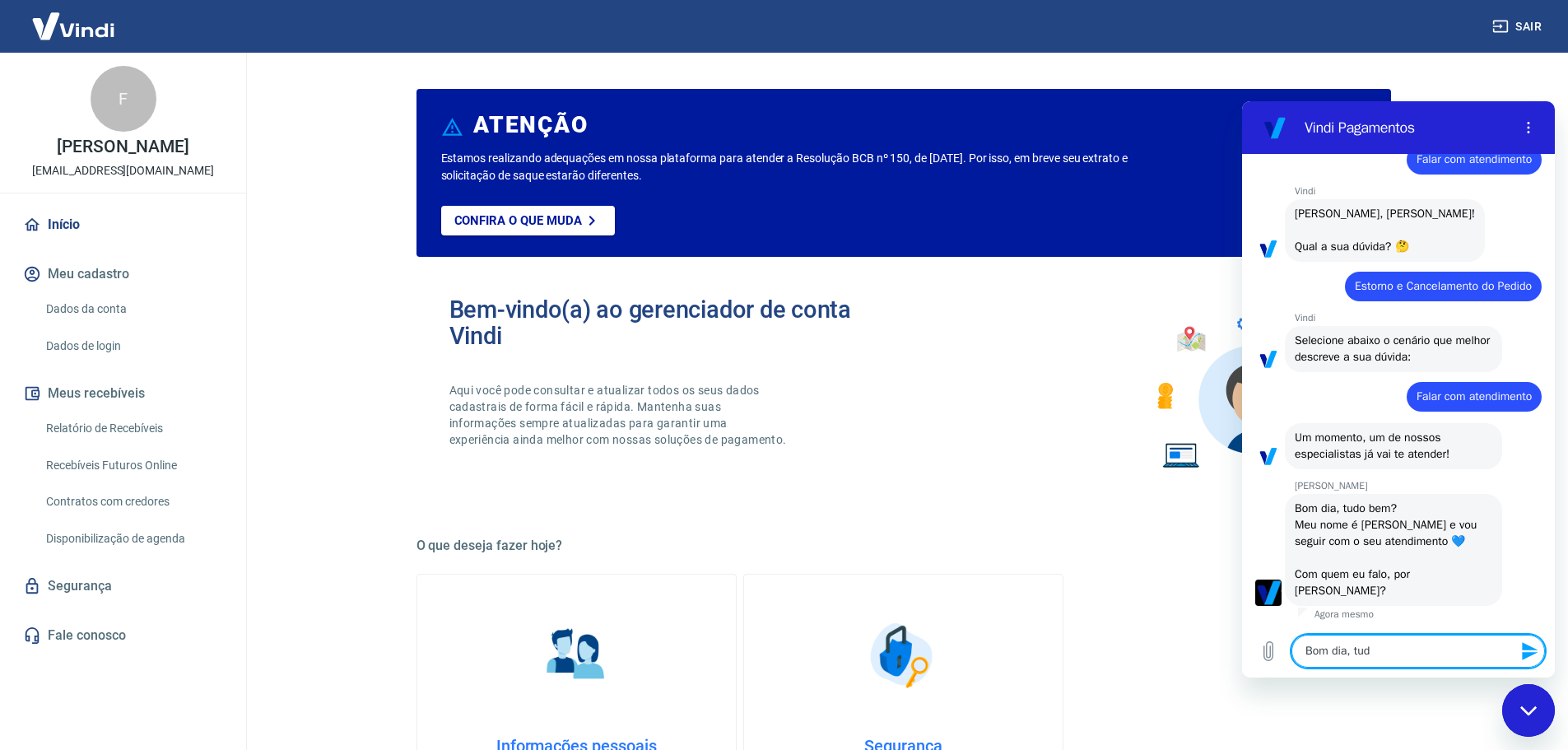 type on "Bom dia, tudo" 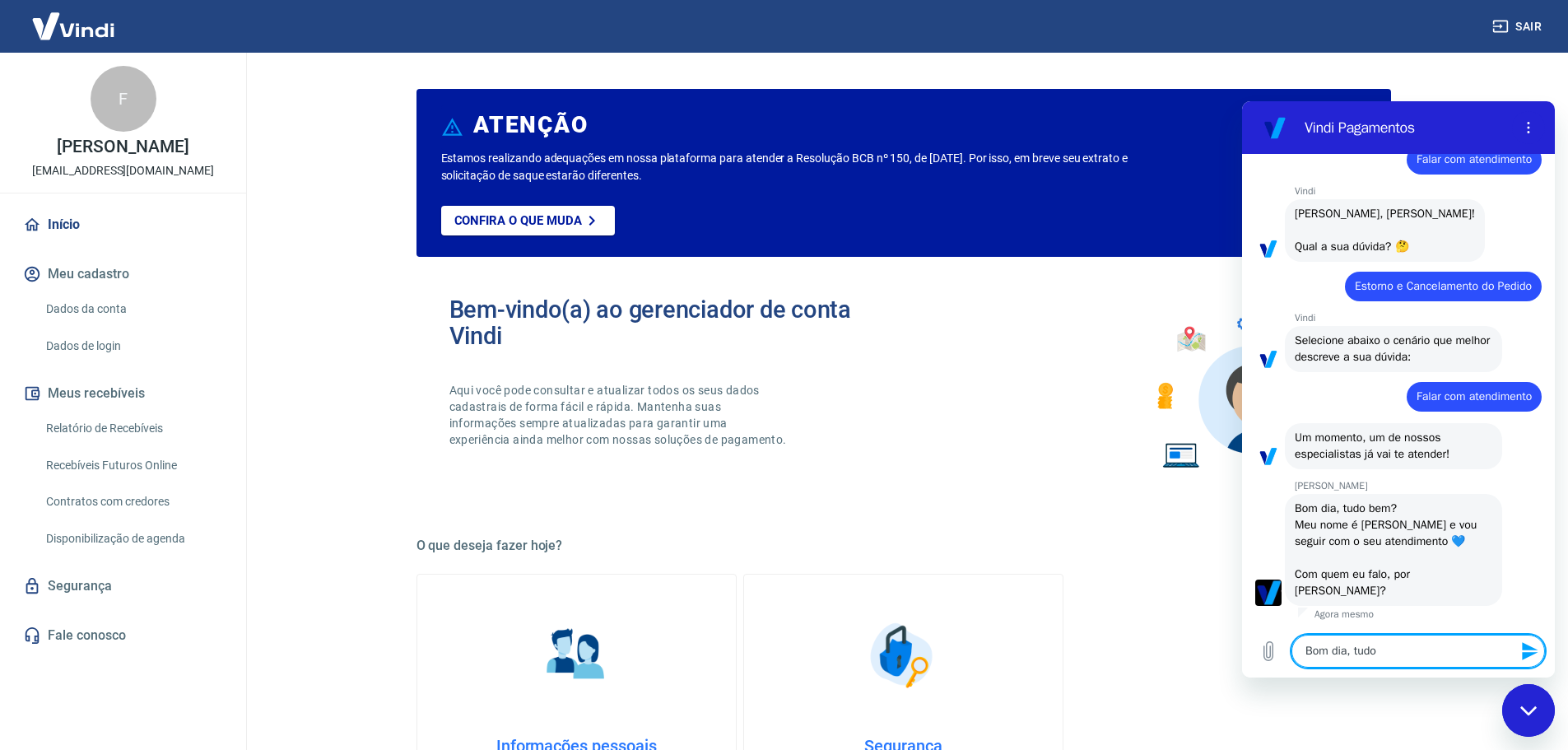 type on "Bom dia, tudo" 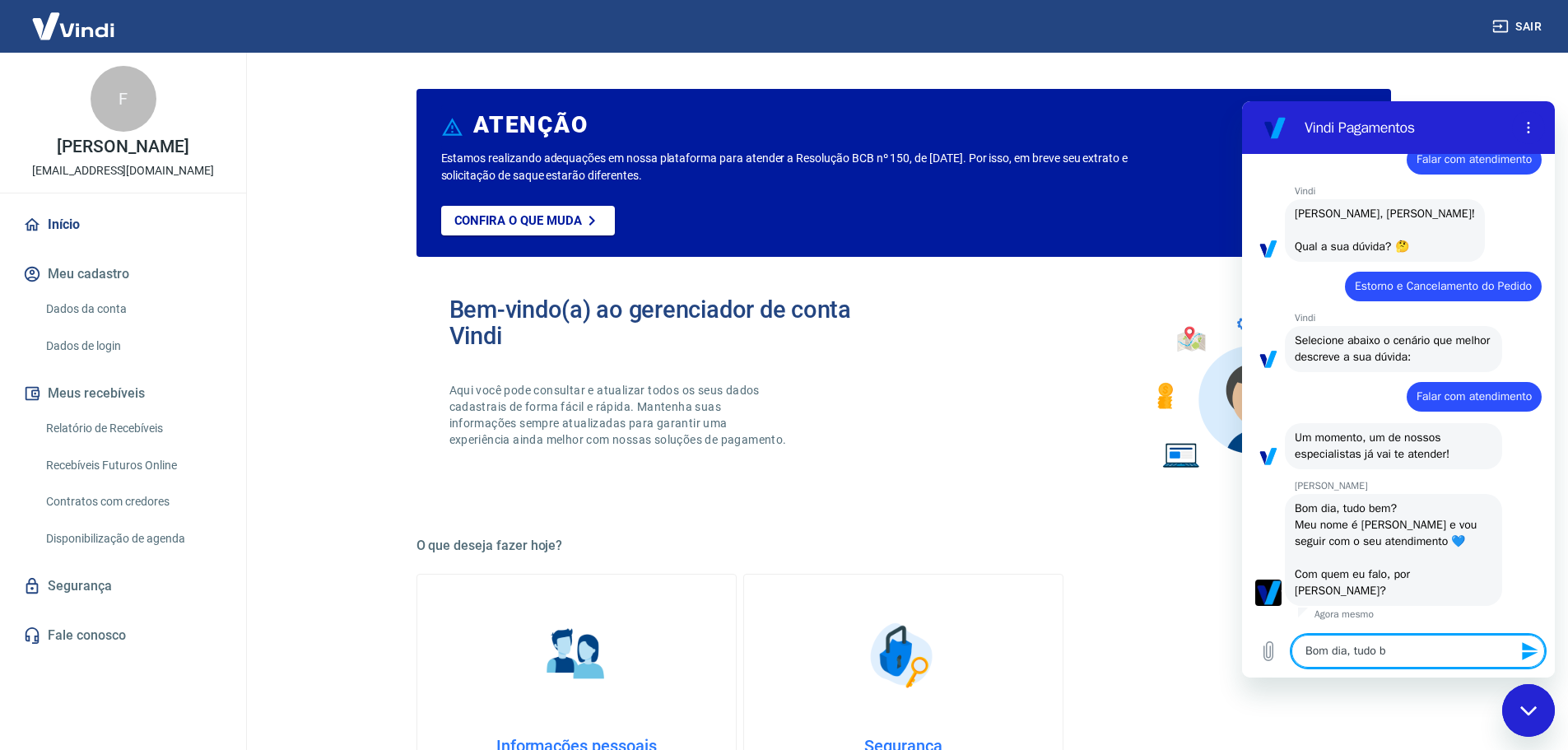type on "Bom dia, tudo be" 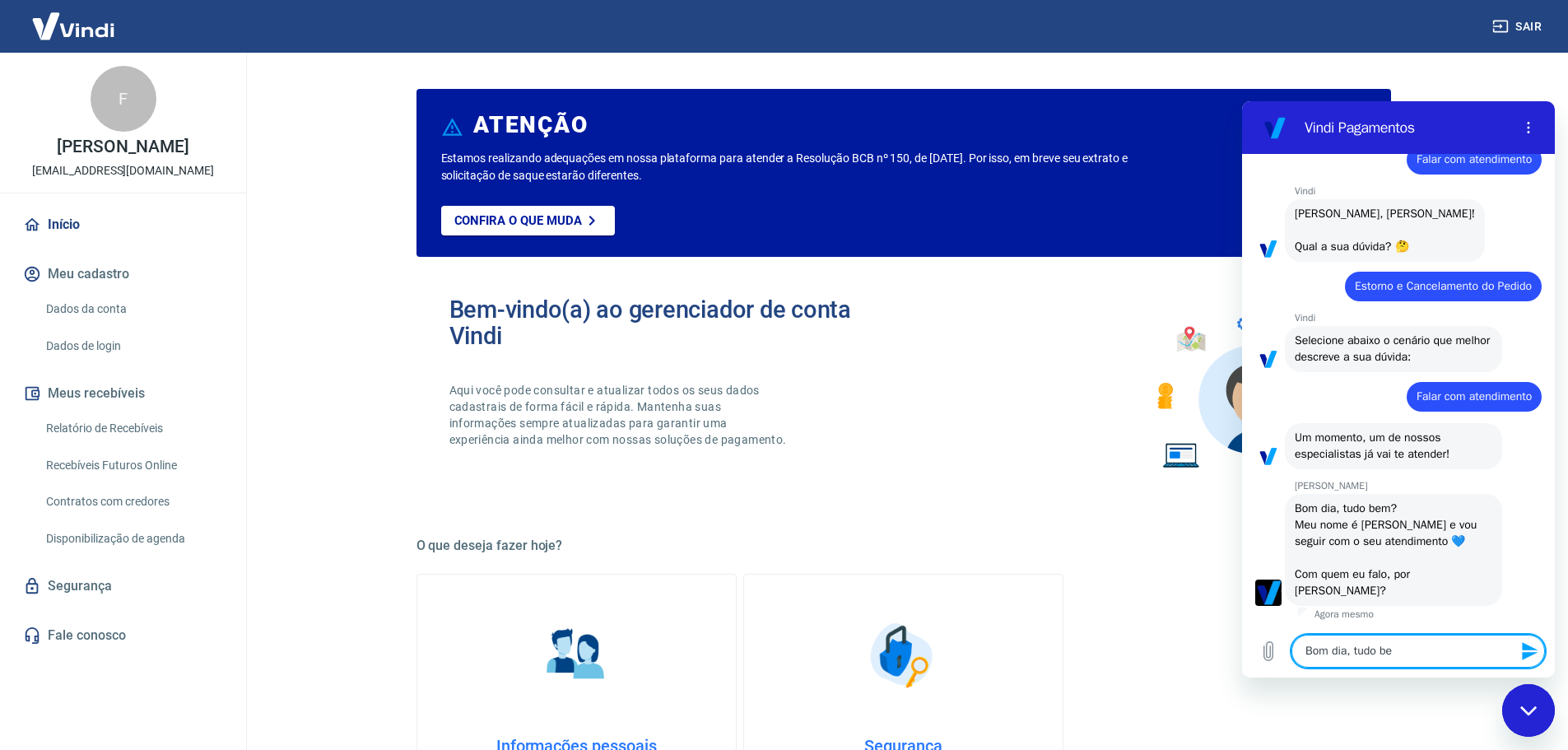 type on "Bom dia, tudo bem" 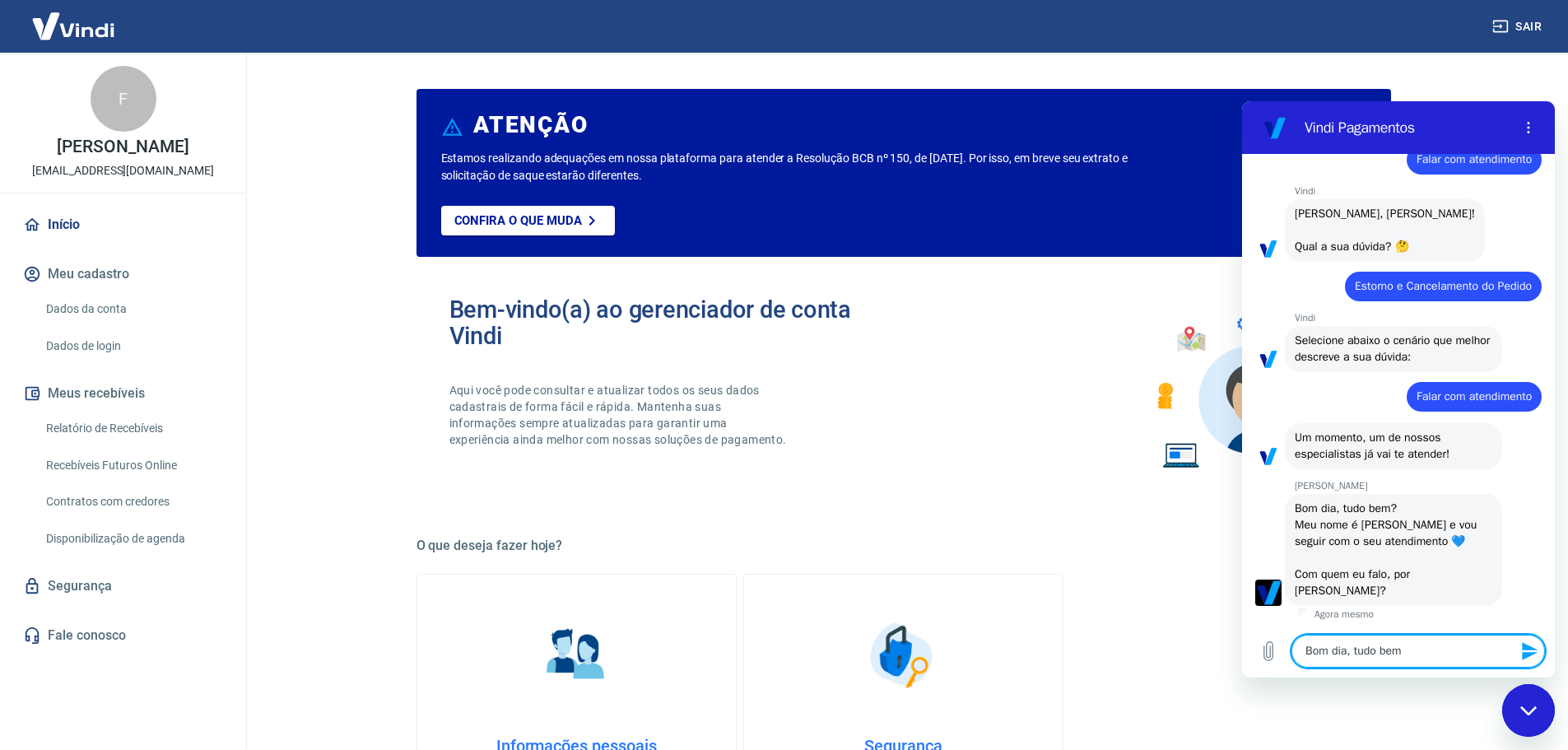 type on "Bom dia, tudo bem" 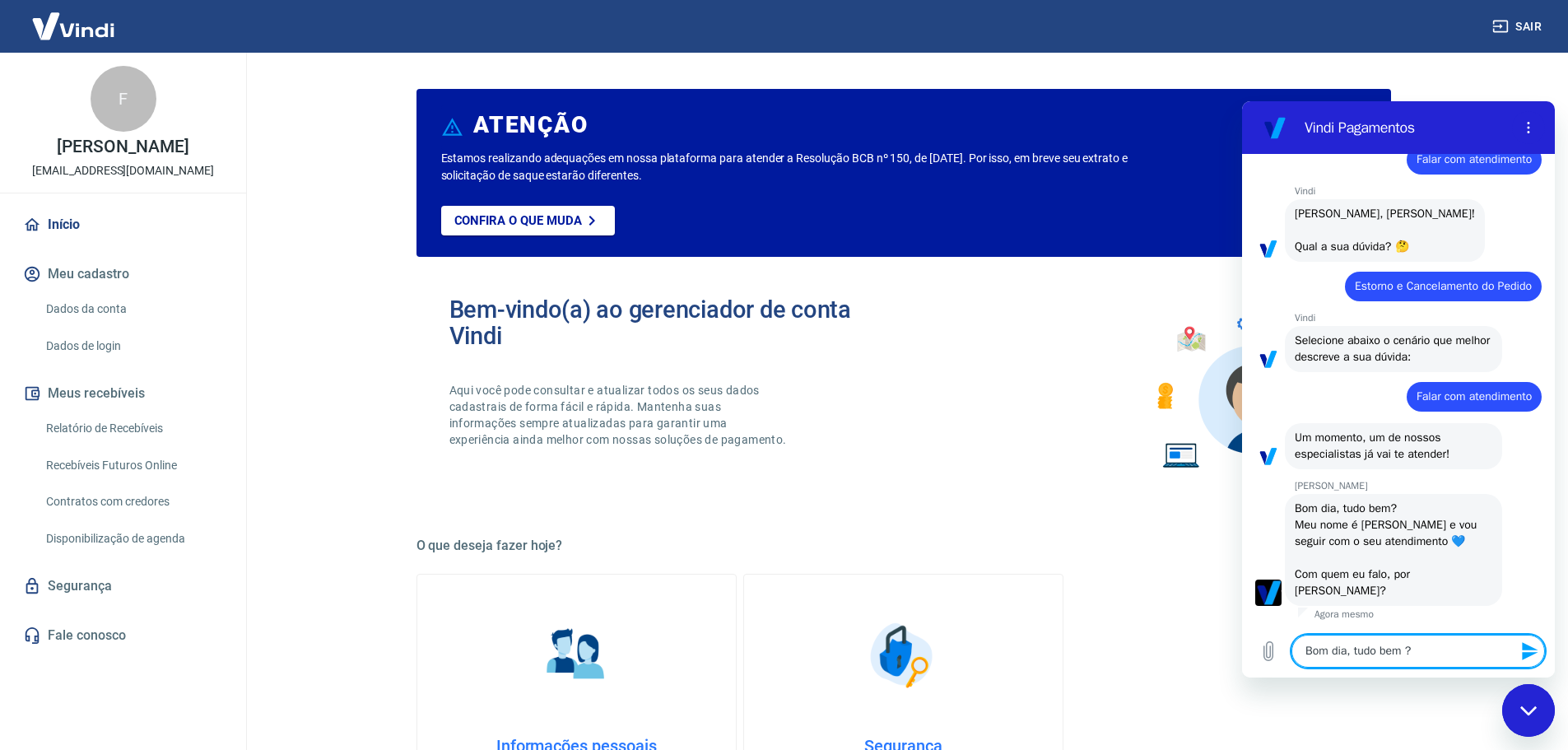 type on "Bom dia, tudo bem" 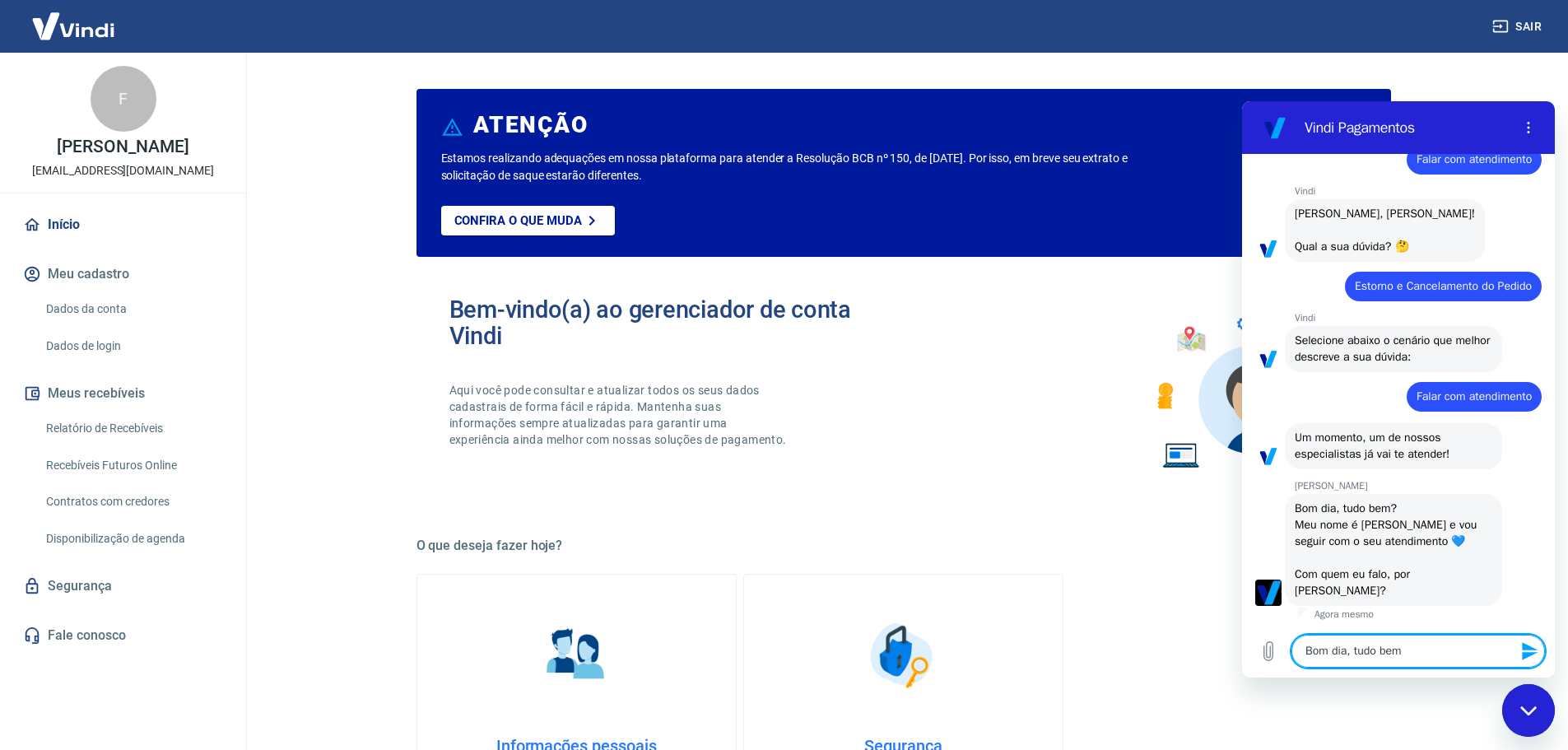 type on "Bom dia, tudo bem e" 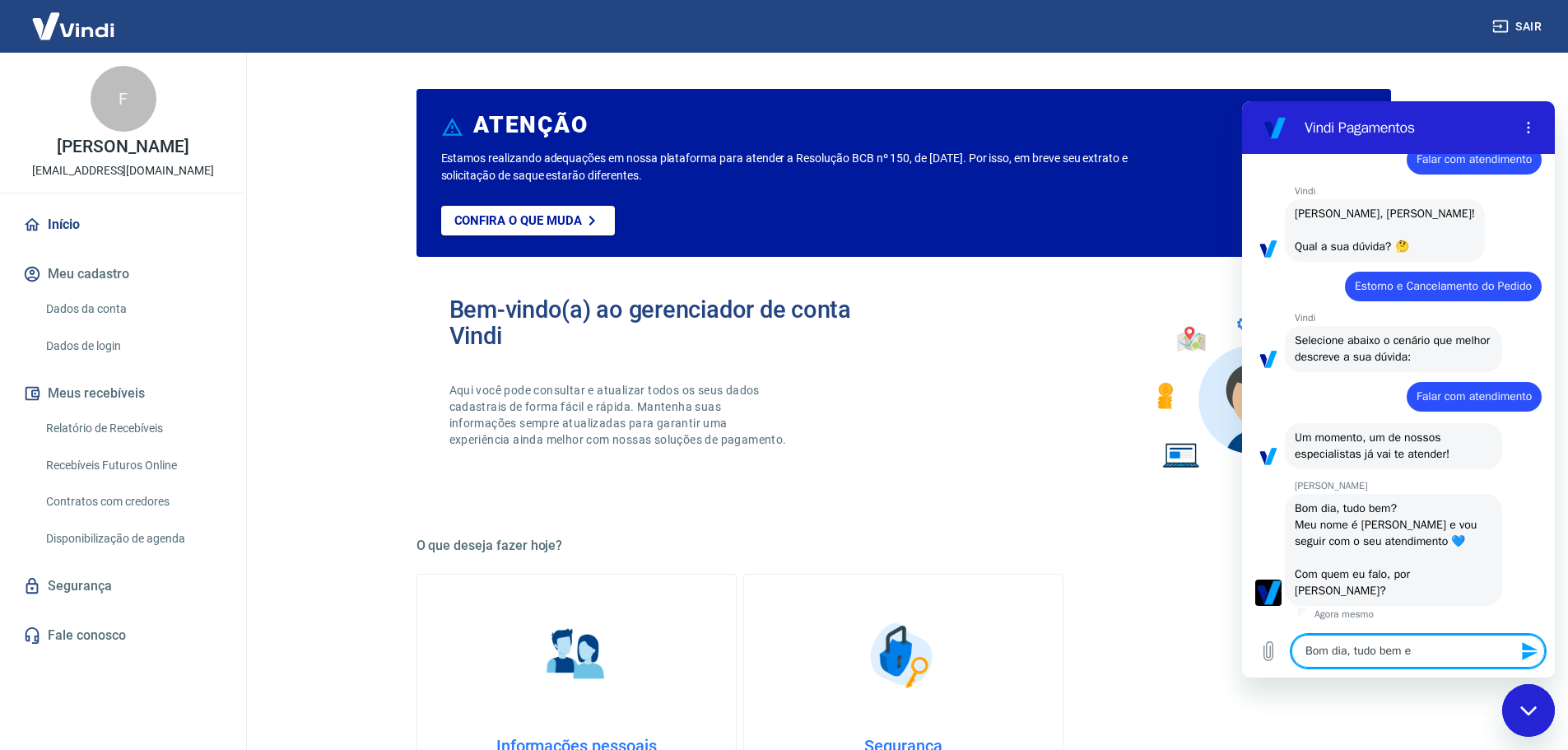 type on "Bom dia, tudo bem e" 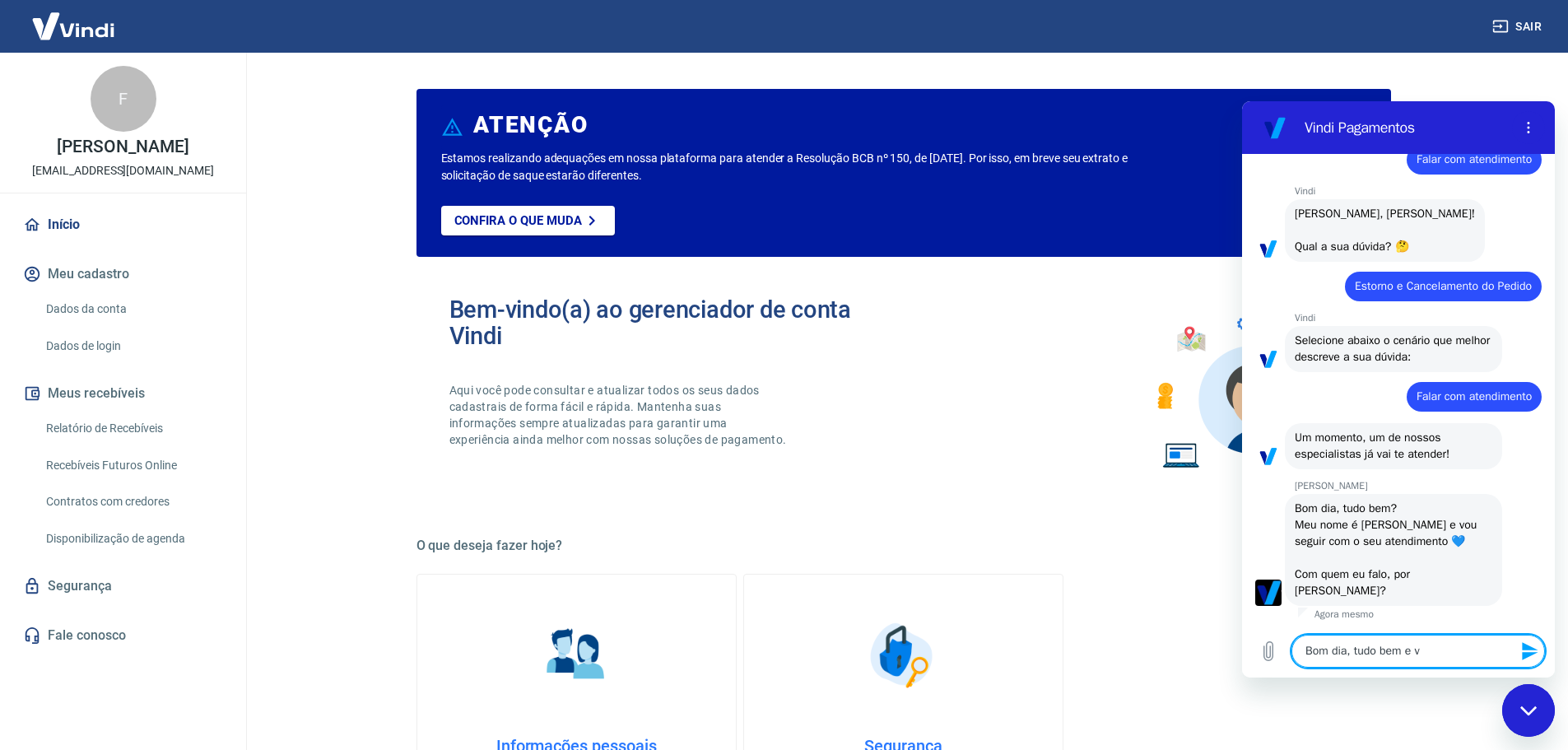 type on "Bom dia, tudo bem e vp" 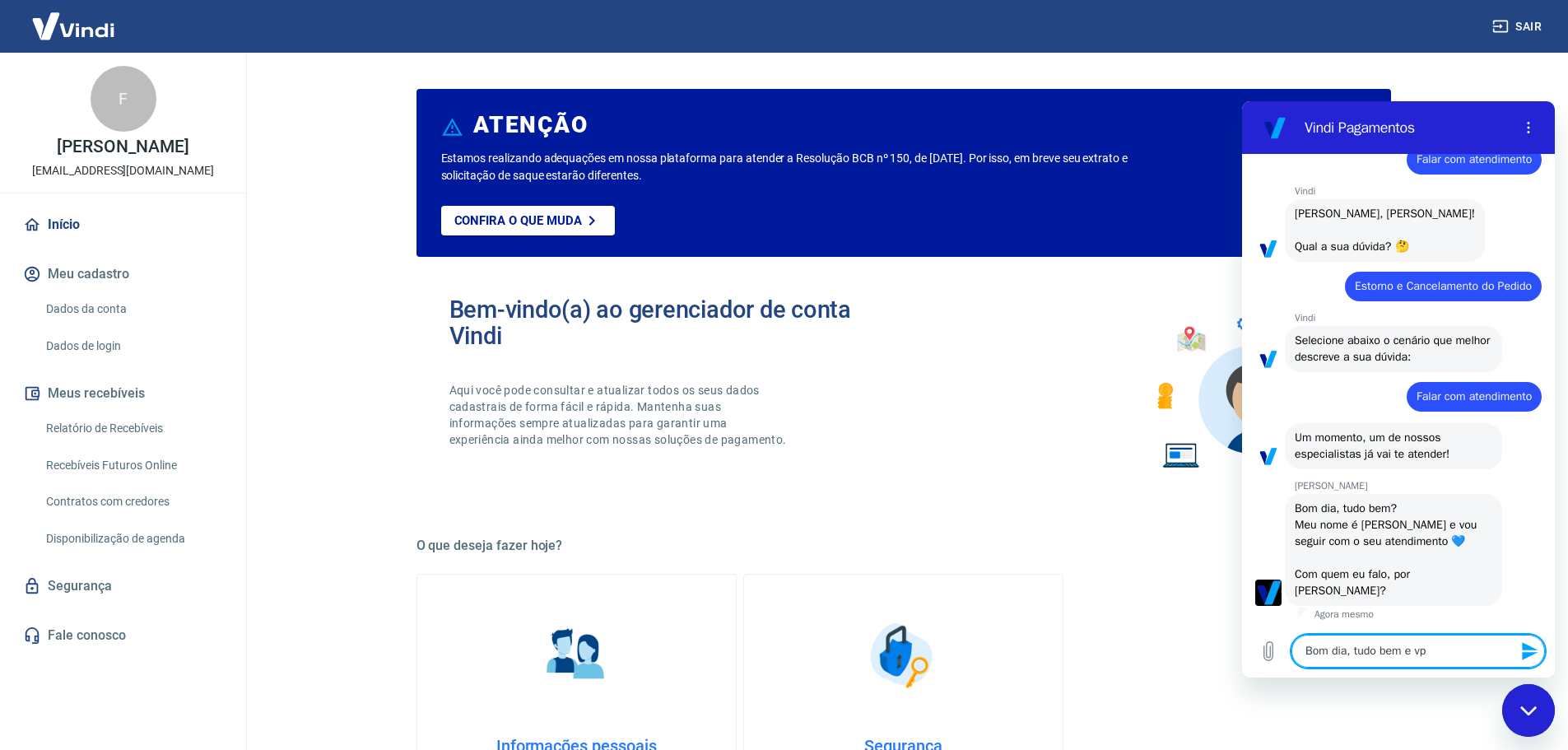 type on "Bom dia, tudo bem e vpc" 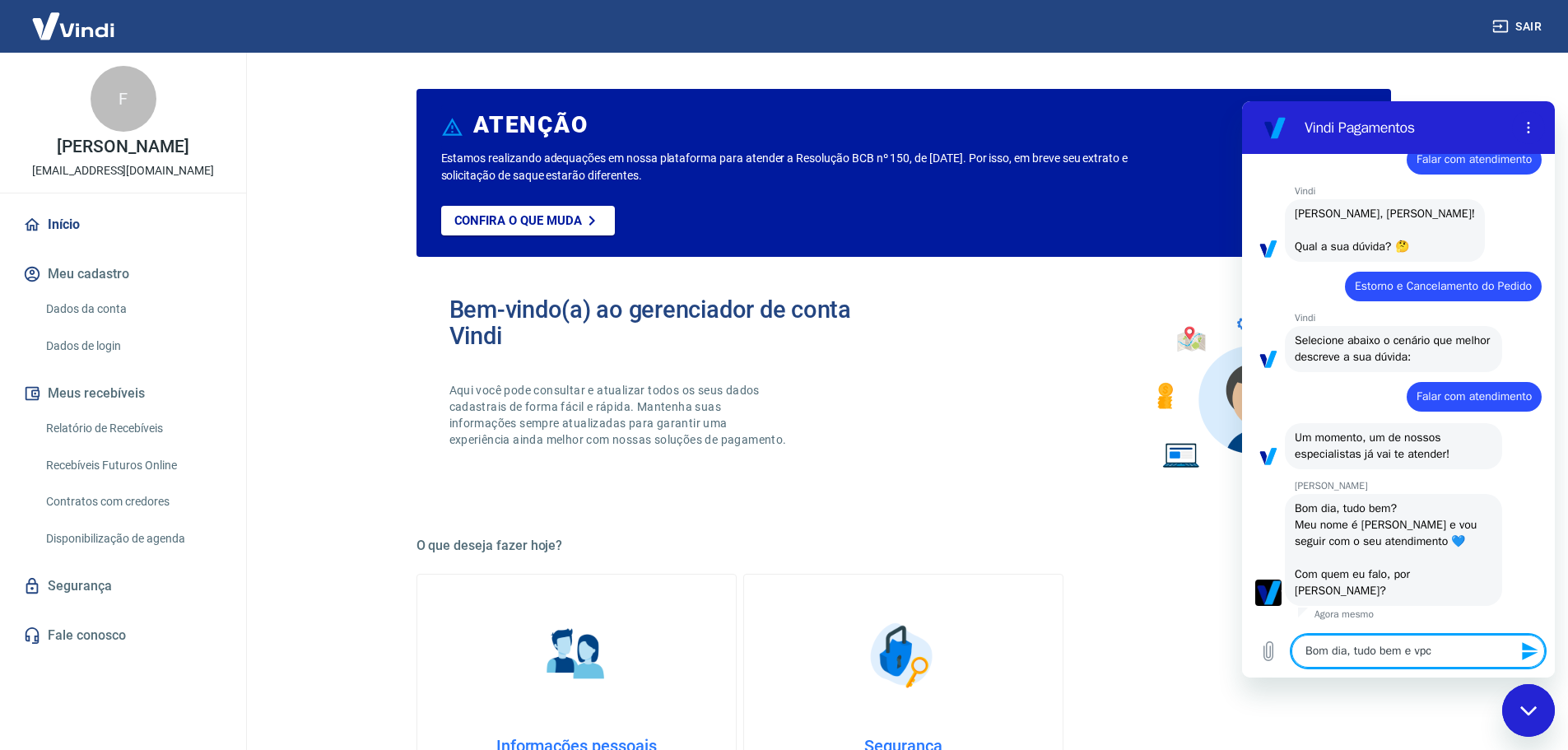 type on "Bom dia, tudo bem e vpce" 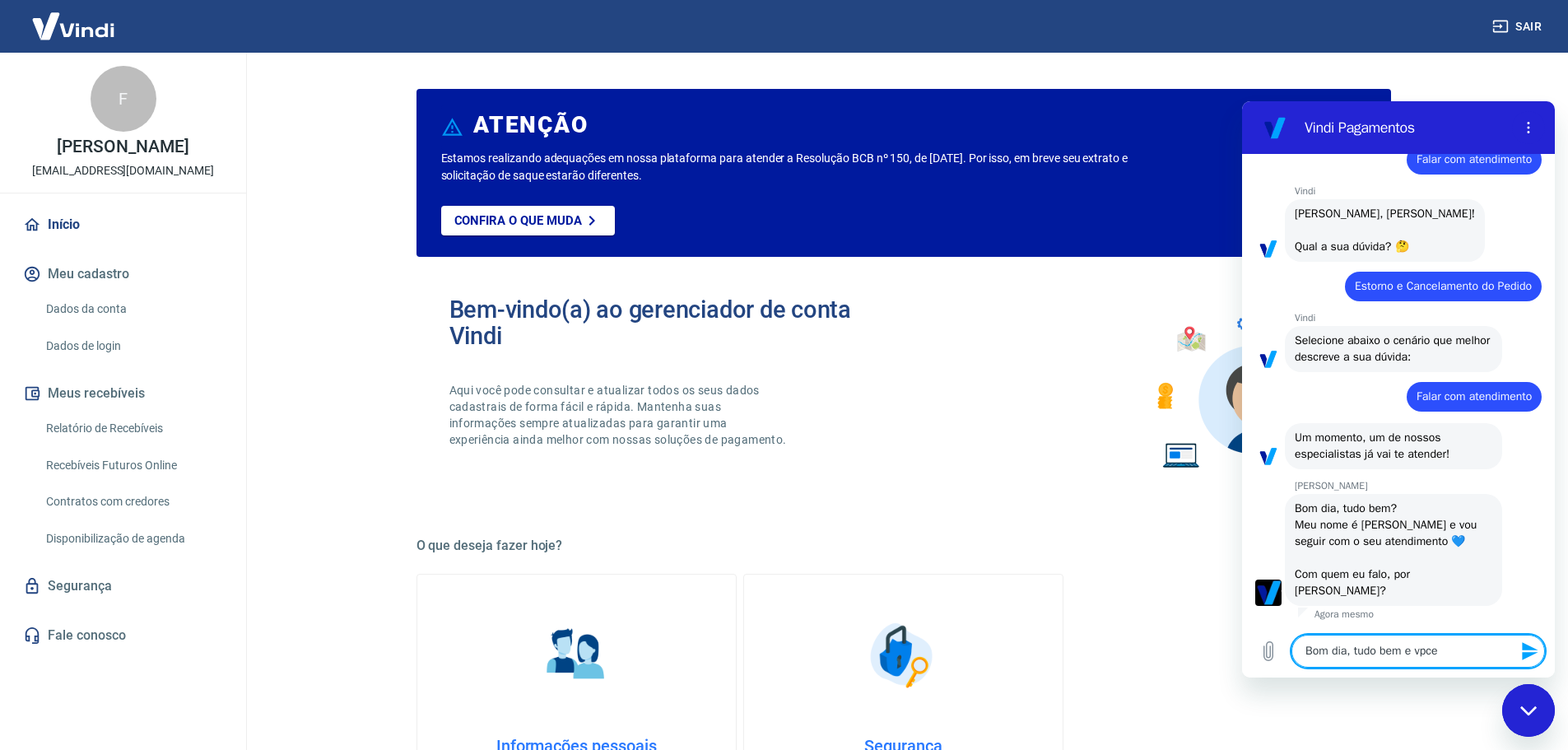 type on "Bom dia, tudo bem e vpc" 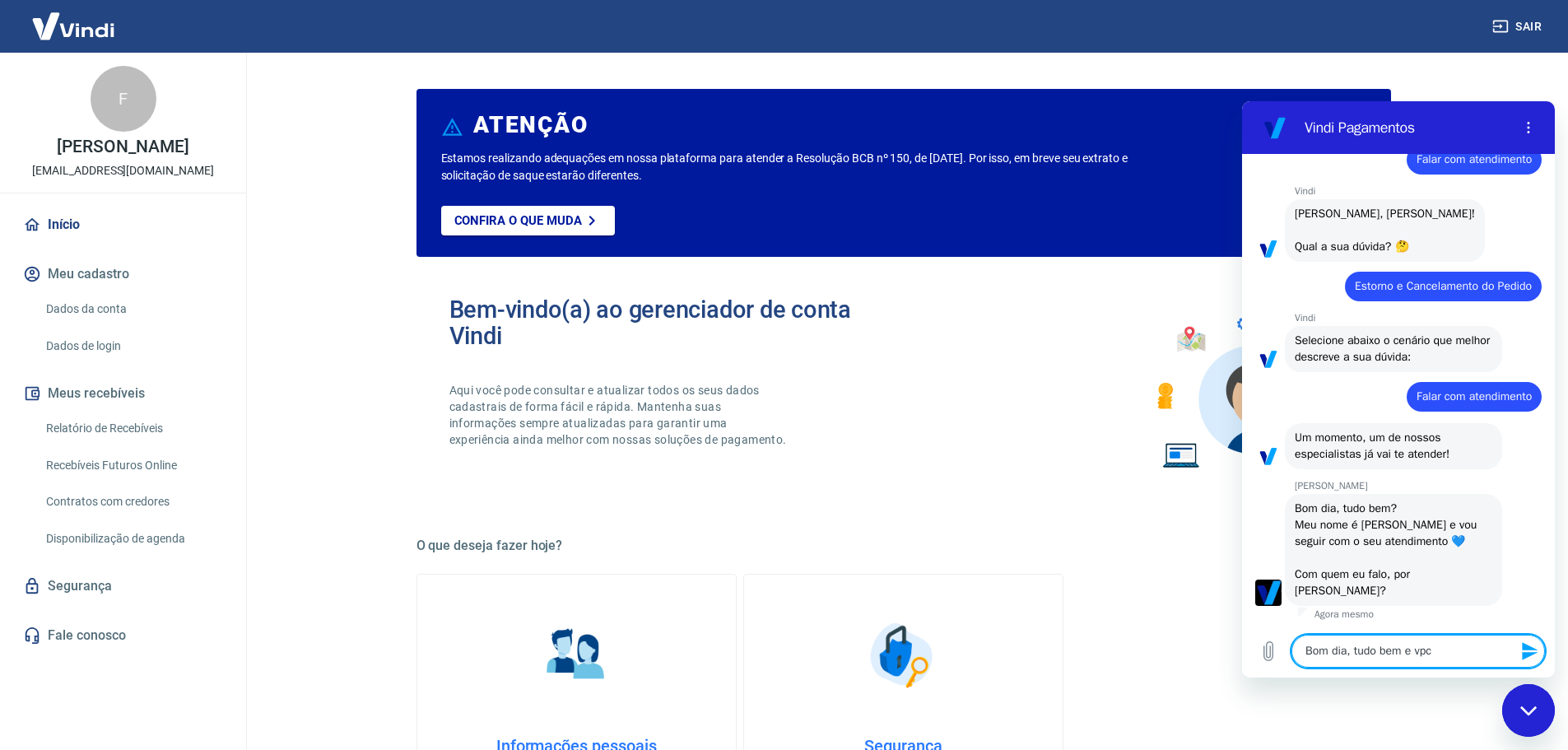 type on "Bom dia, tudo bem e vp" 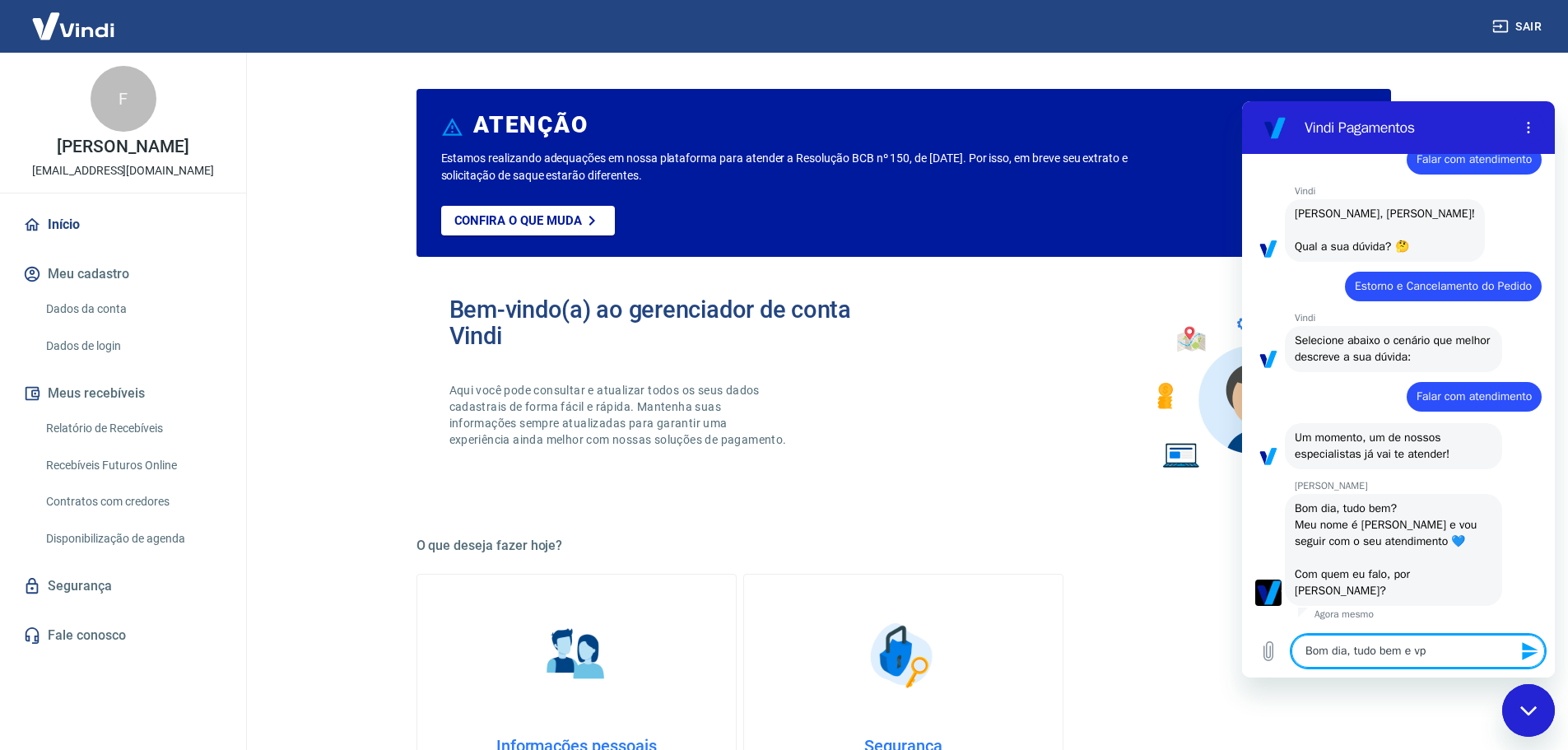 type on "Bom dia, tudo bem e v" 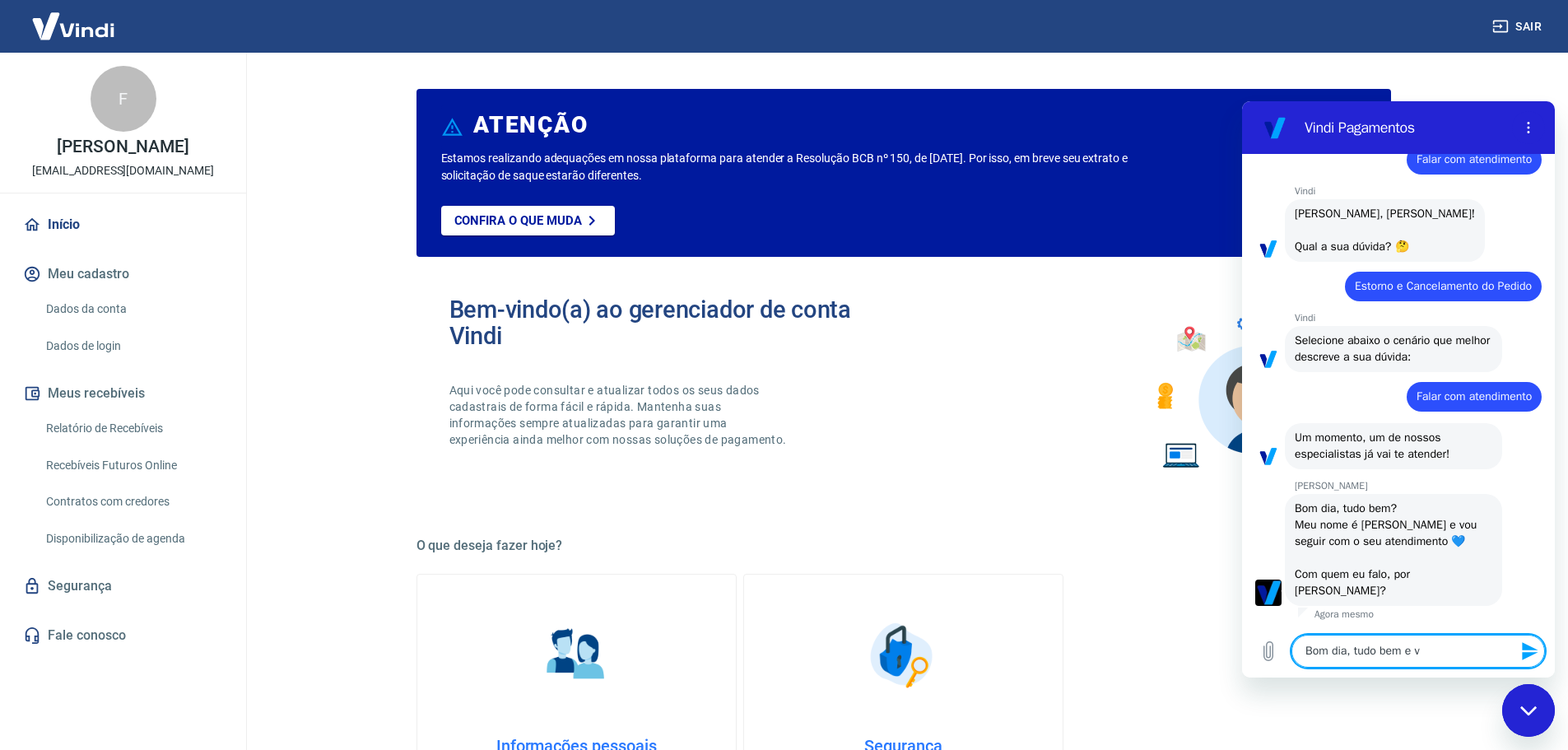 type on "Bom dia, tudo bem e vc" 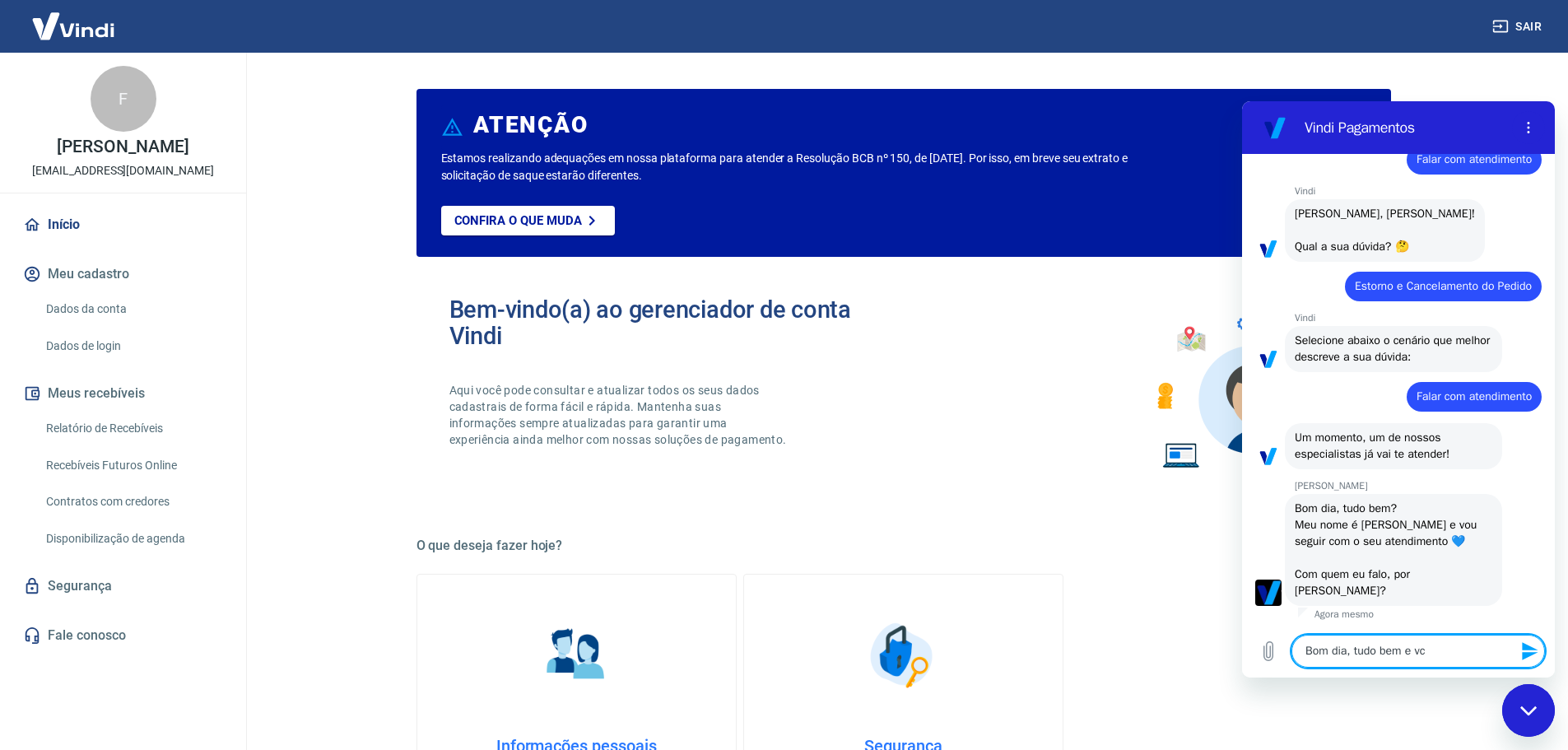 type on "Bom dia, tudo bem e vc" 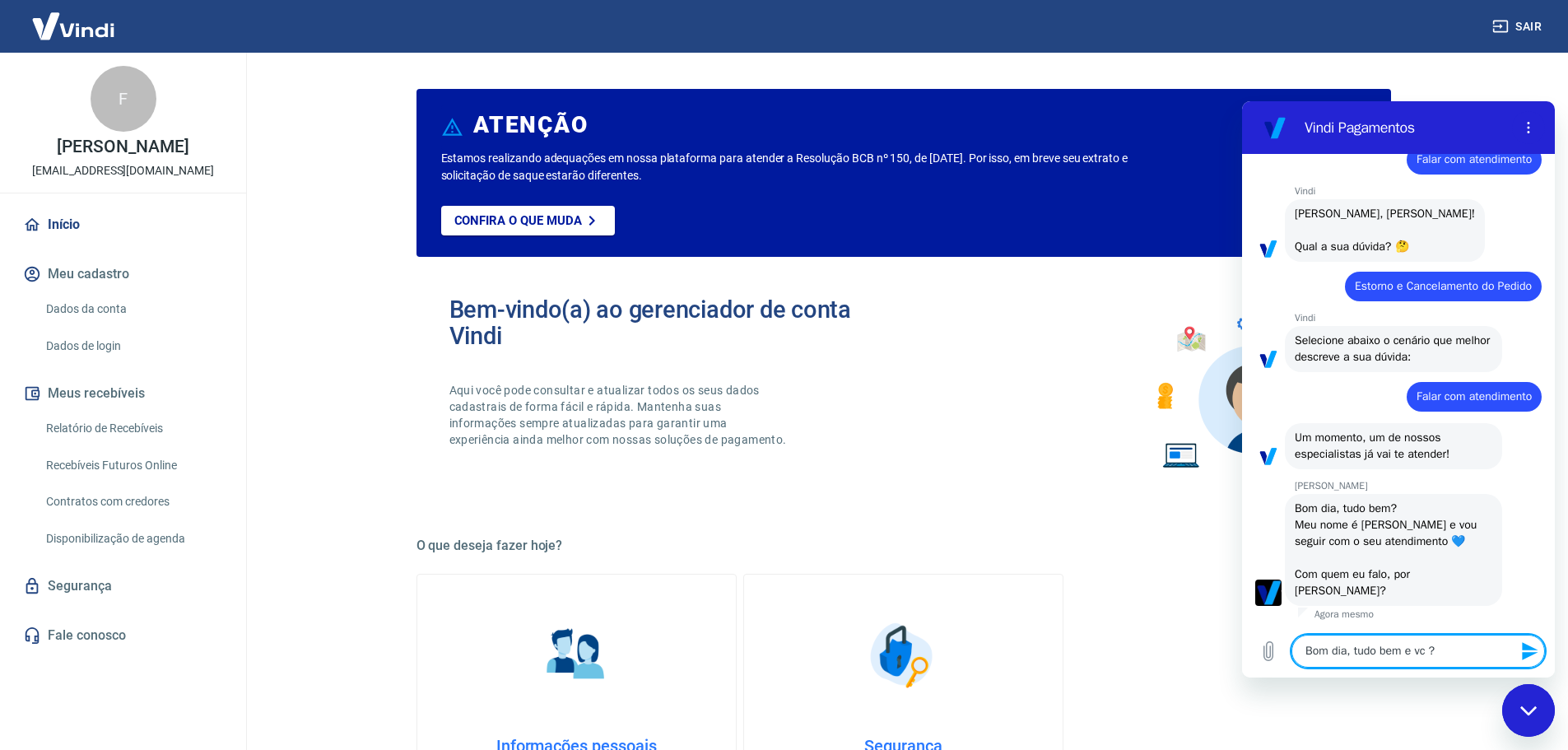 type 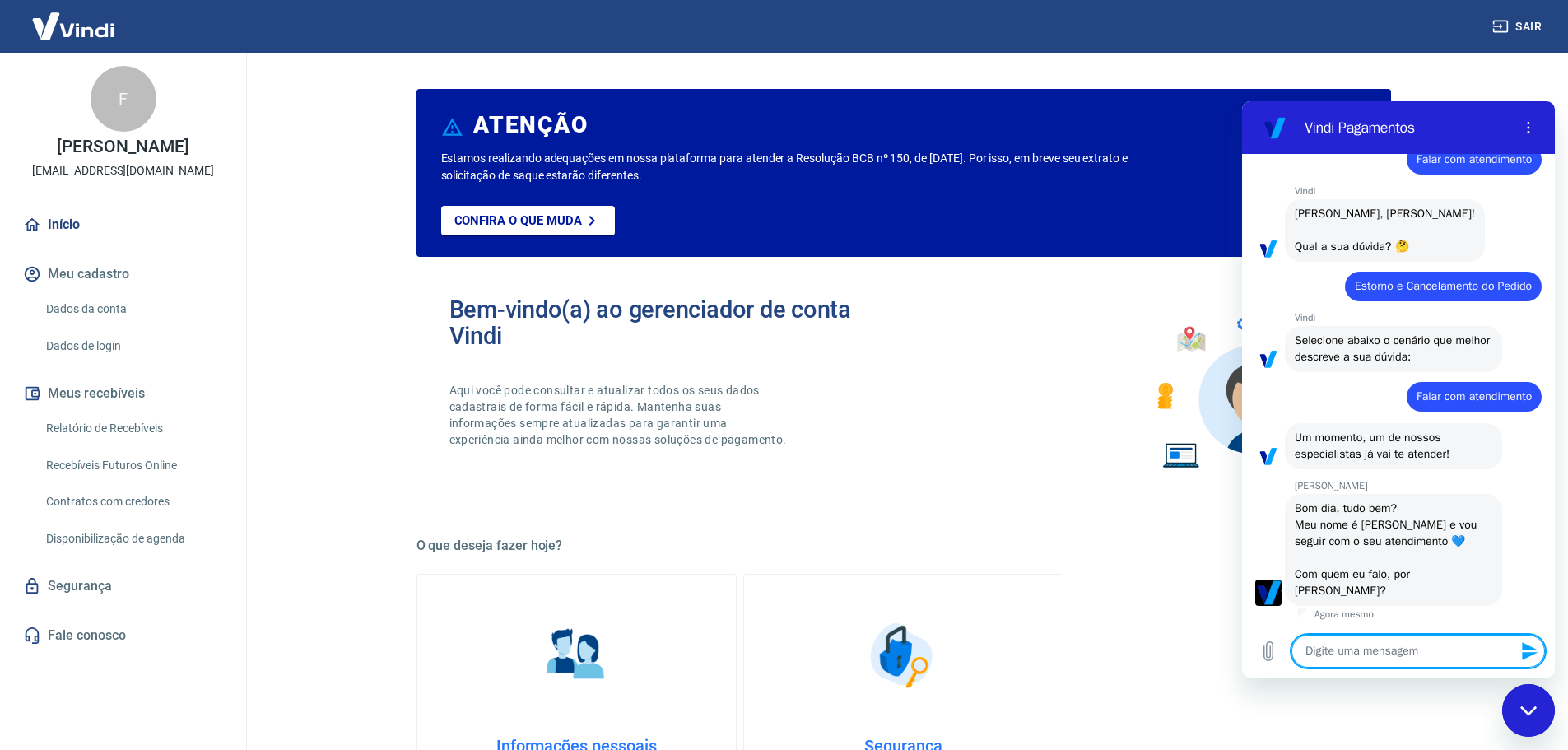 type on "S" 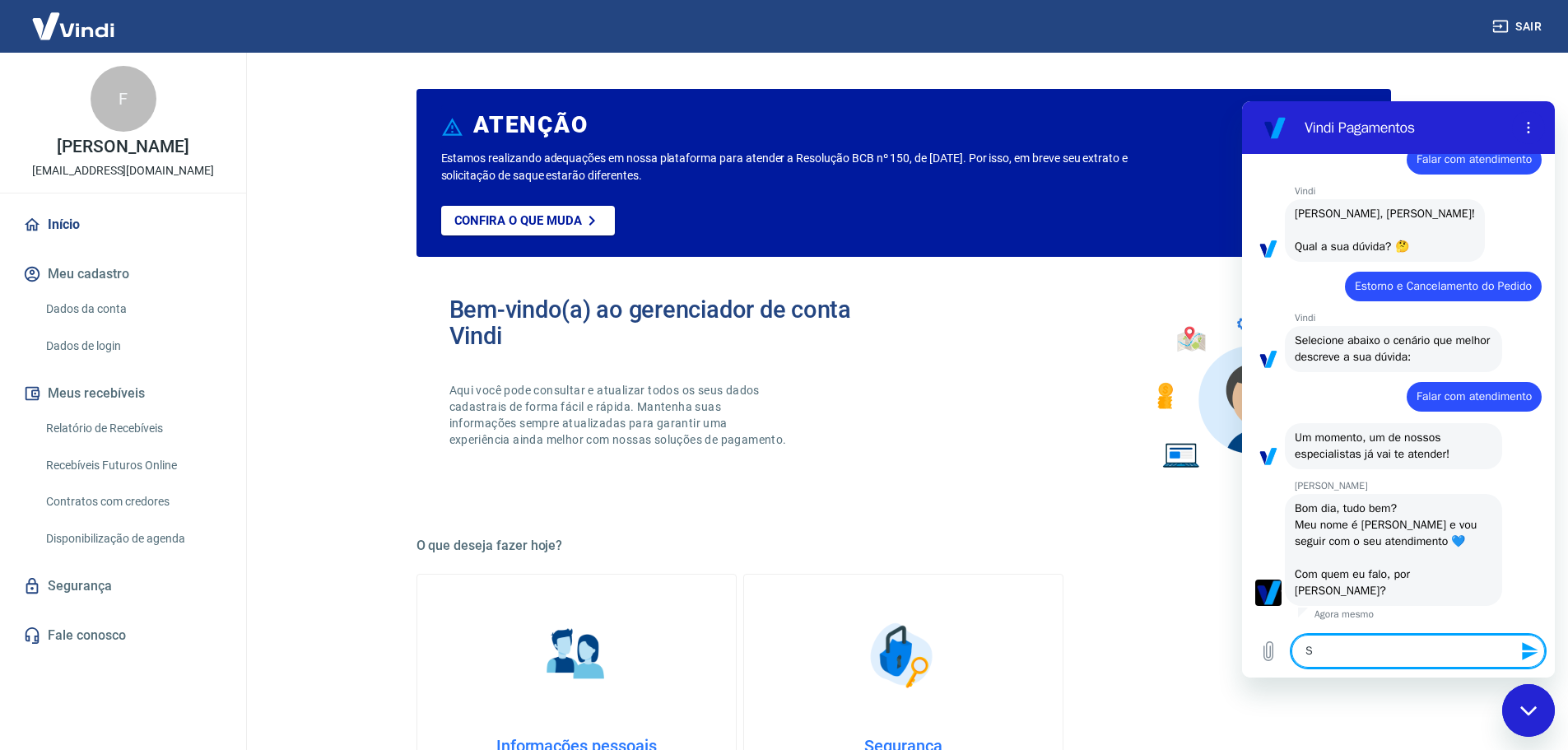 type on "x" 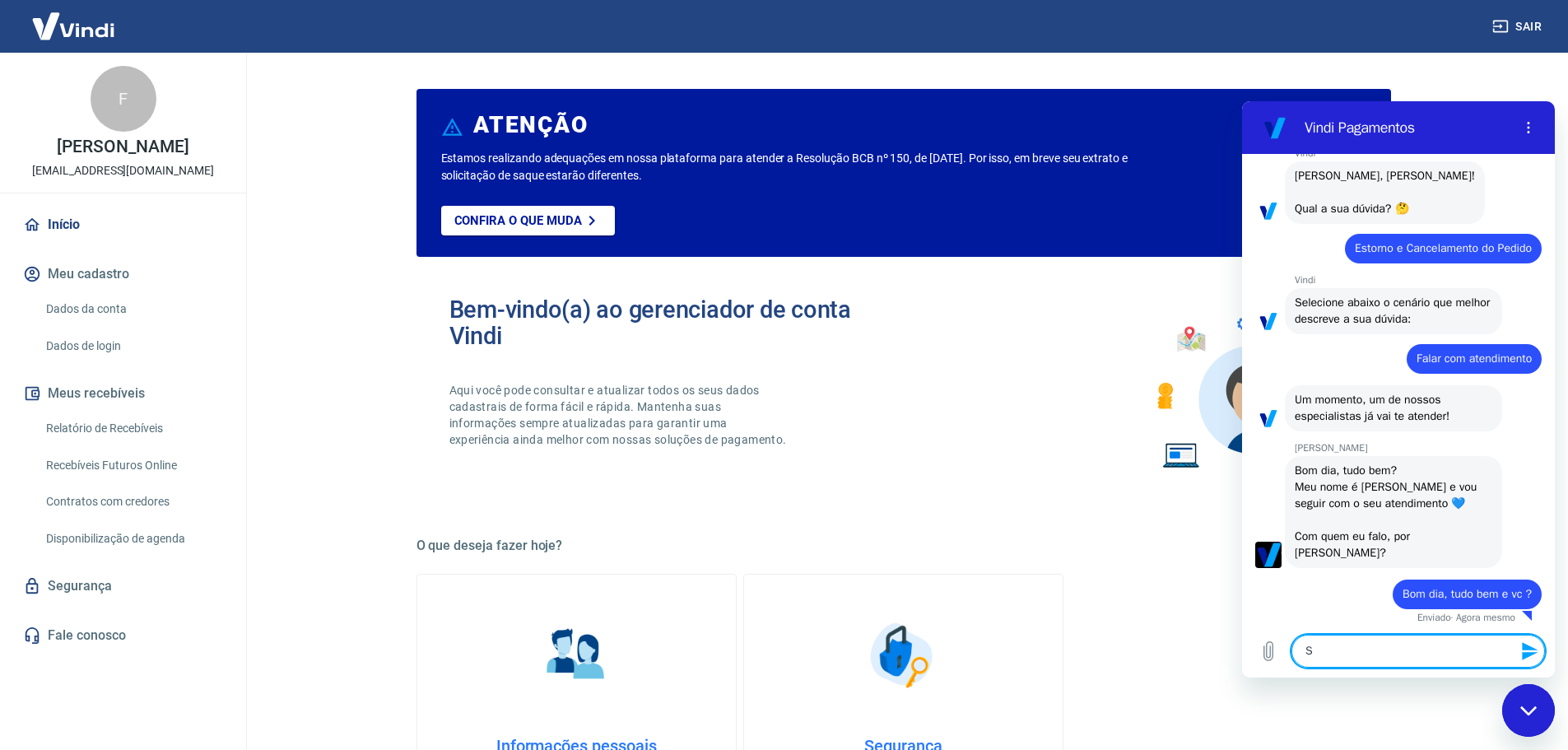 type on "So" 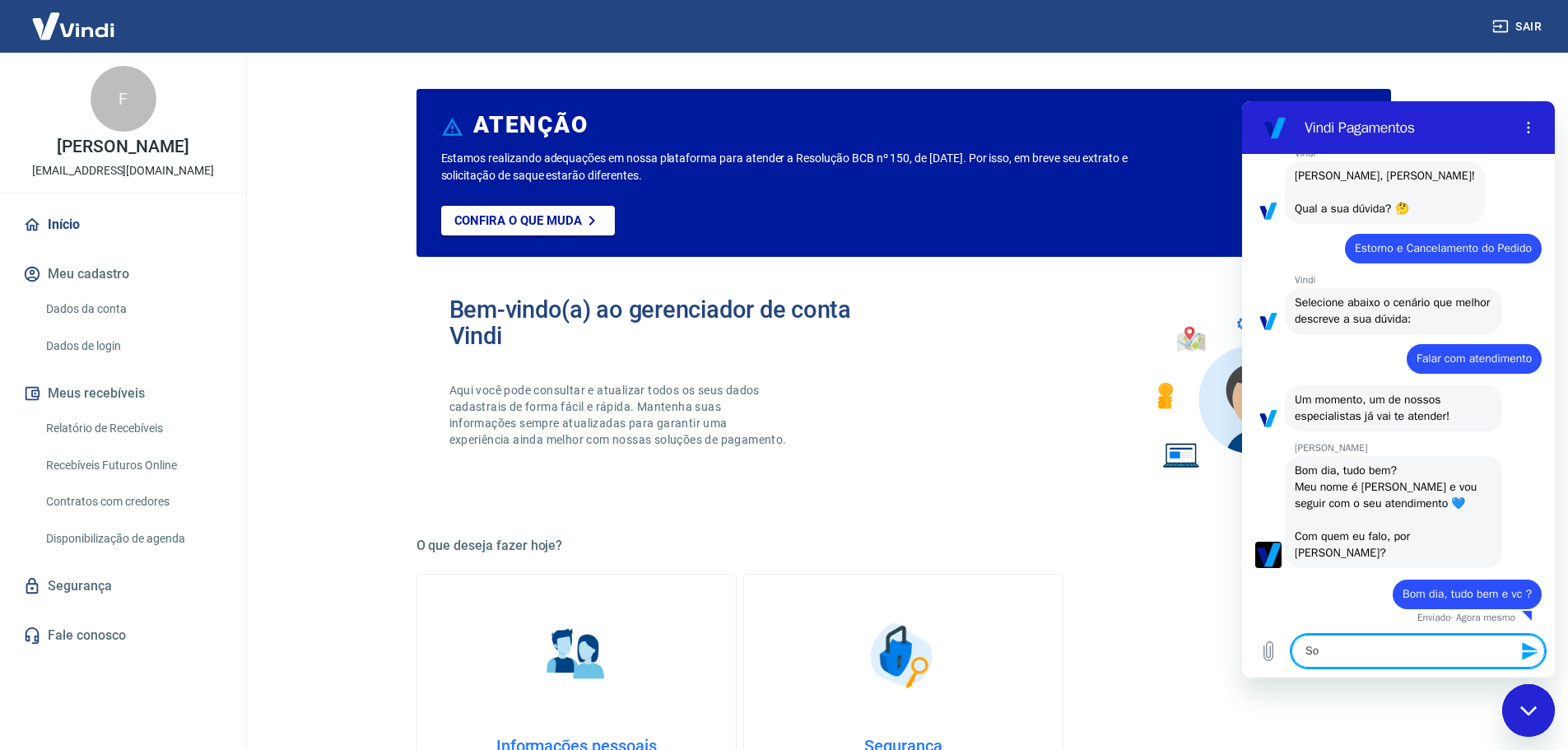 type on "Sou" 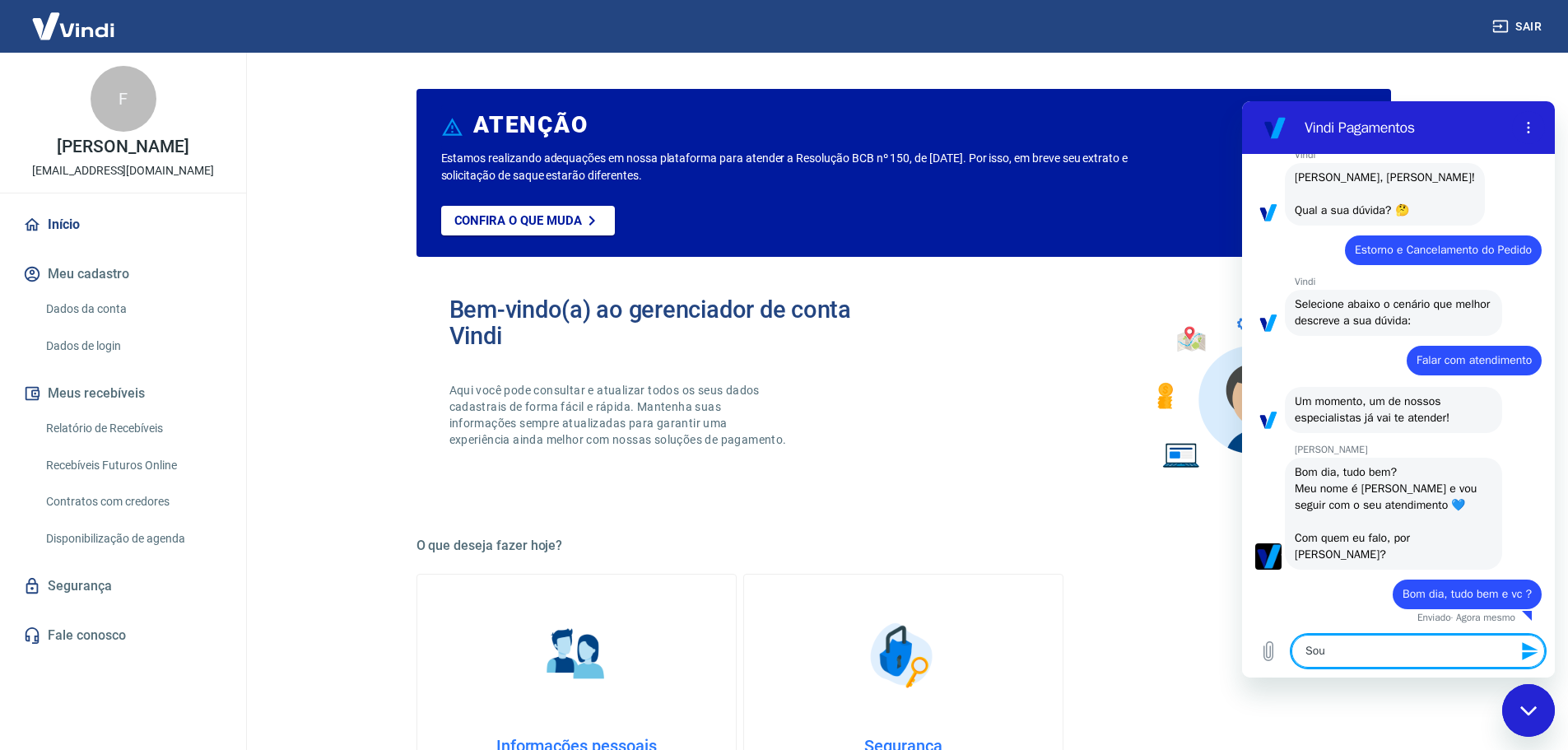 type on "Sou" 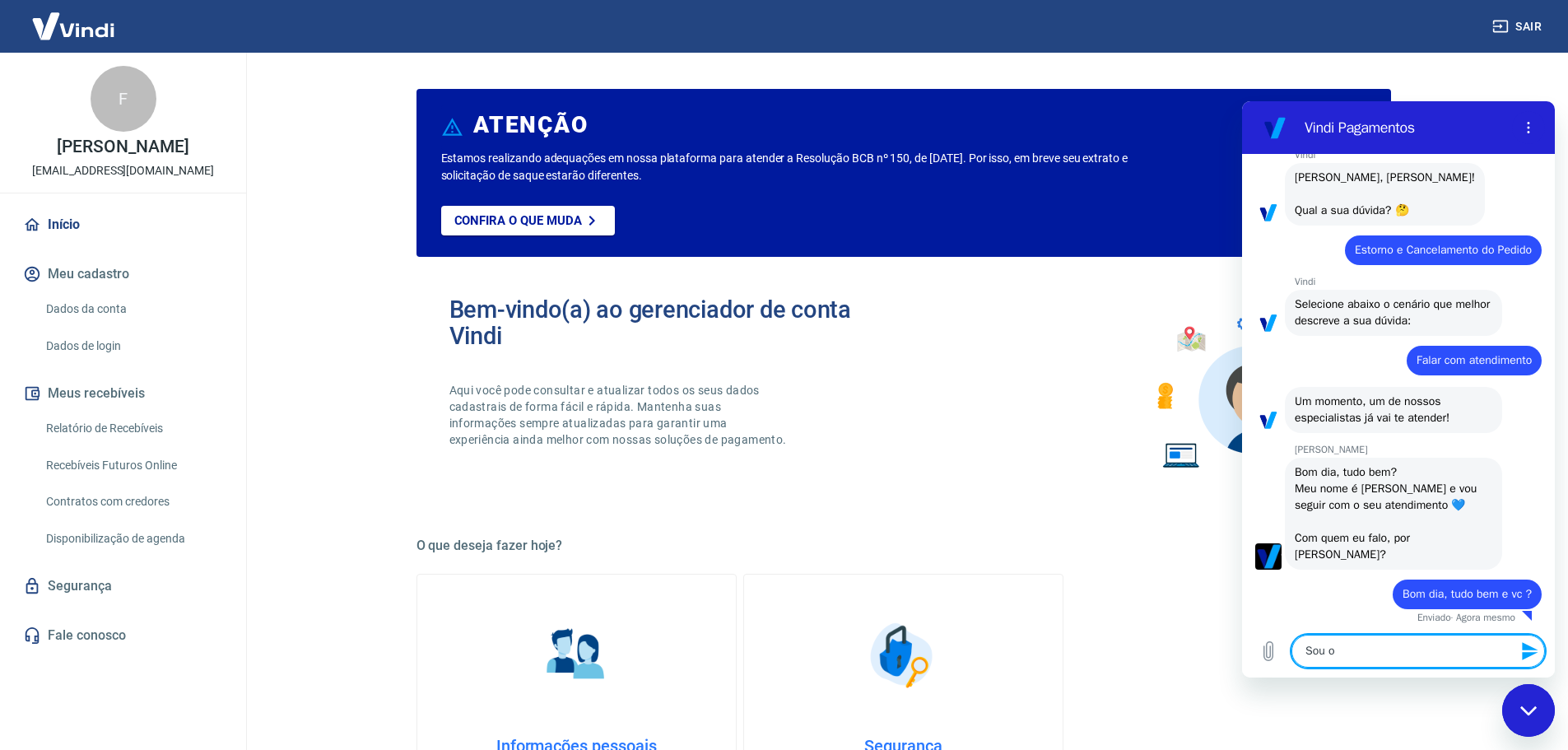 type on "Sou o" 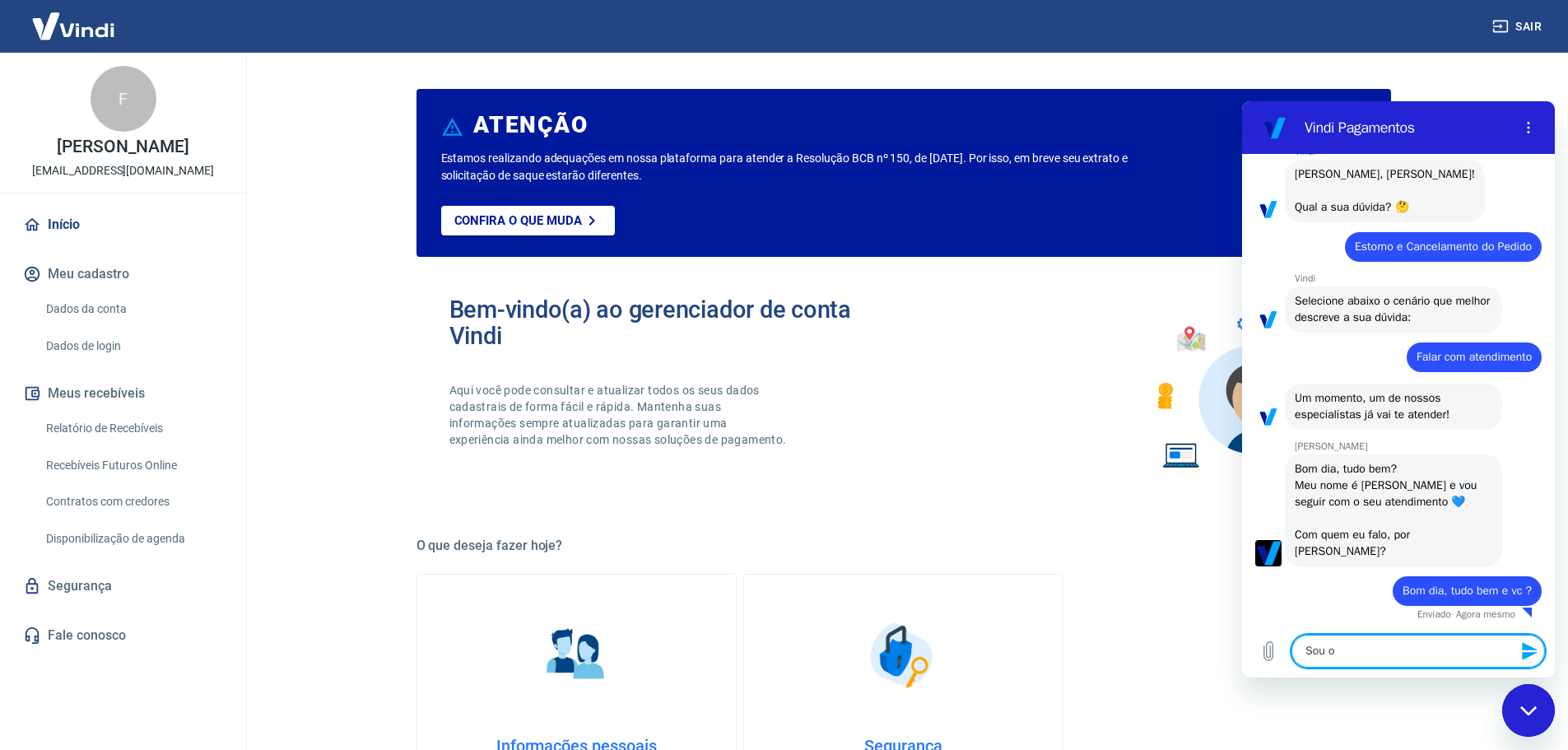 type on "Sou o B" 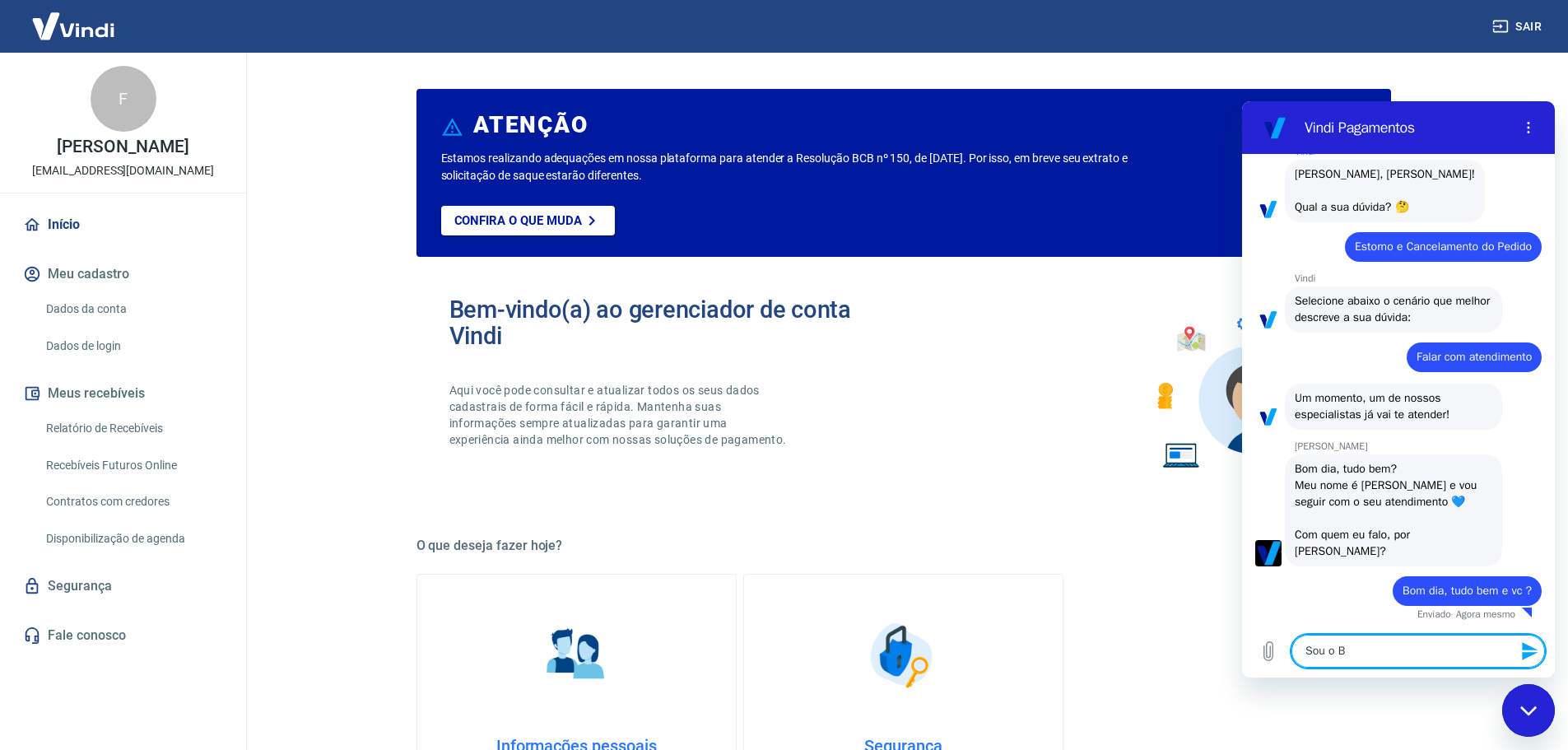 type on "Sou o Br" 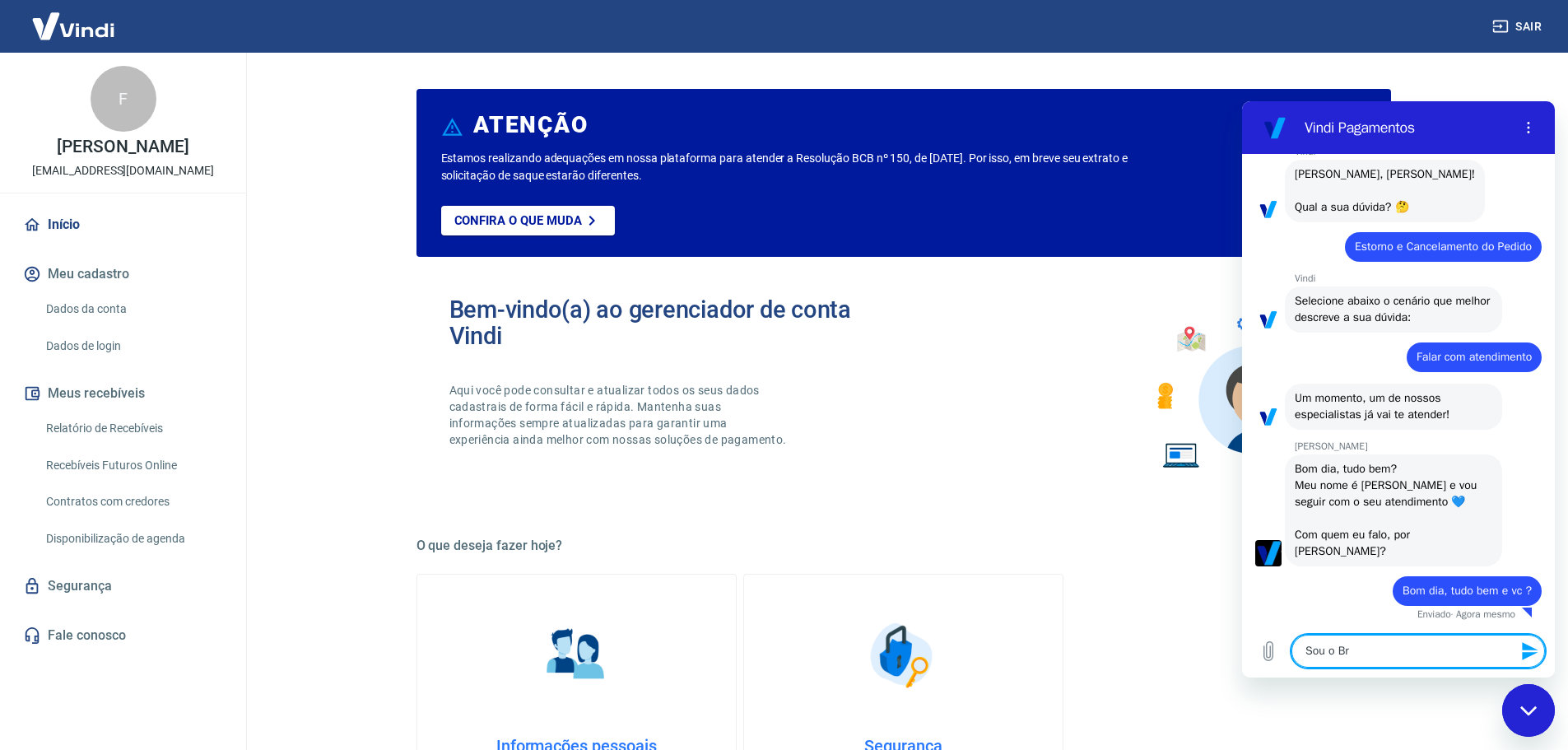 type on "Sou o Bru" 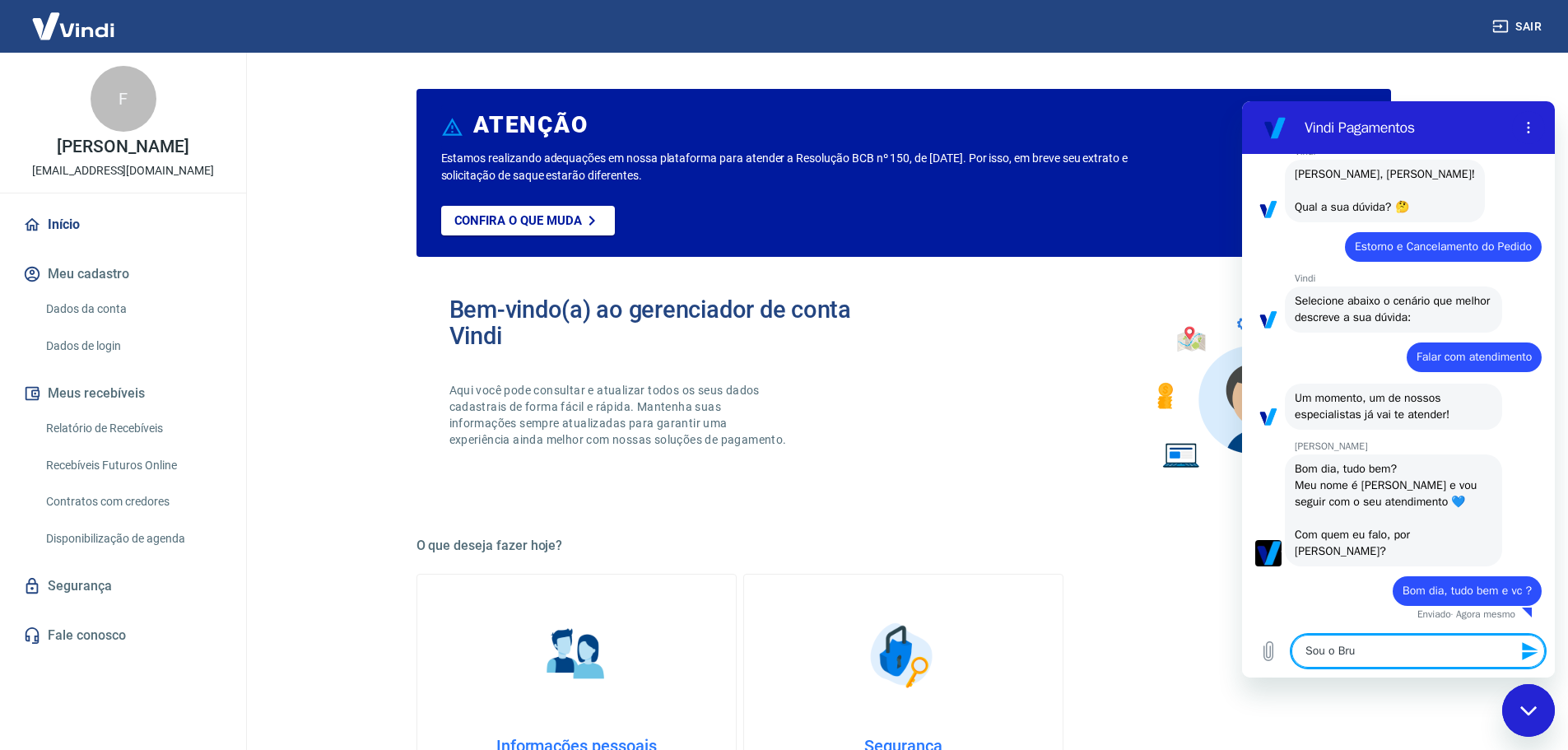 type on "Sou o Brun" 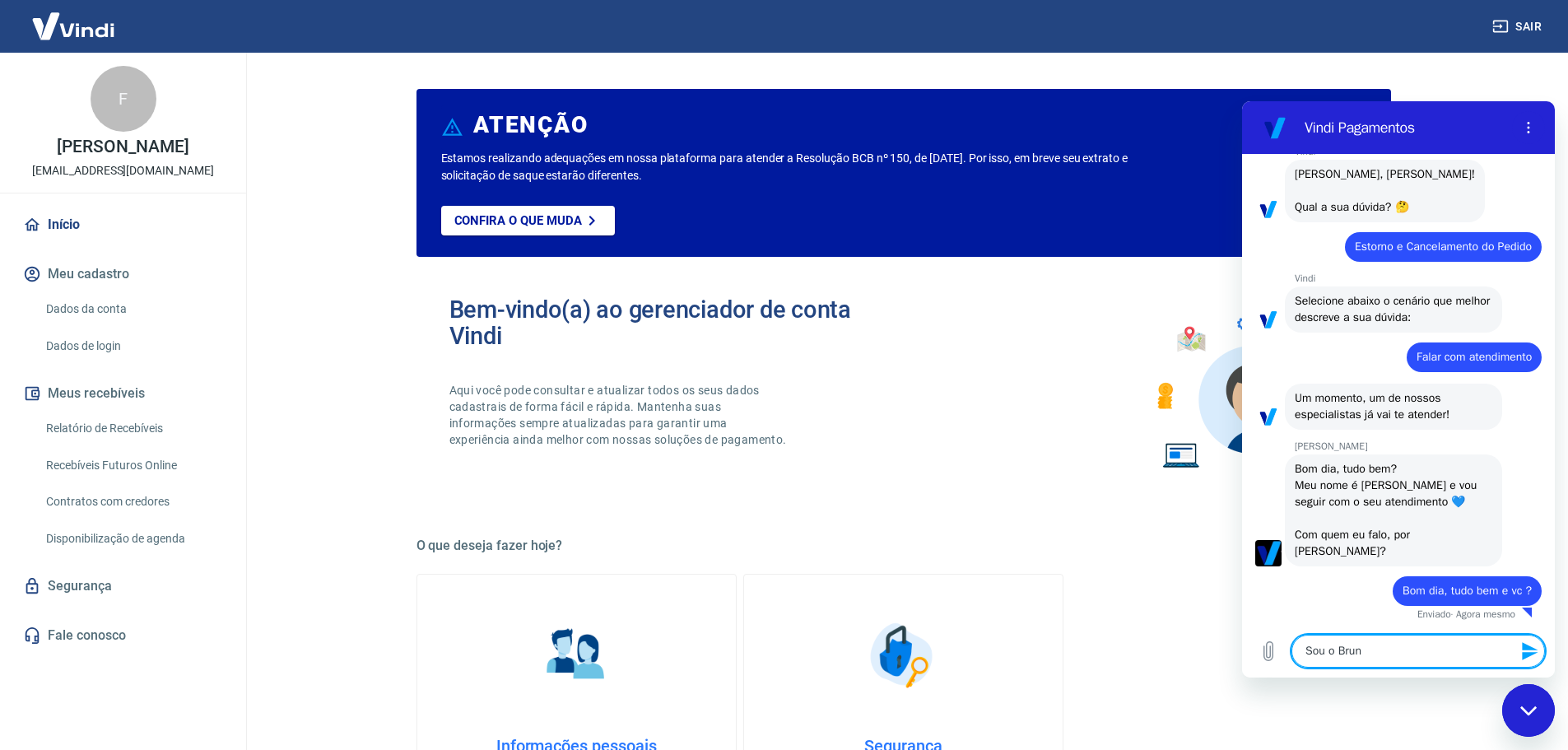 type on "Sou o [PERSON_NAME]" 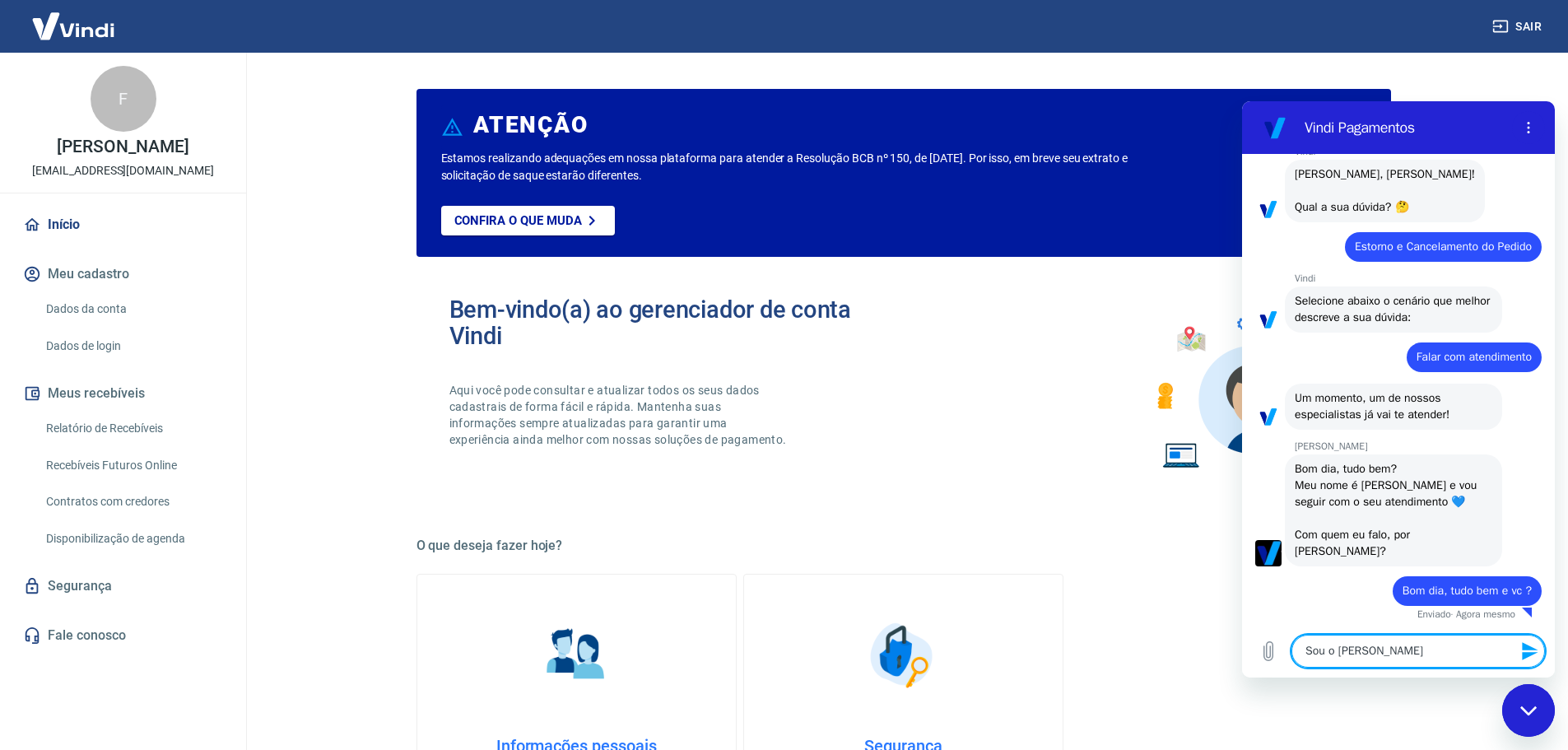 type 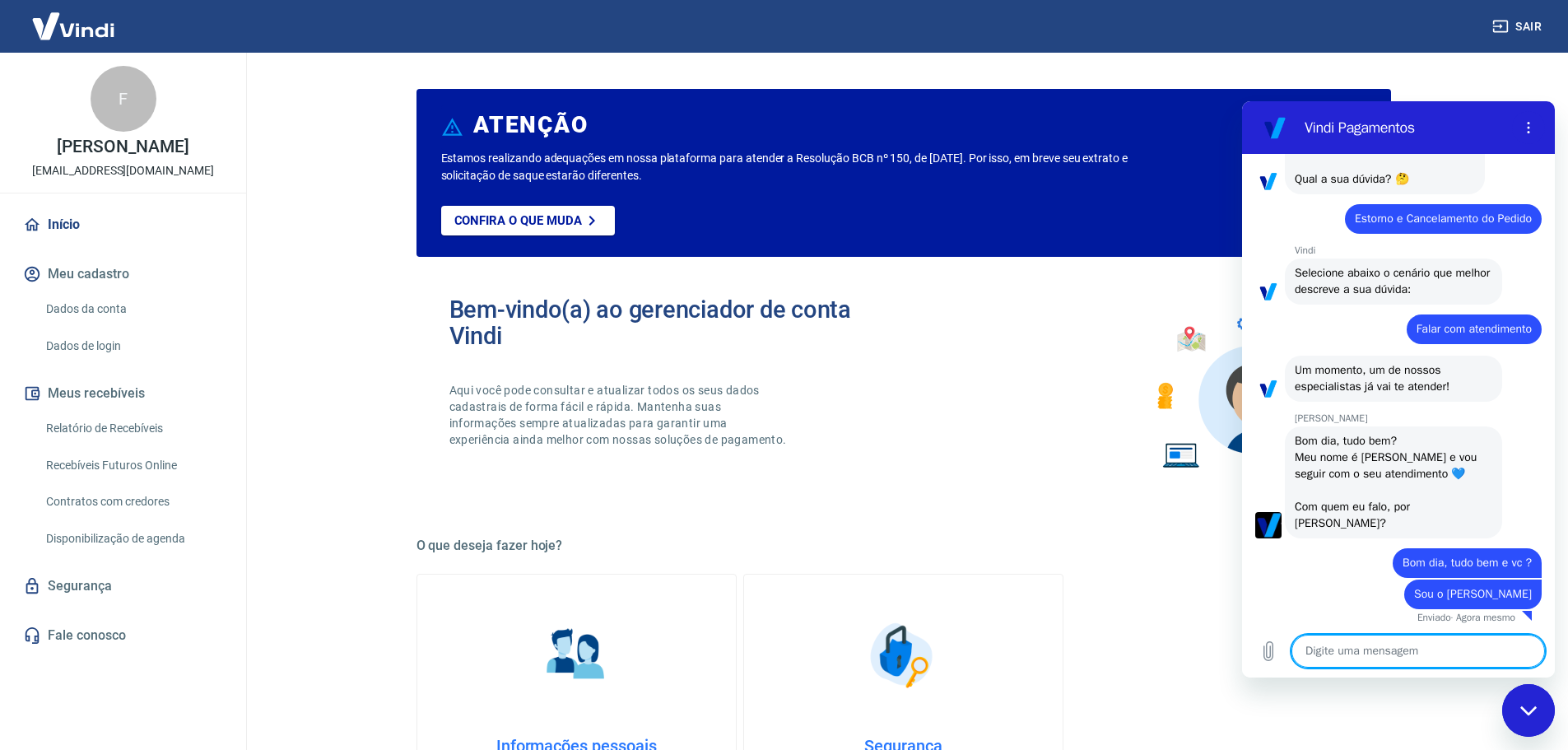 scroll, scrollTop: 113, scrollLeft: 0, axis: vertical 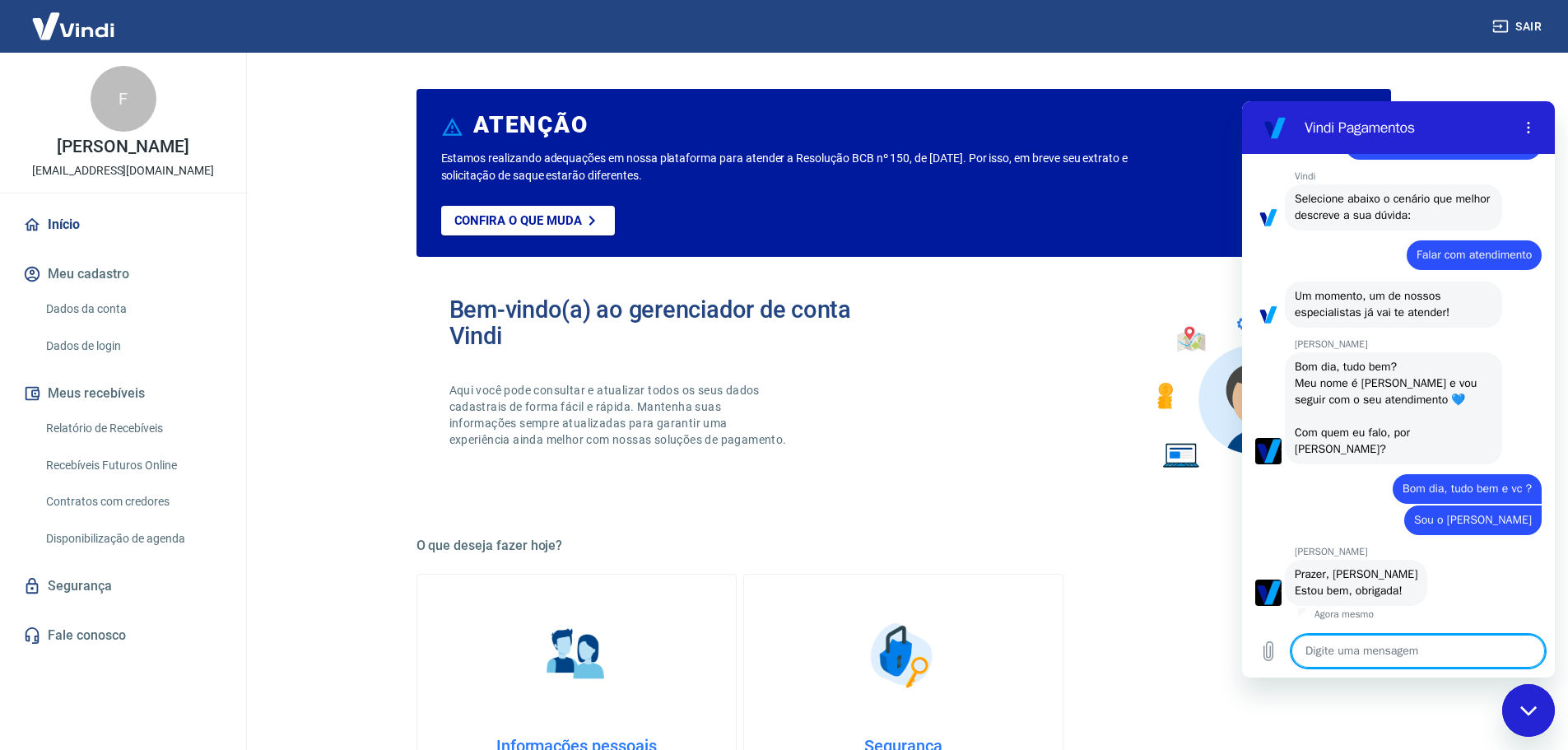 click at bounding box center [1418, 651] 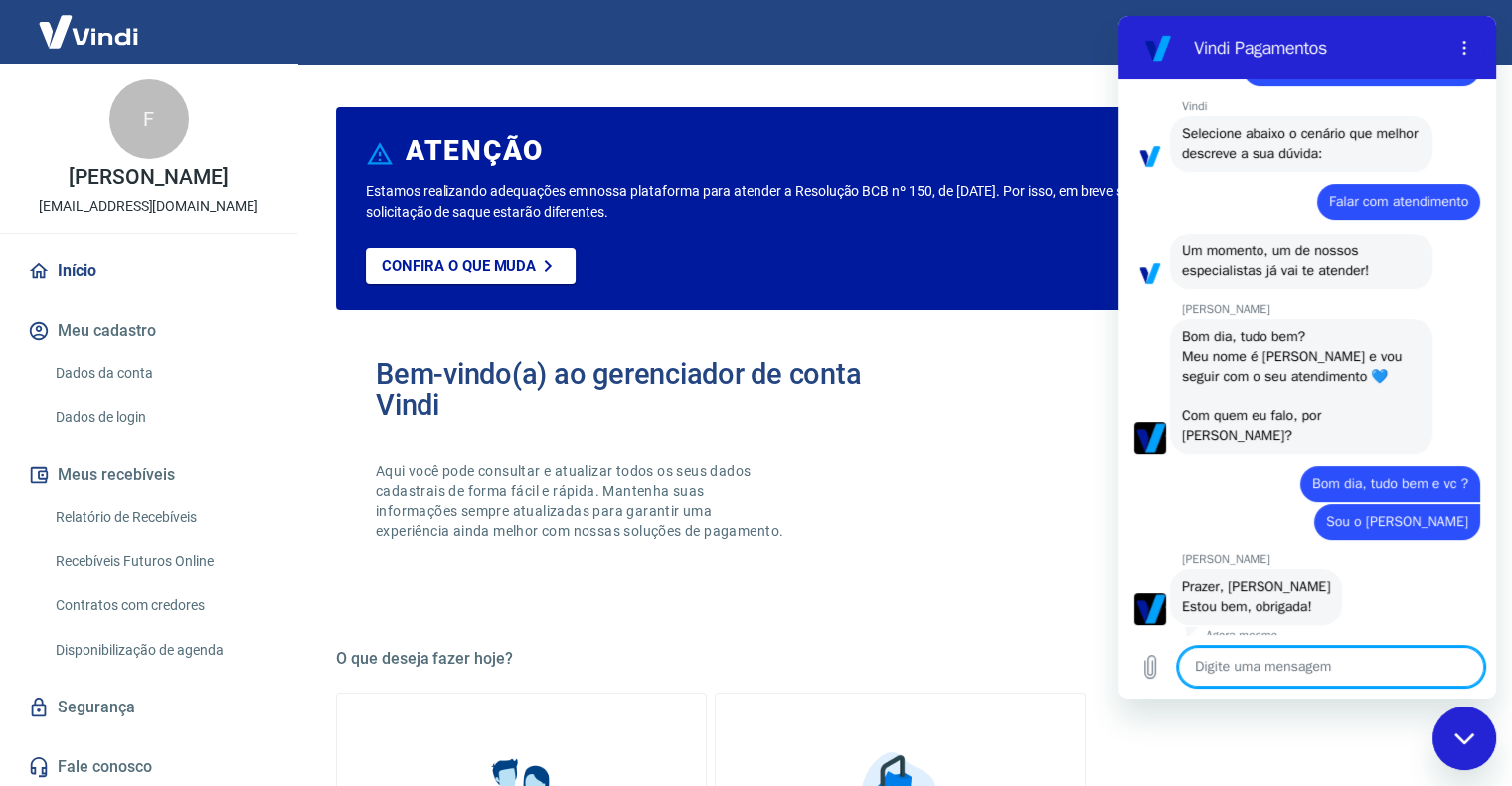 scroll, scrollTop: 235, scrollLeft: 0, axis: vertical 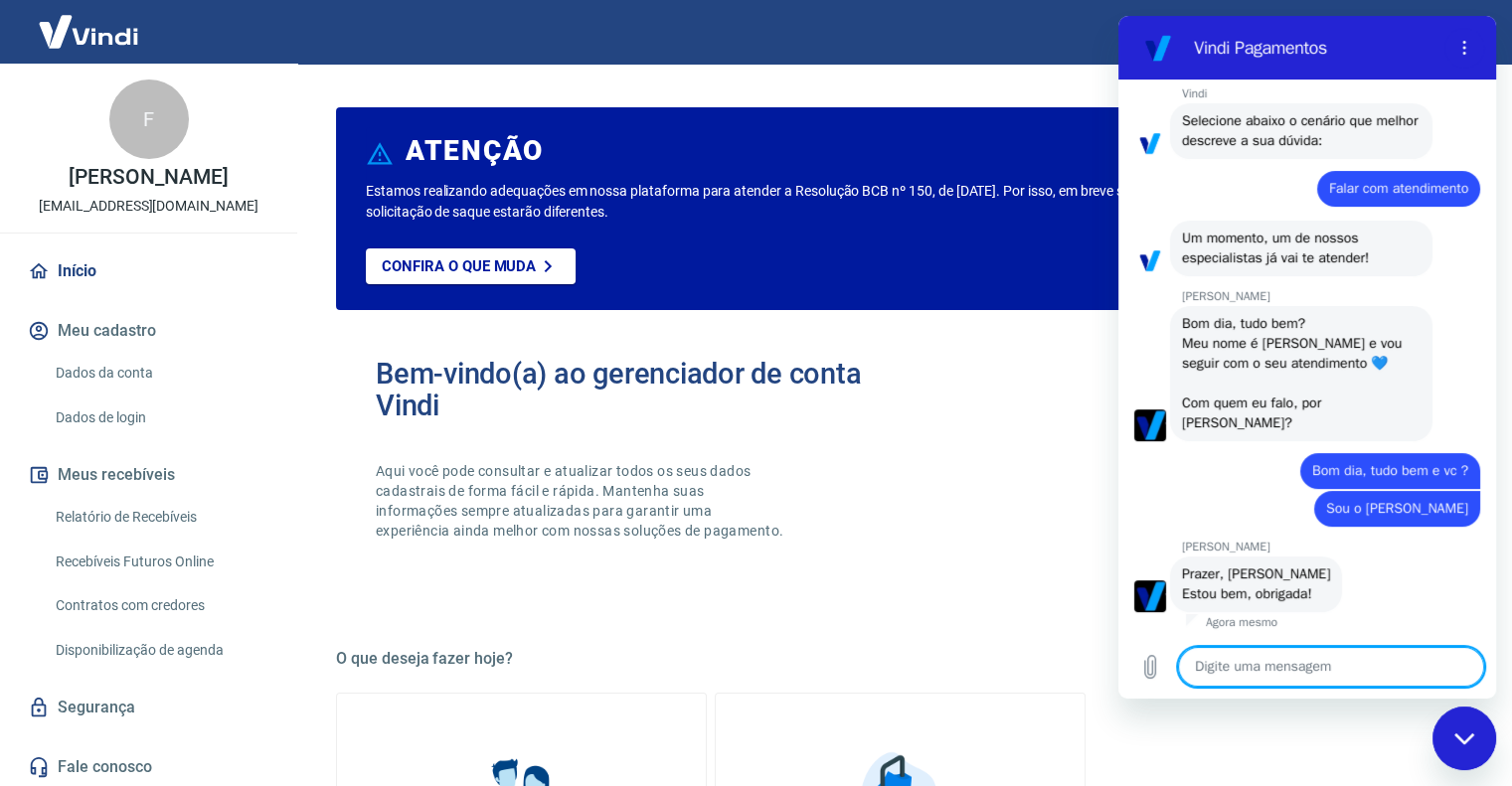 type on "x" 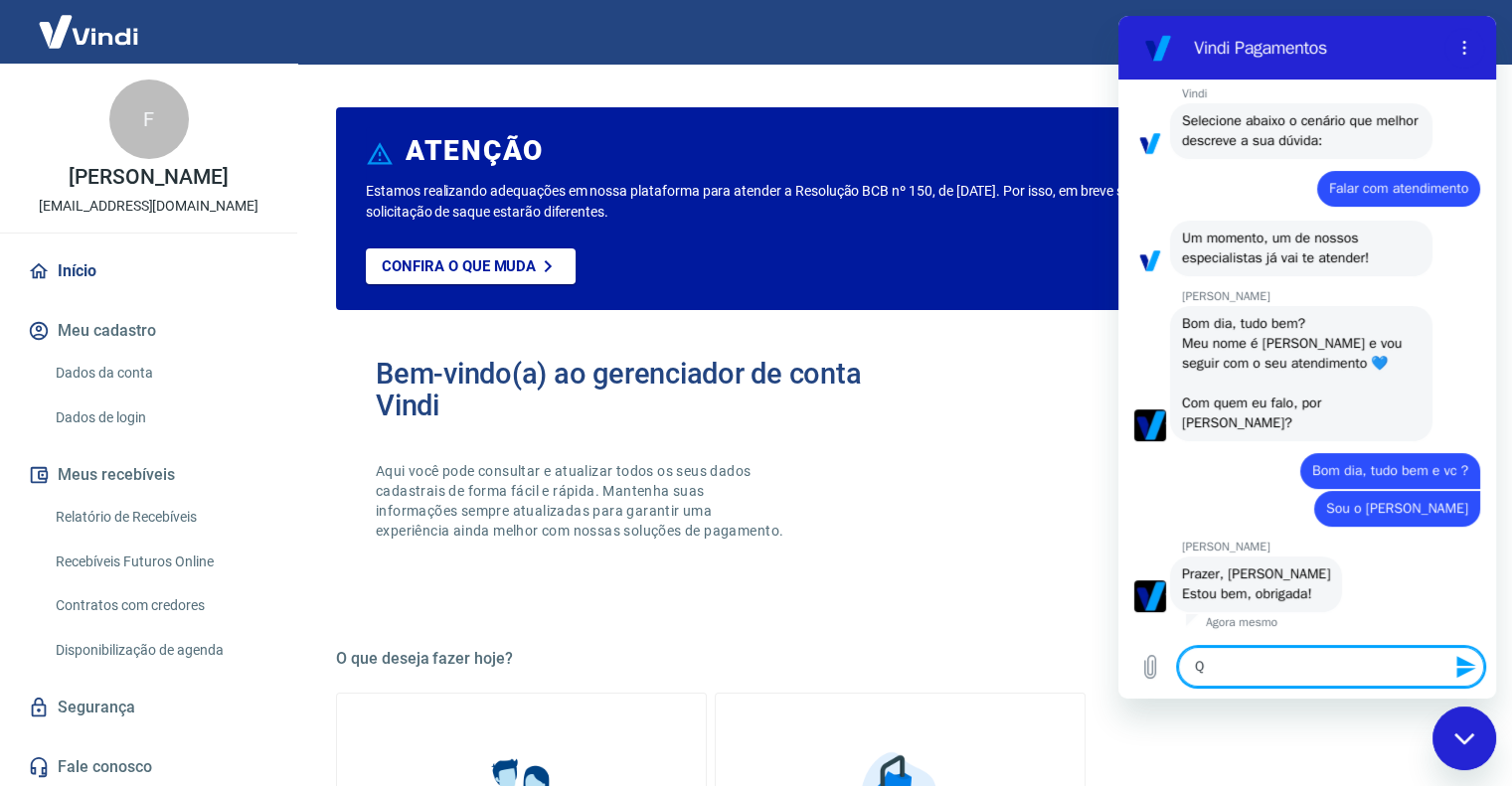 type on "Qu" 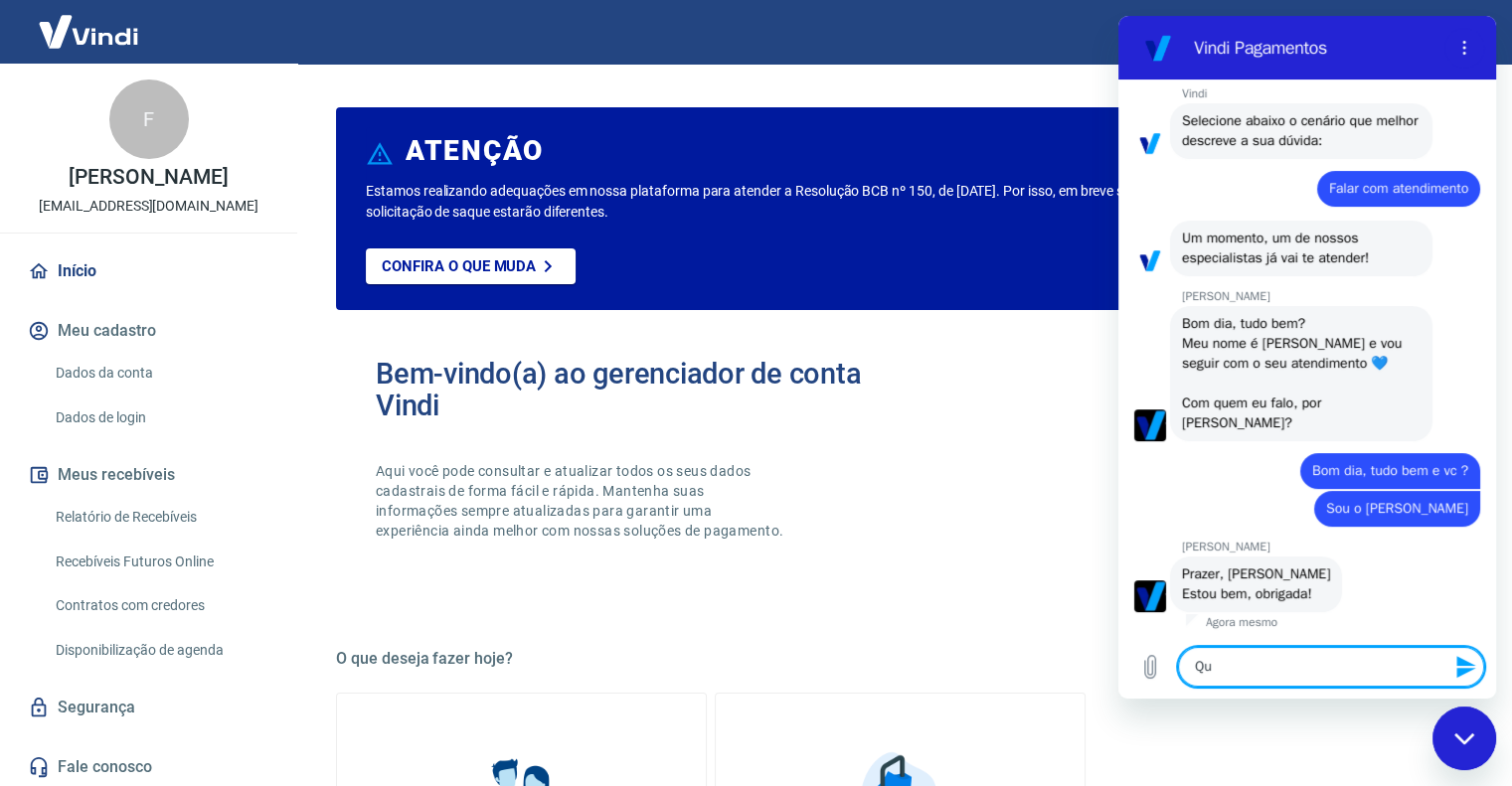 type on "Que" 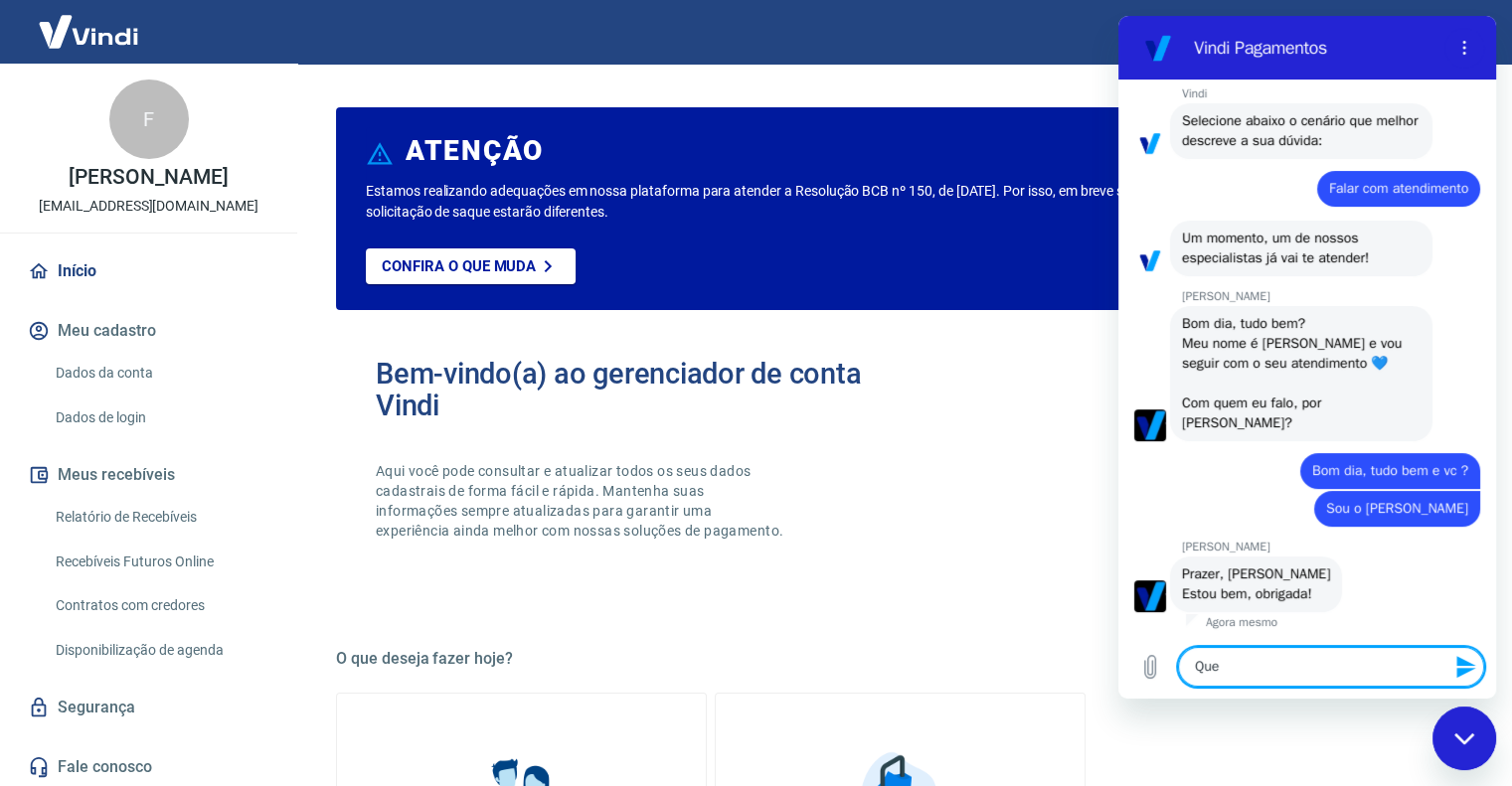 type on "Que" 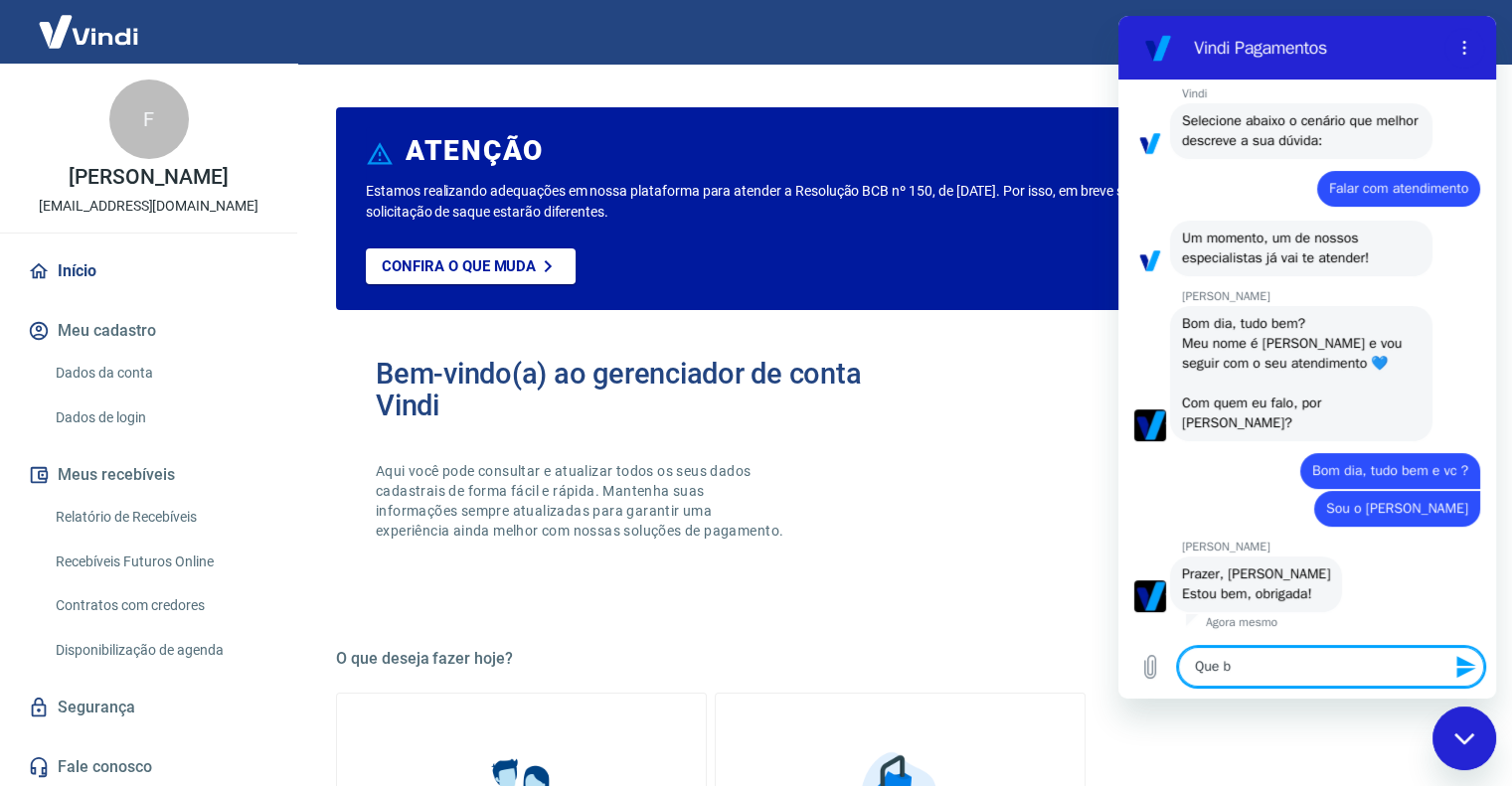 type on "Que bo" 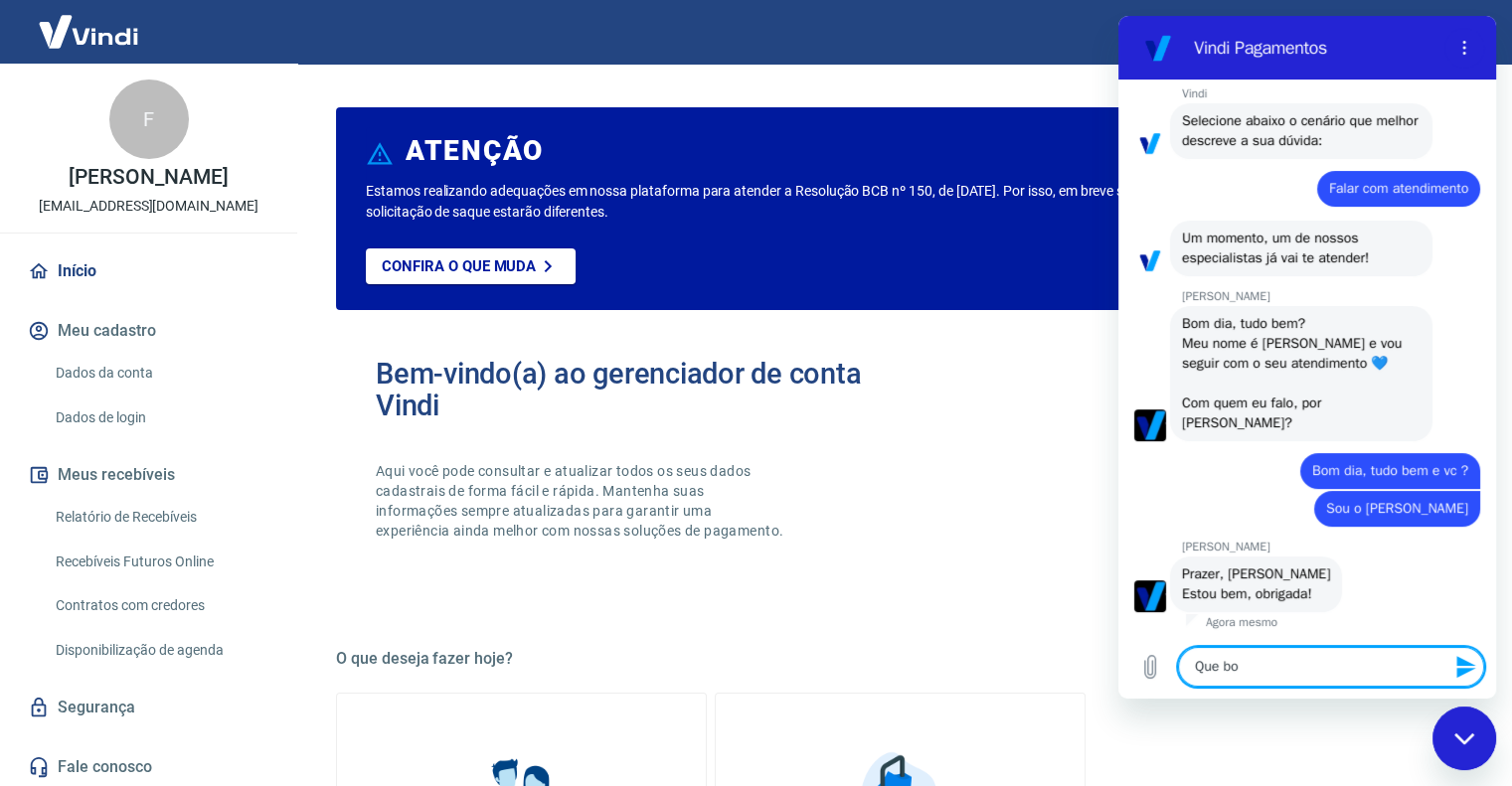 type on "Que bom" 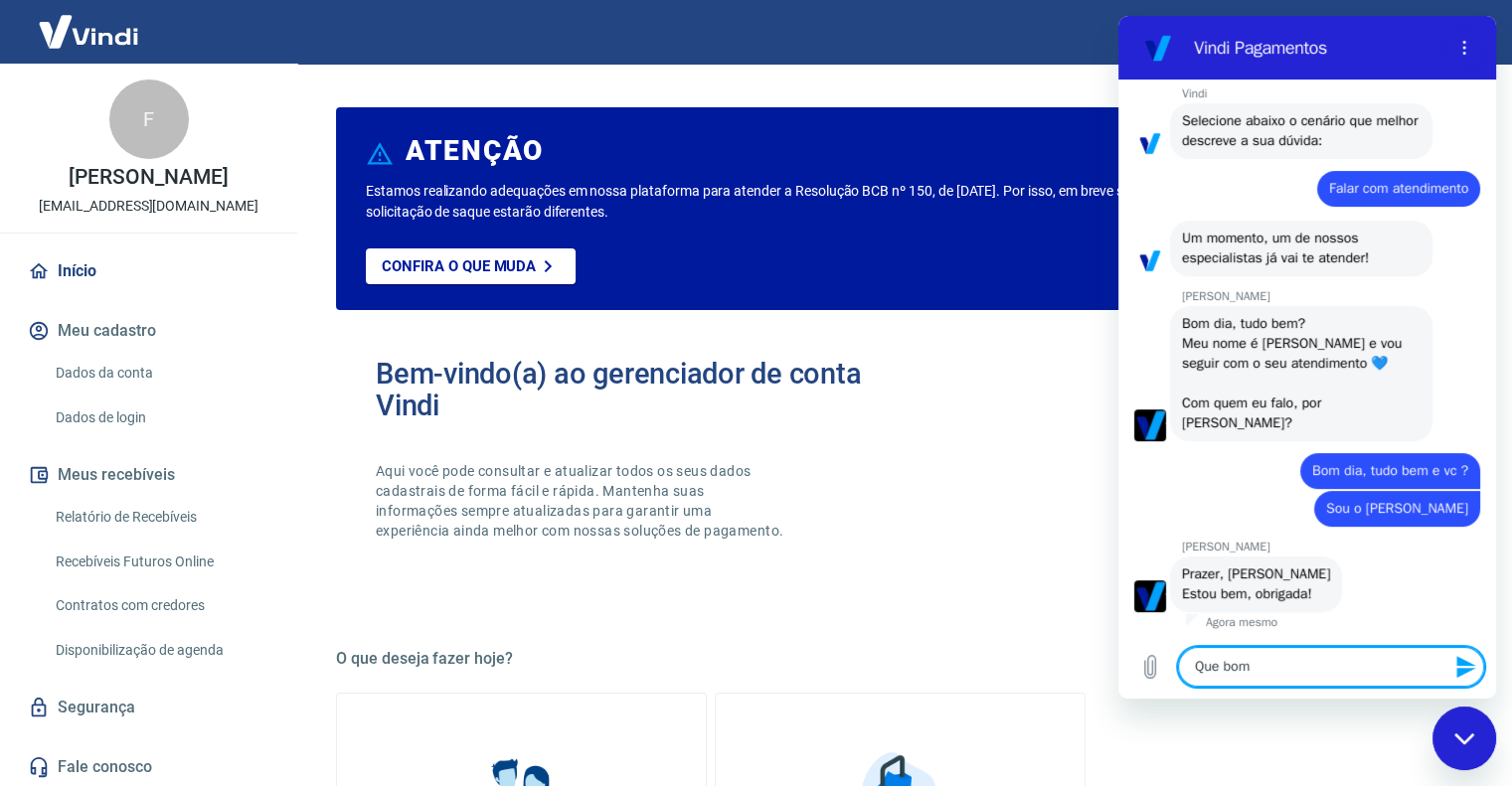 type 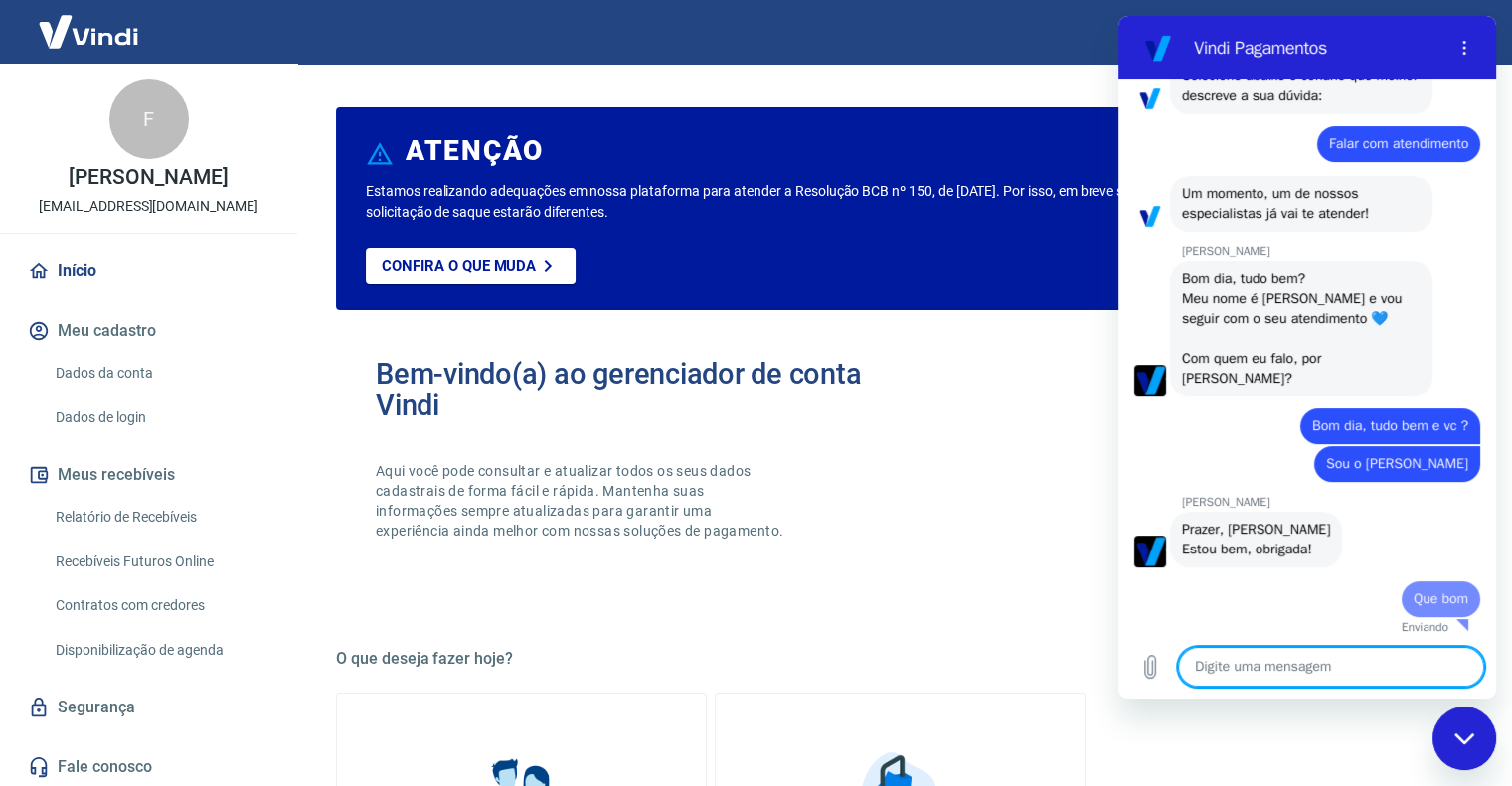 type on "x" 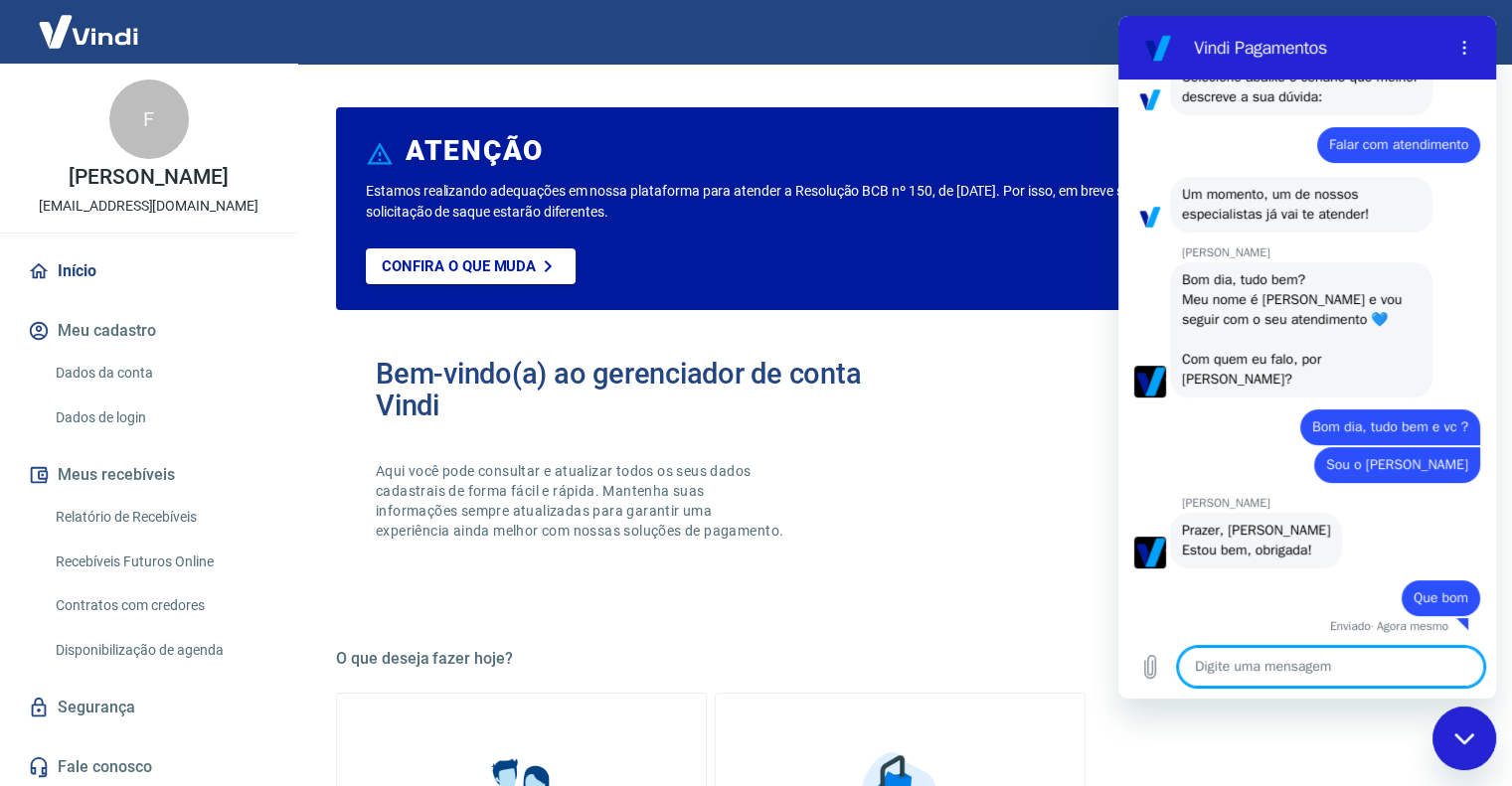 type on "P" 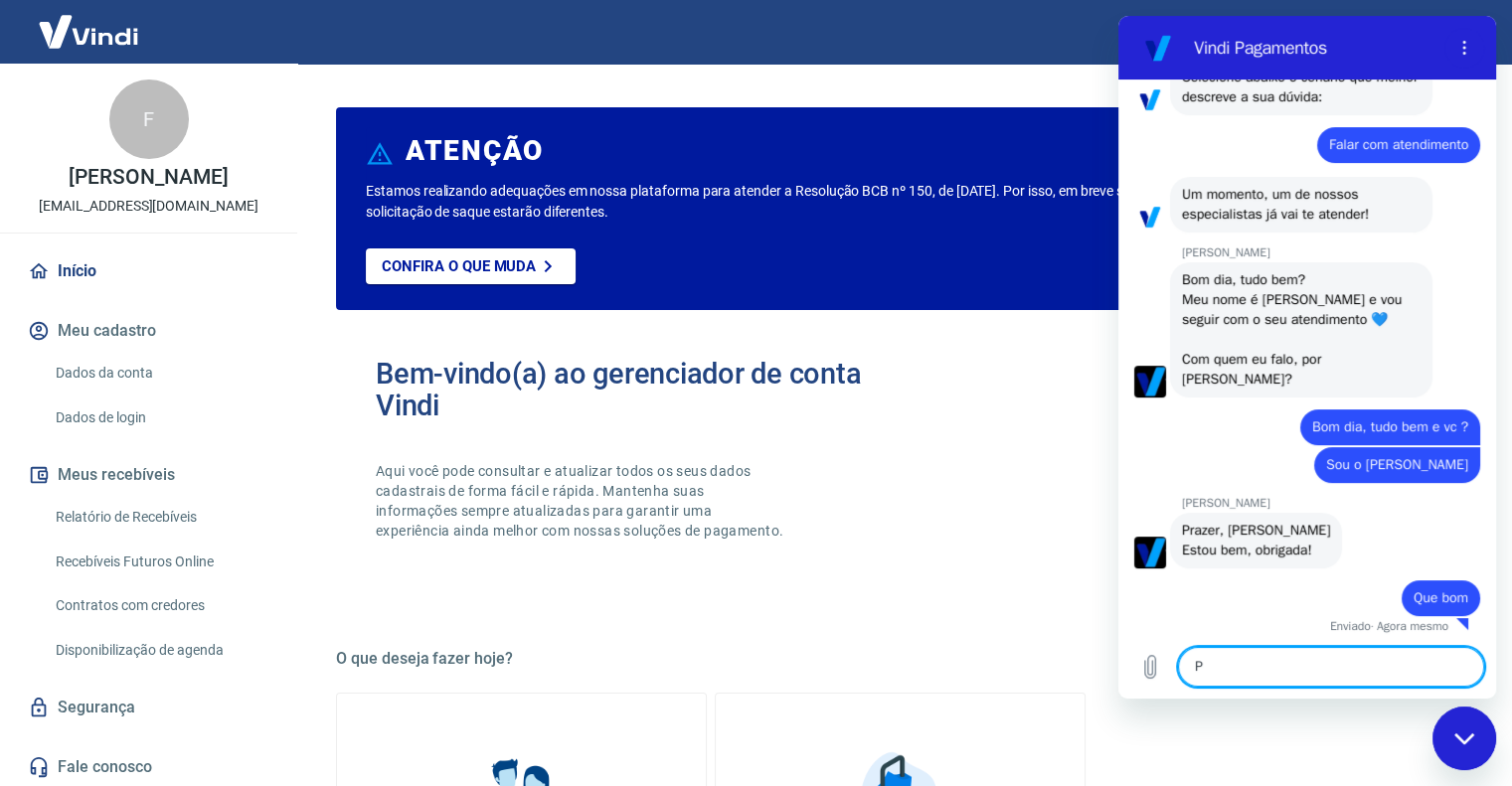 type on "Pr" 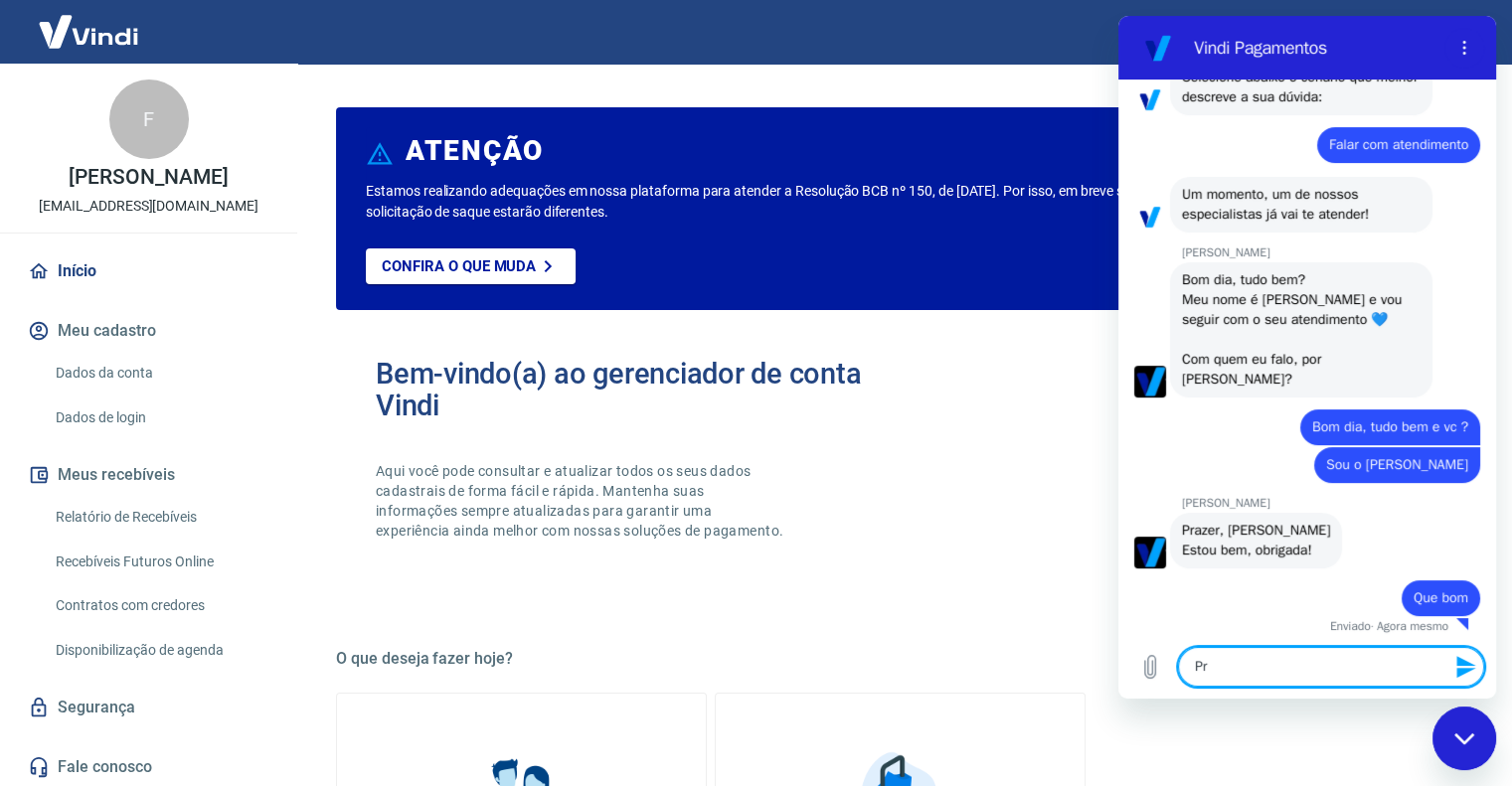 type on "Pre" 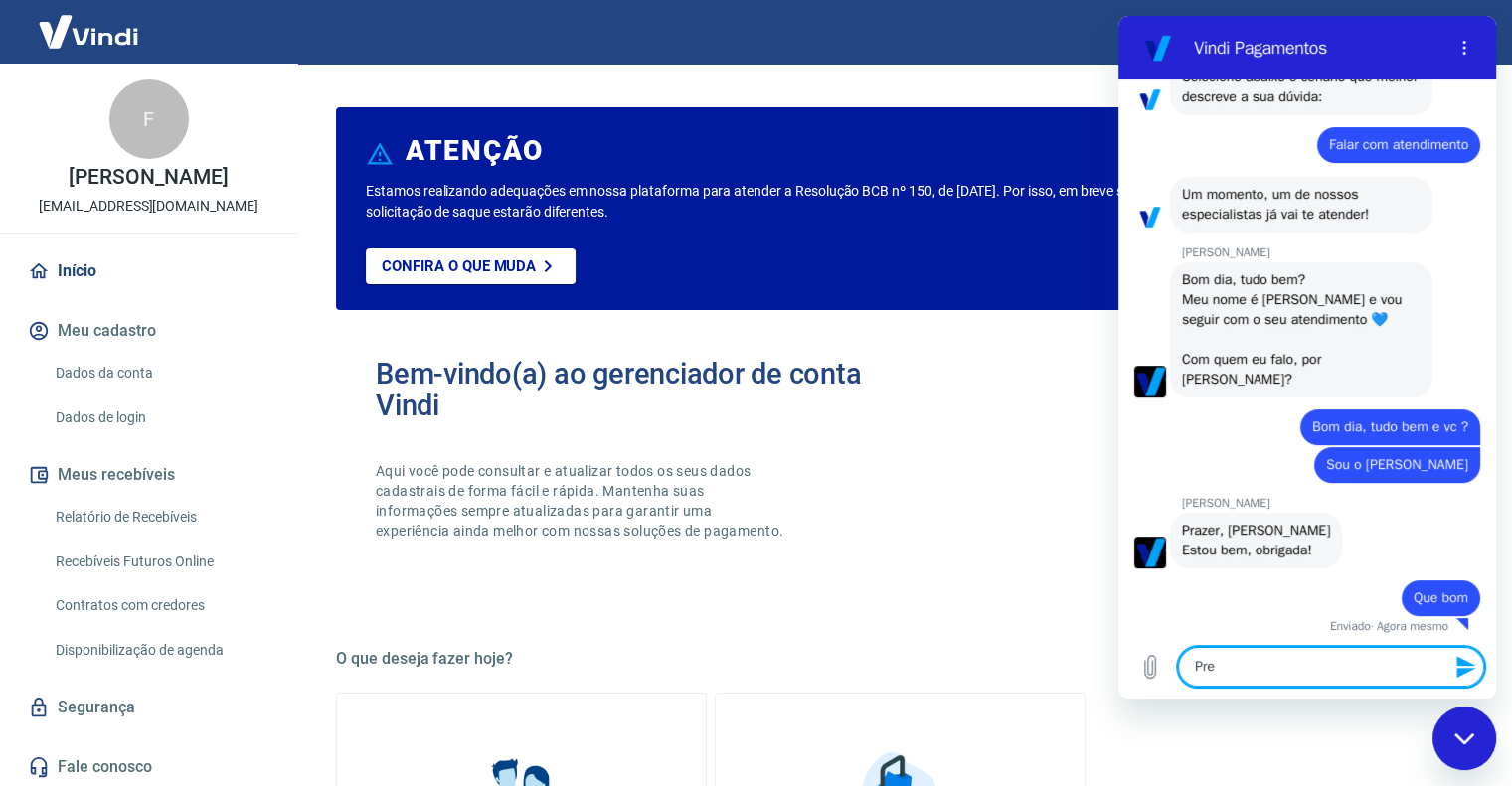 scroll, scrollTop: 282, scrollLeft: 0, axis: vertical 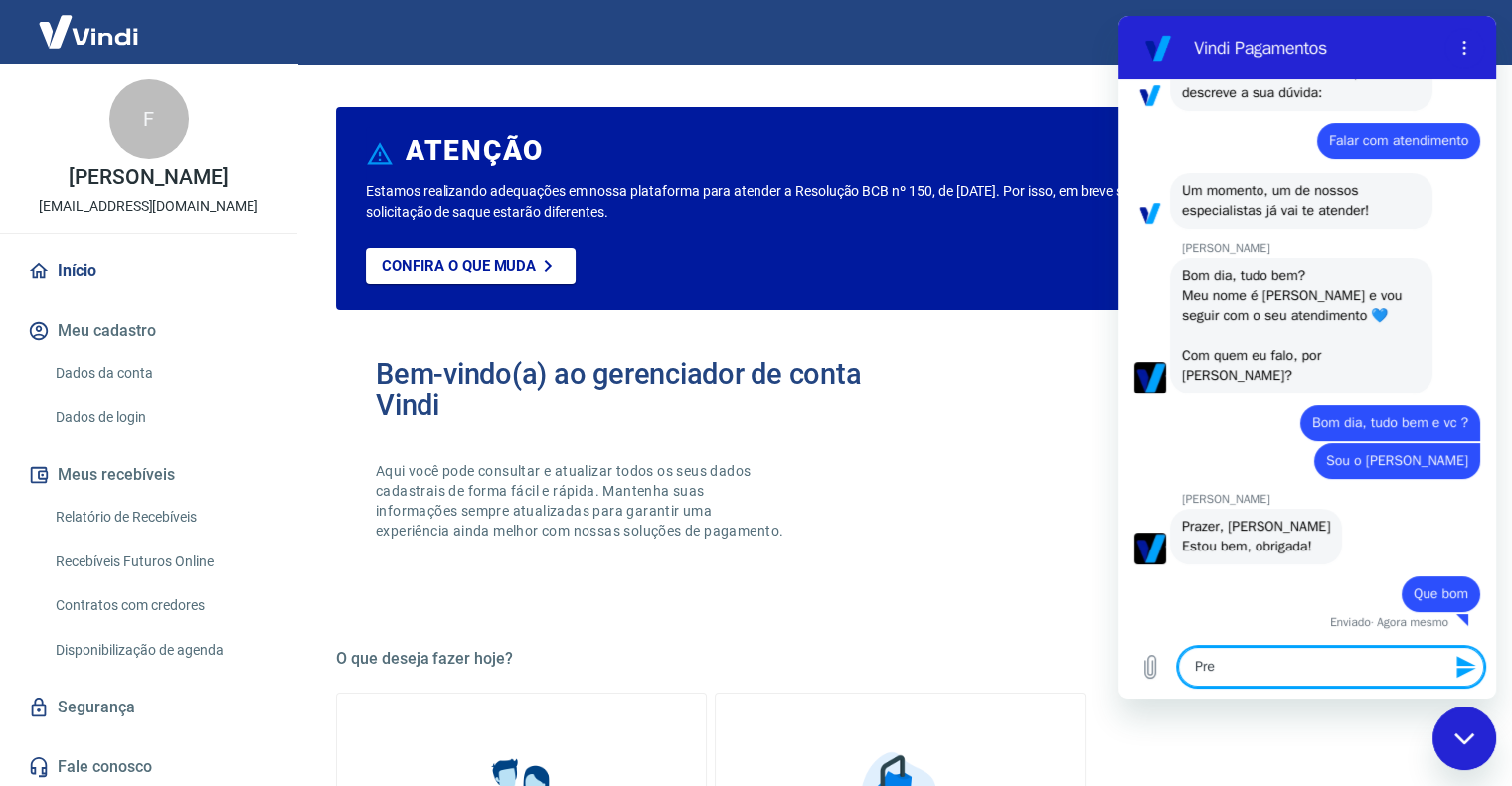 type 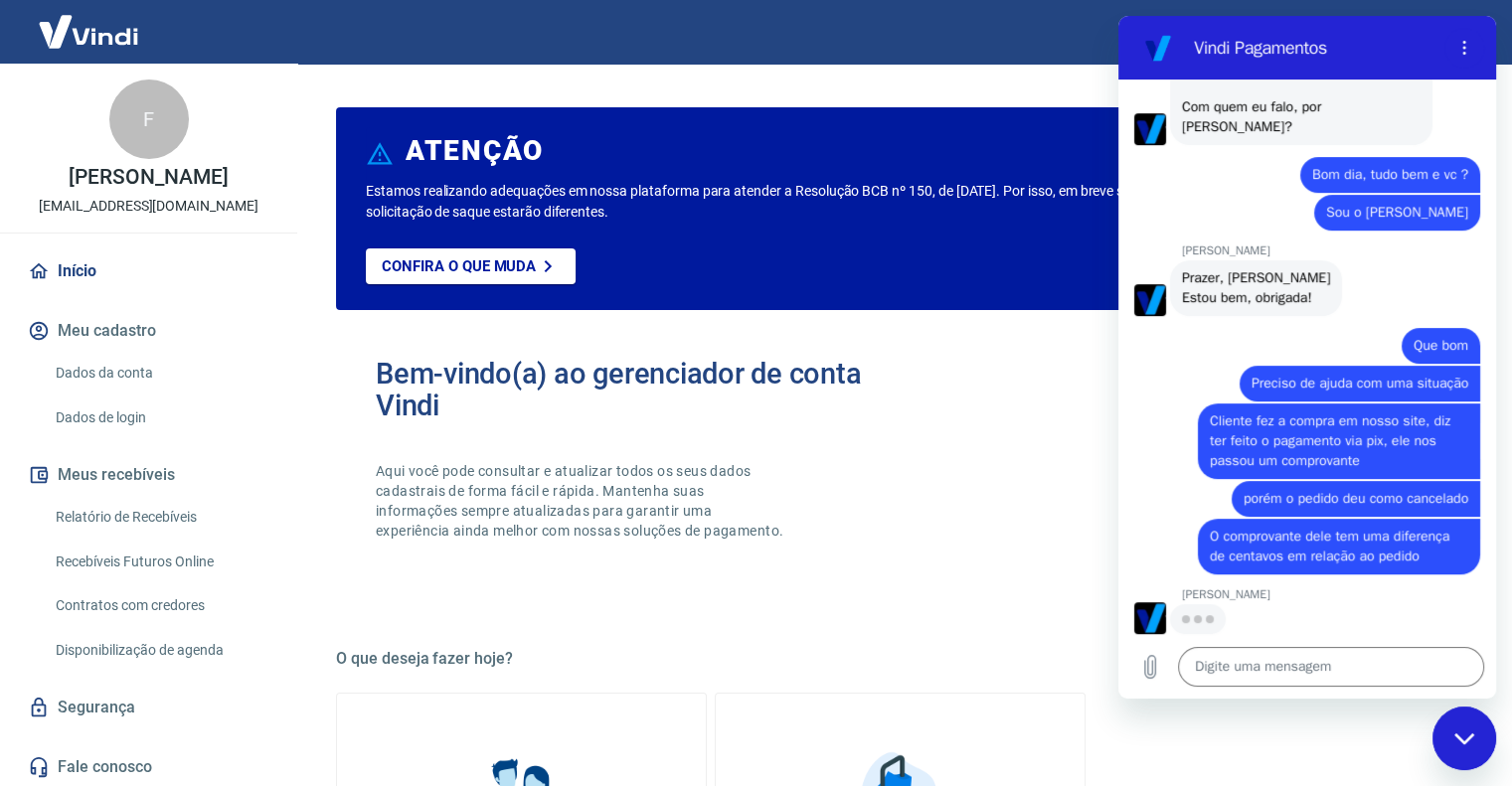 scroll, scrollTop: 550, scrollLeft: 0, axis: vertical 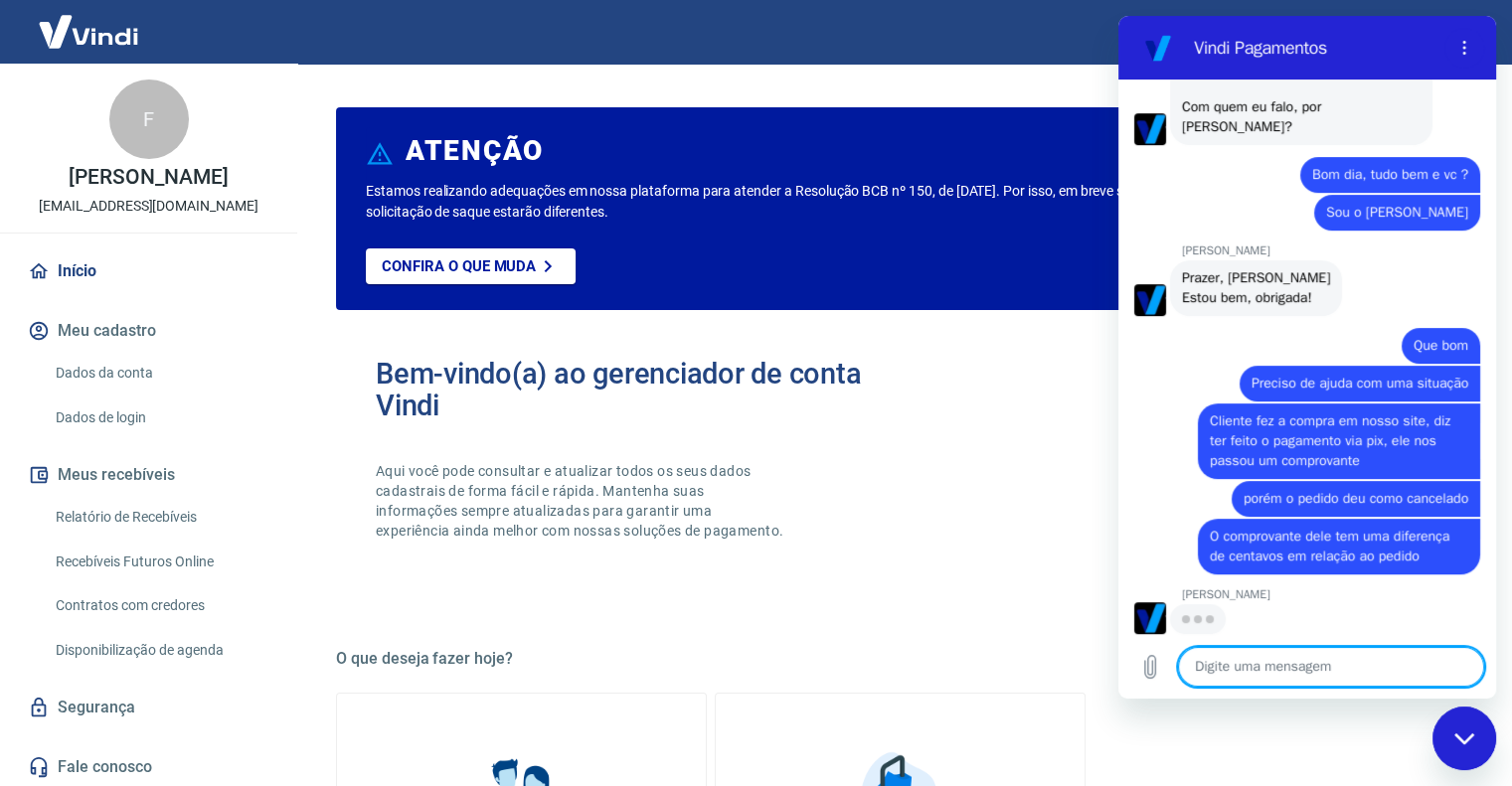 drag, startPoint x: 1308, startPoint y: 651, endPoint x: 1308, endPoint y: 666, distance: 15 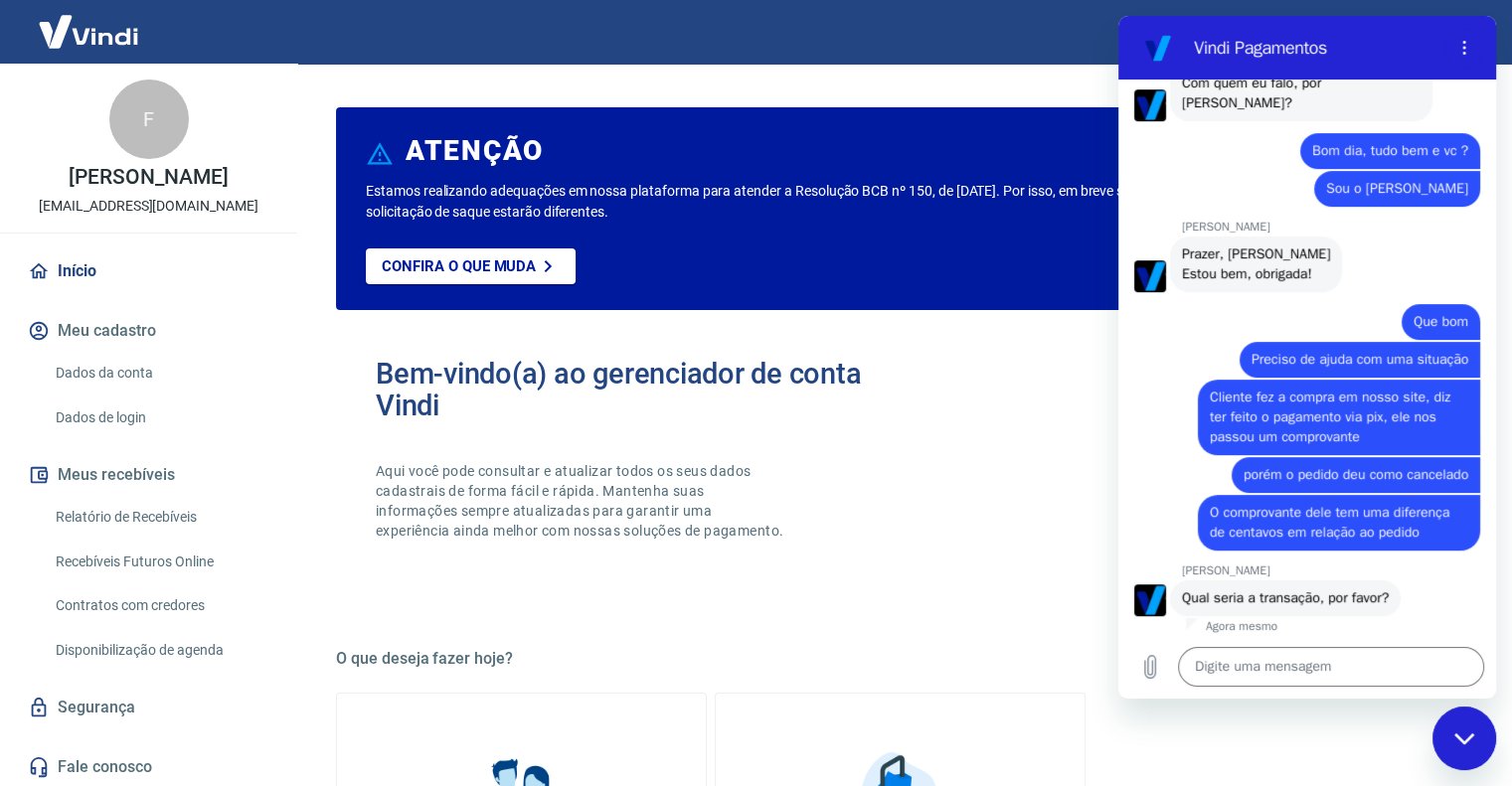 scroll, scrollTop: 577, scrollLeft: 0, axis: vertical 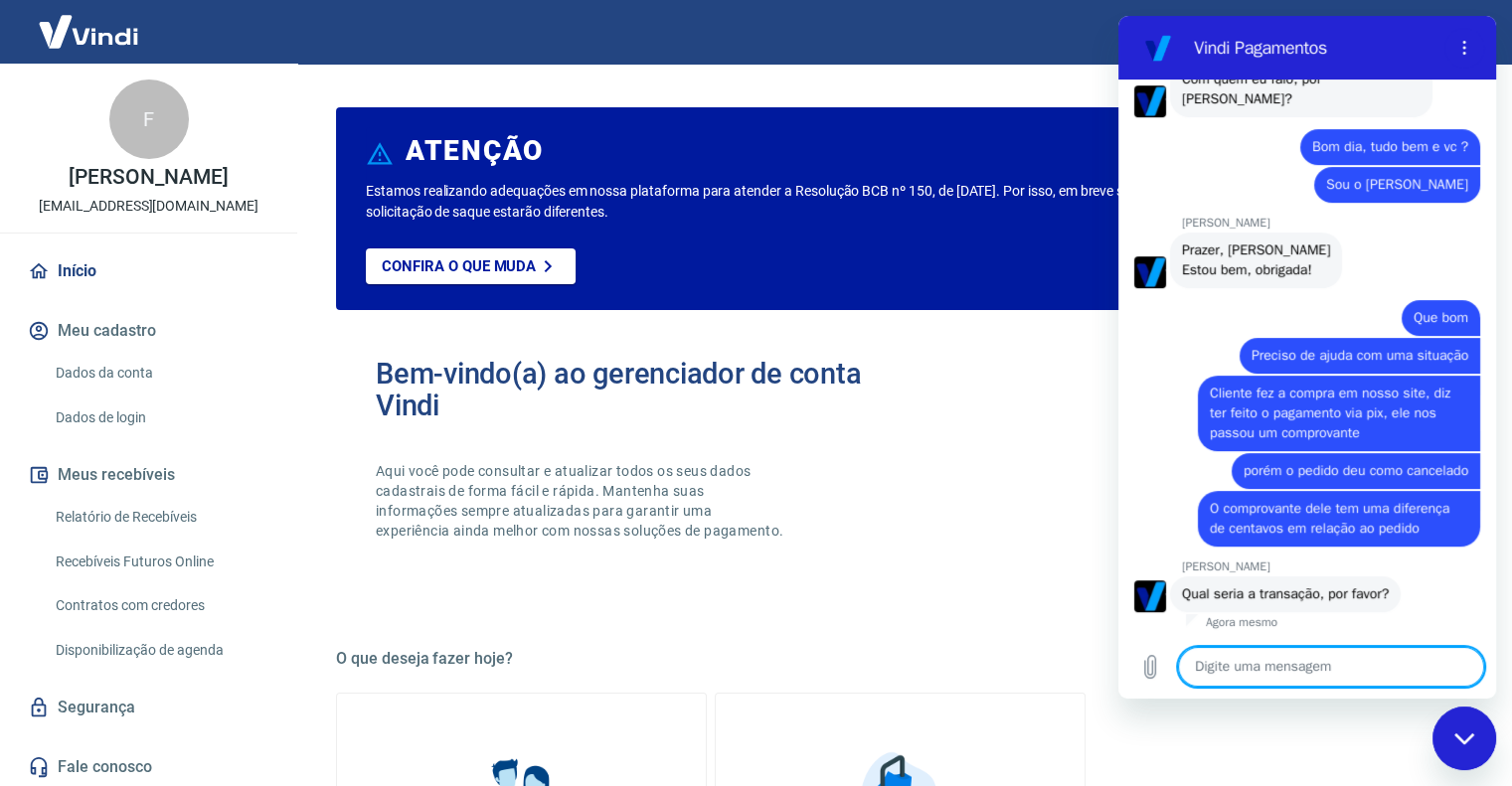click at bounding box center [1331, 667] 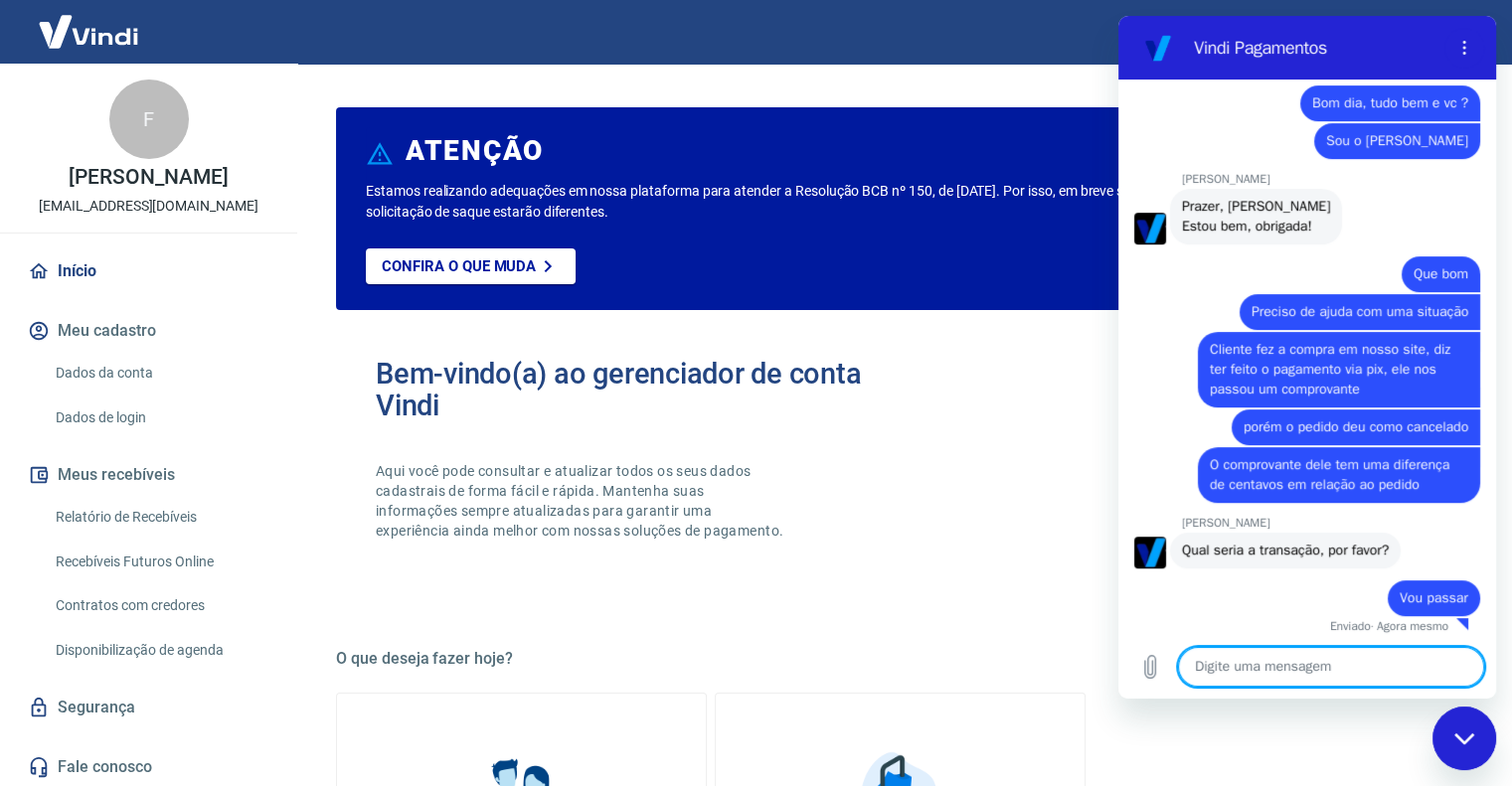 scroll, scrollTop: 625, scrollLeft: 0, axis: vertical 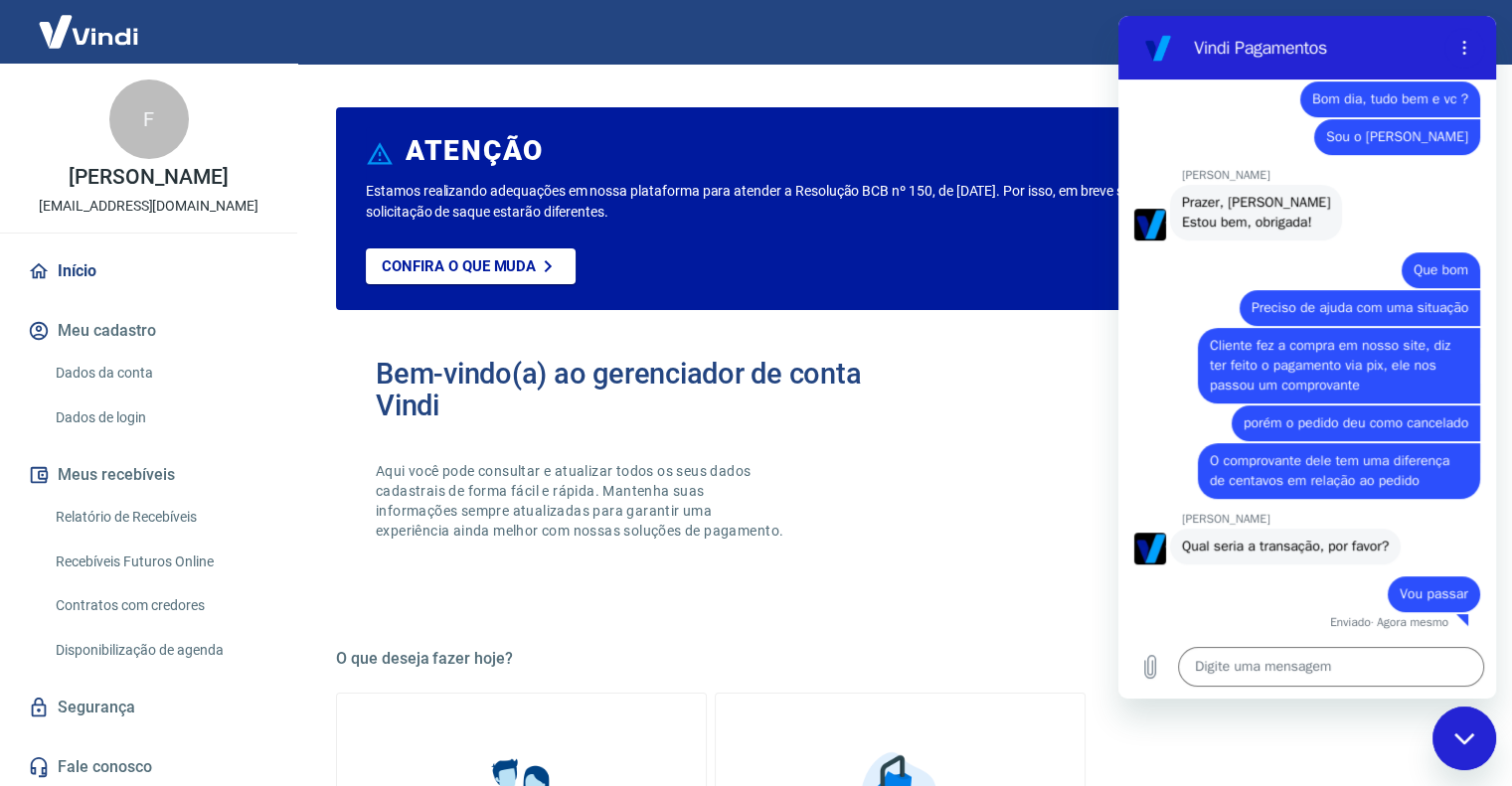 drag, startPoint x: 1158, startPoint y: 666, endPoint x: 2585, endPoint y: 351, distance: 1461.3535 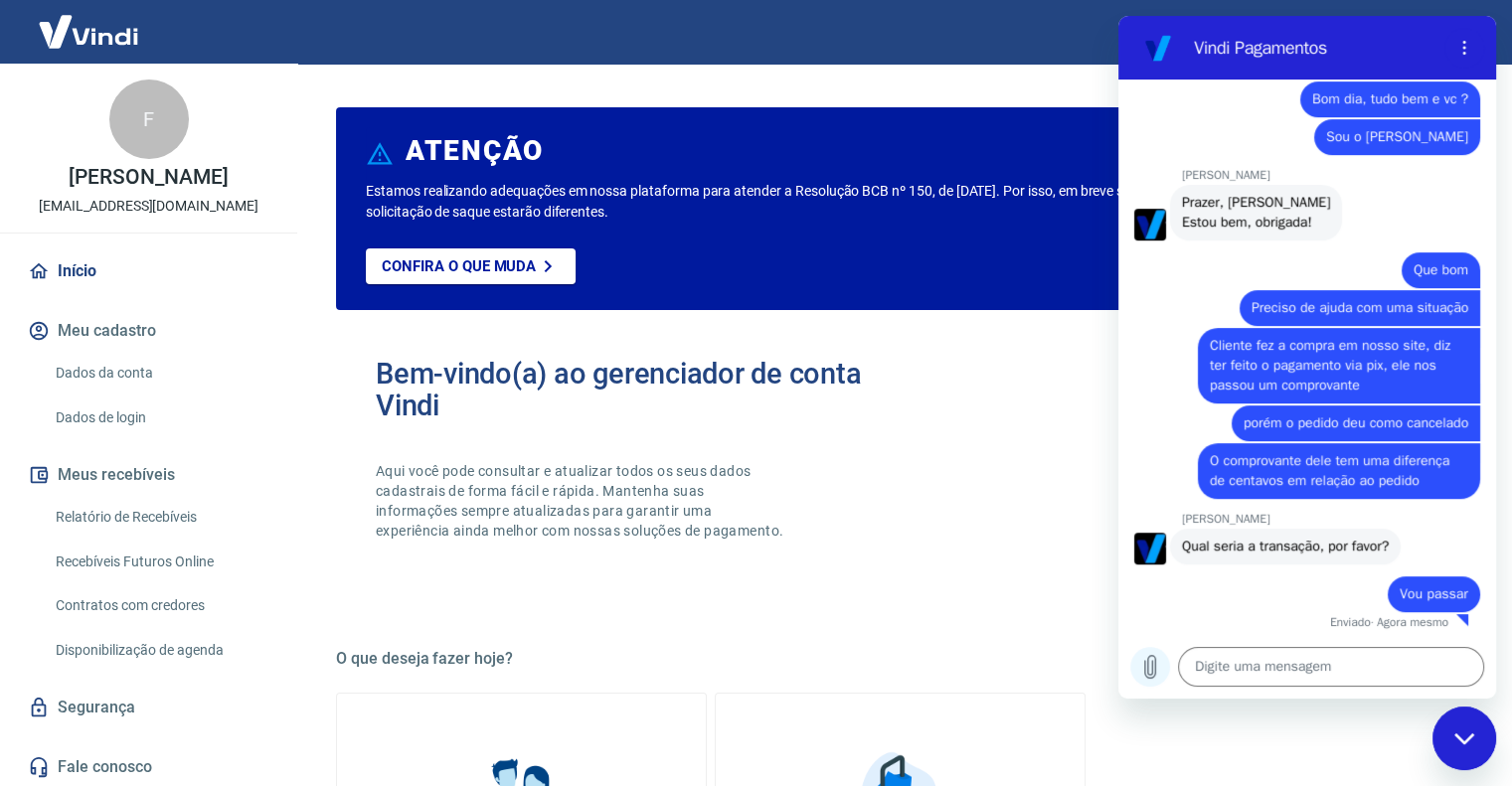 click 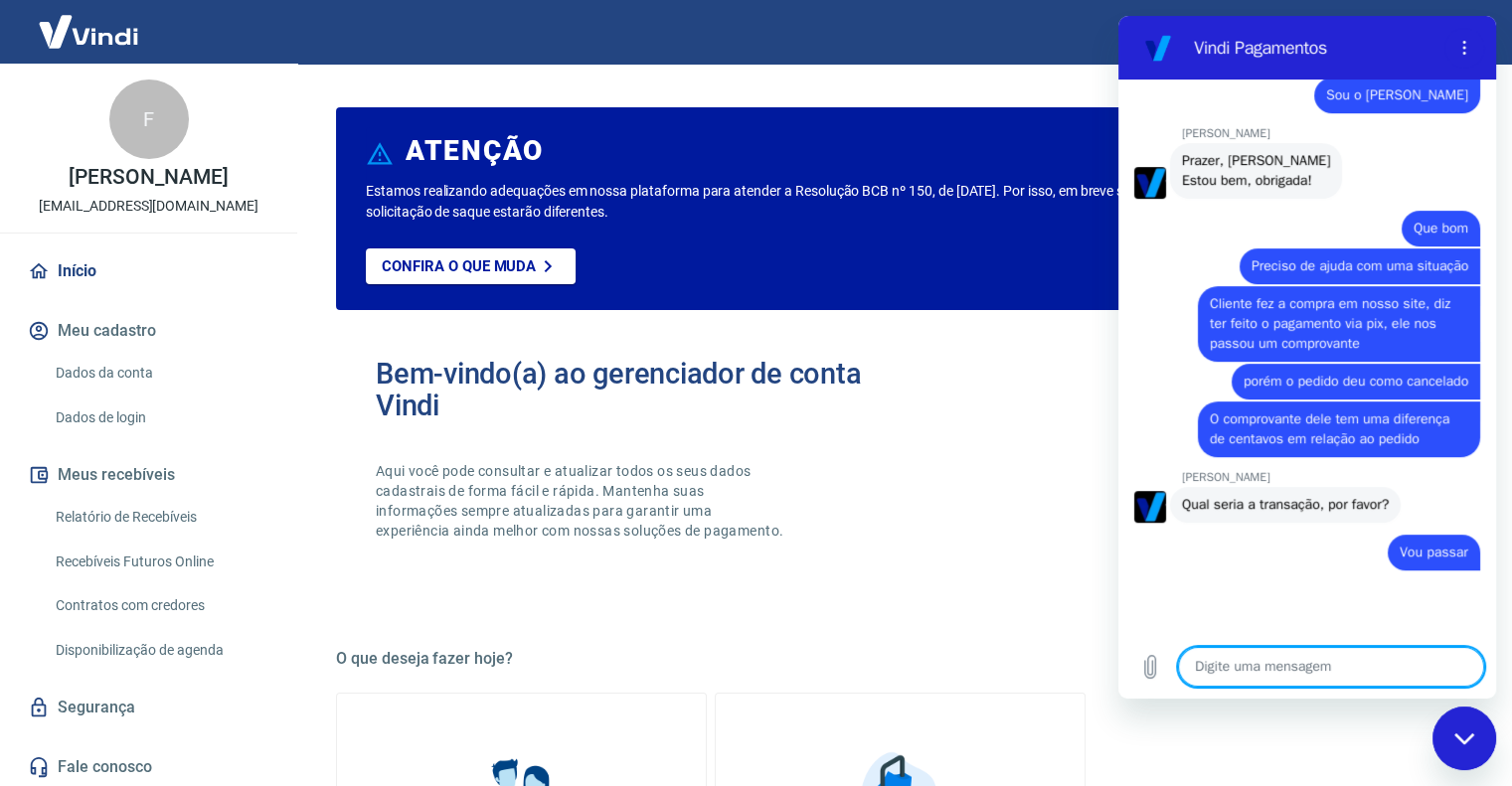 scroll, scrollTop: 668, scrollLeft: 0, axis: vertical 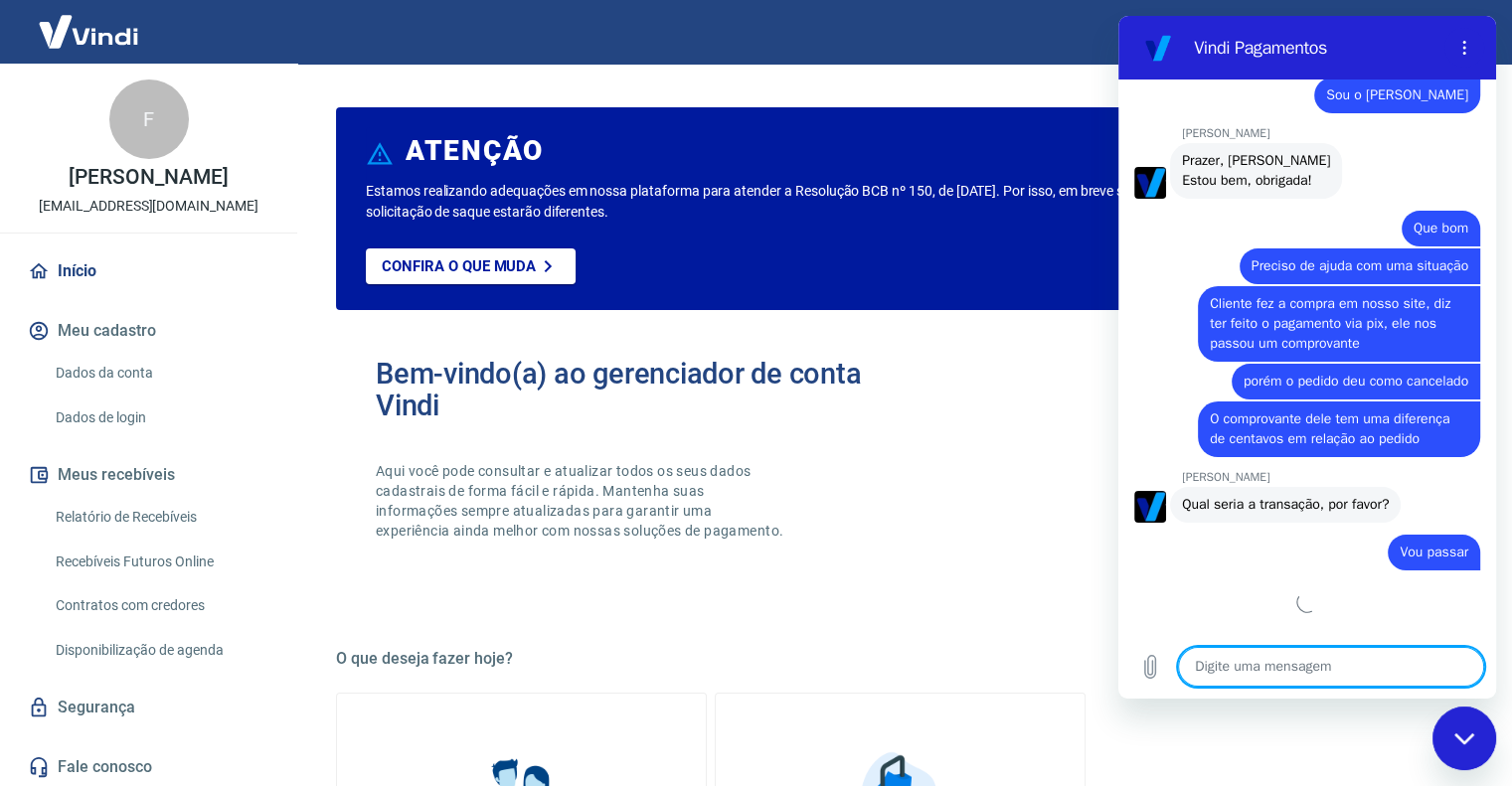 click at bounding box center (1331, 667) 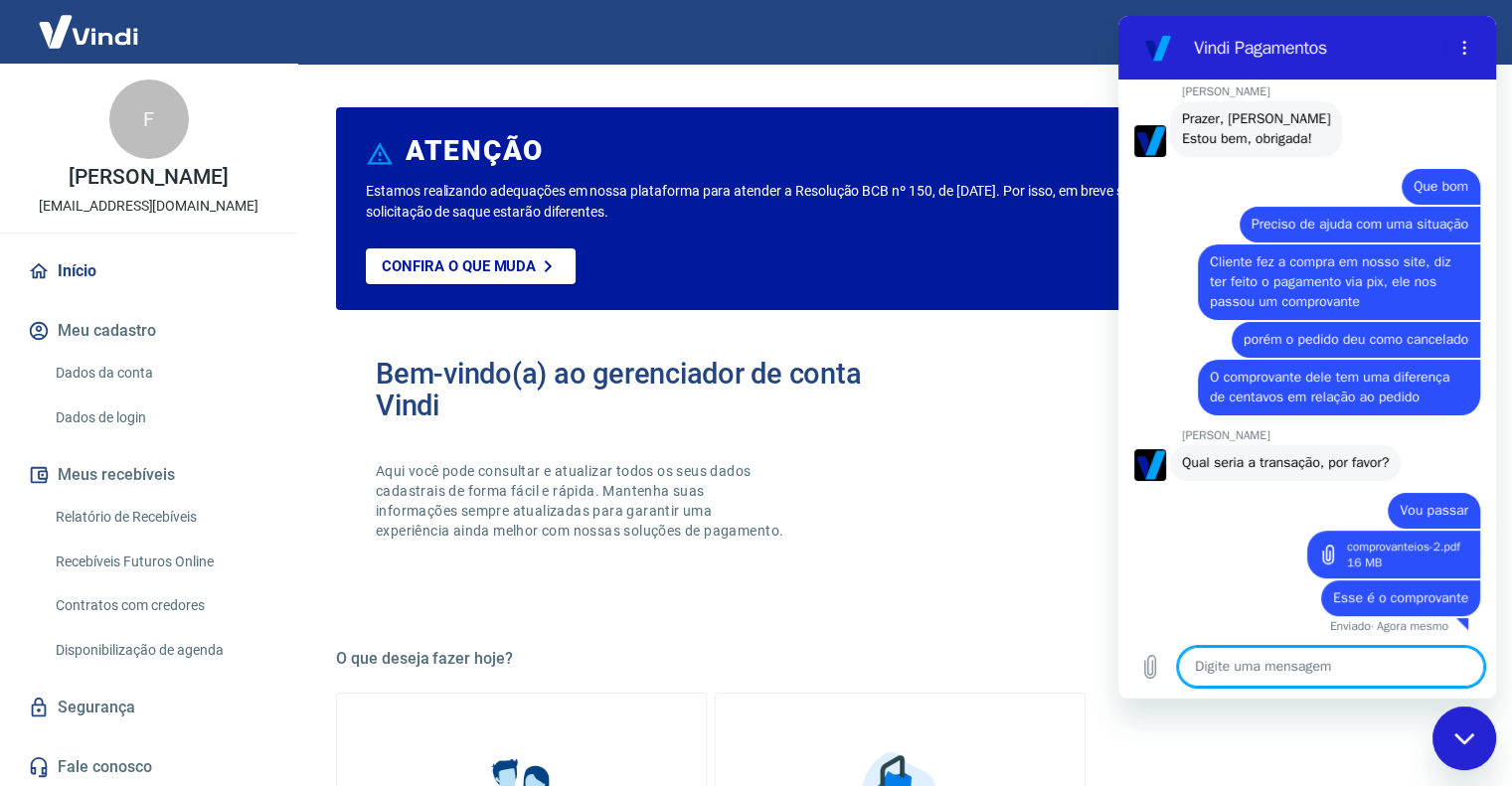 scroll, scrollTop: 712, scrollLeft: 0, axis: vertical 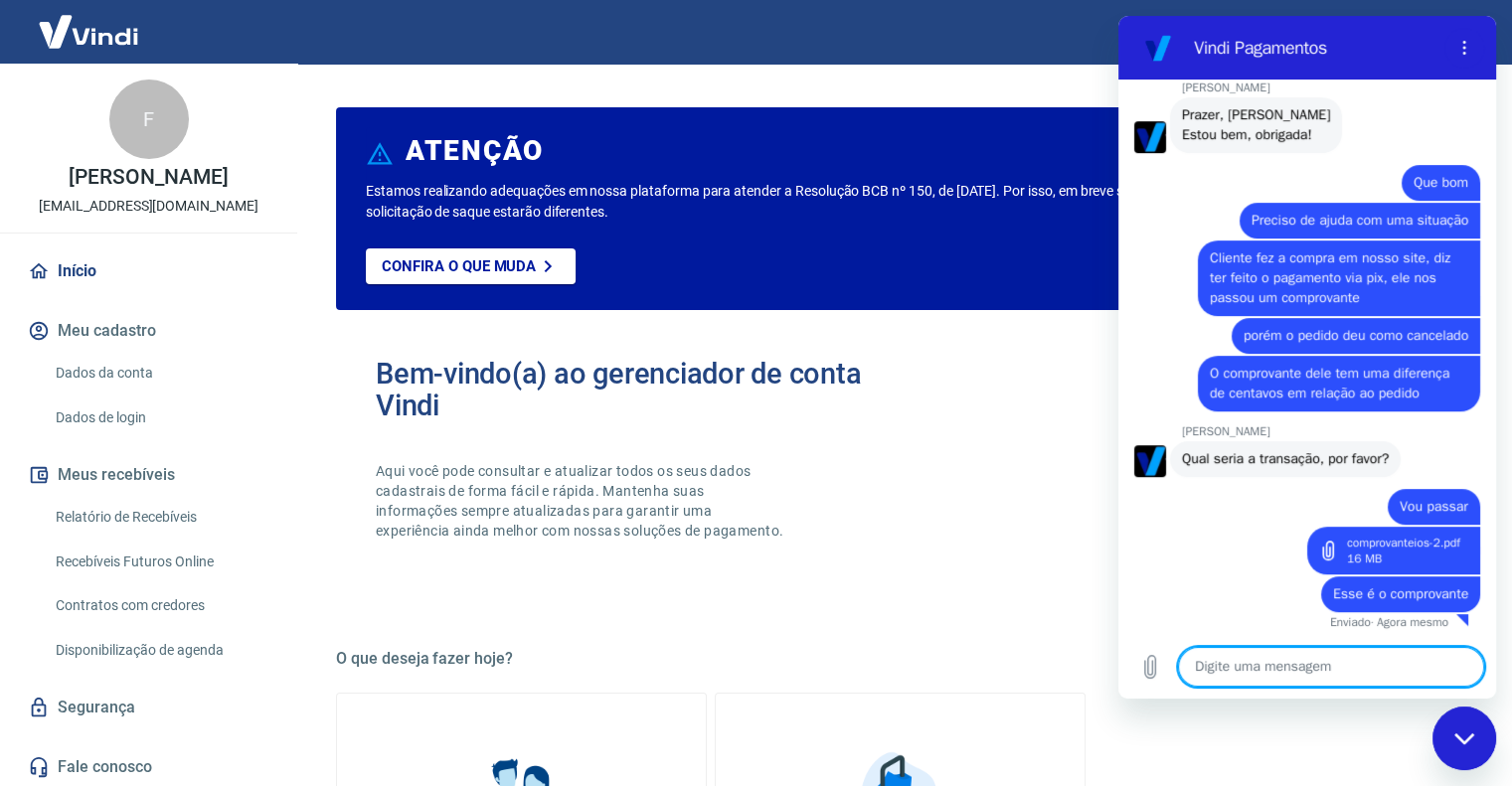 click at bounding box center (1331, 667) 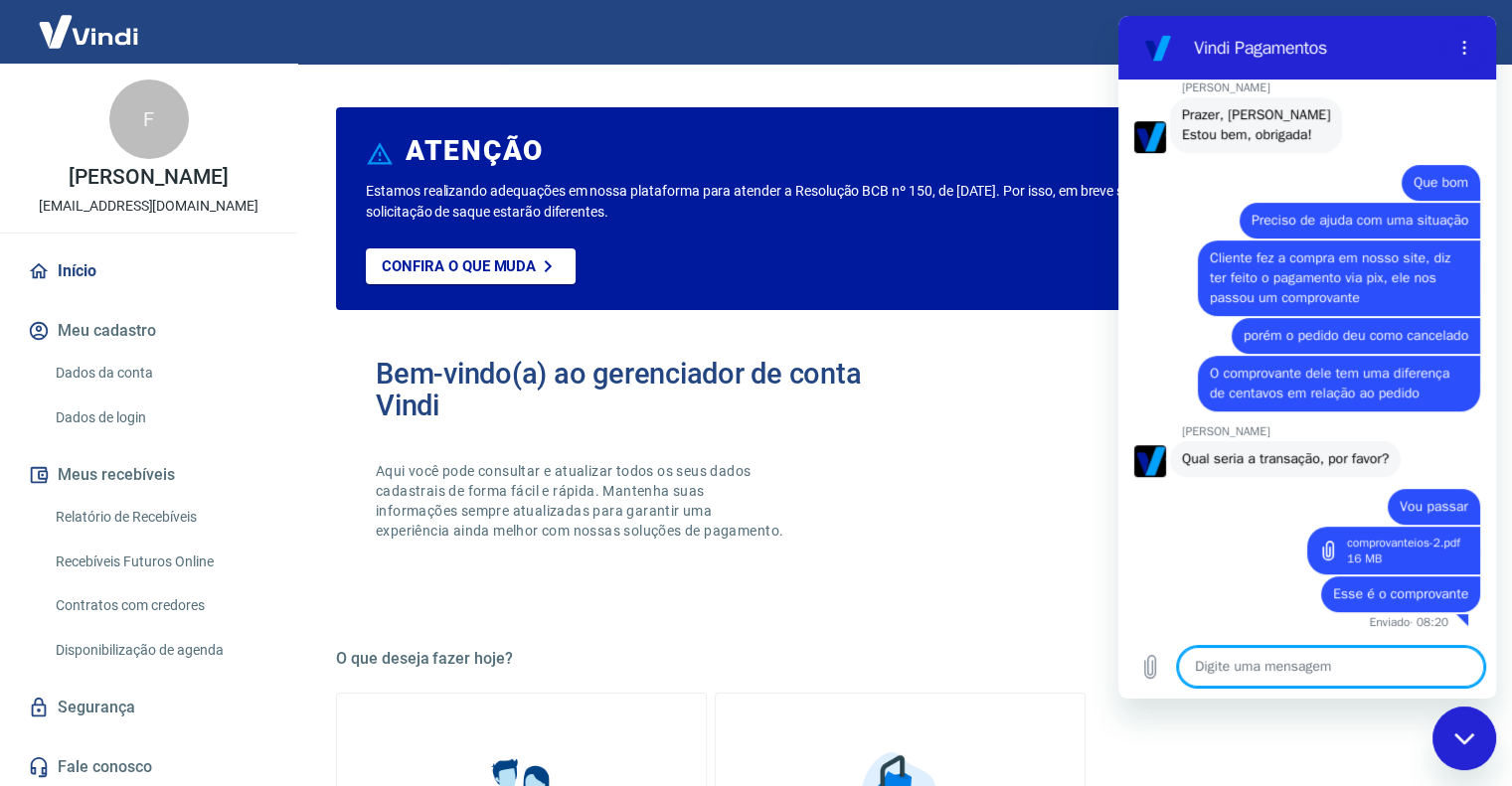 click at bounding box center (1331, 667) 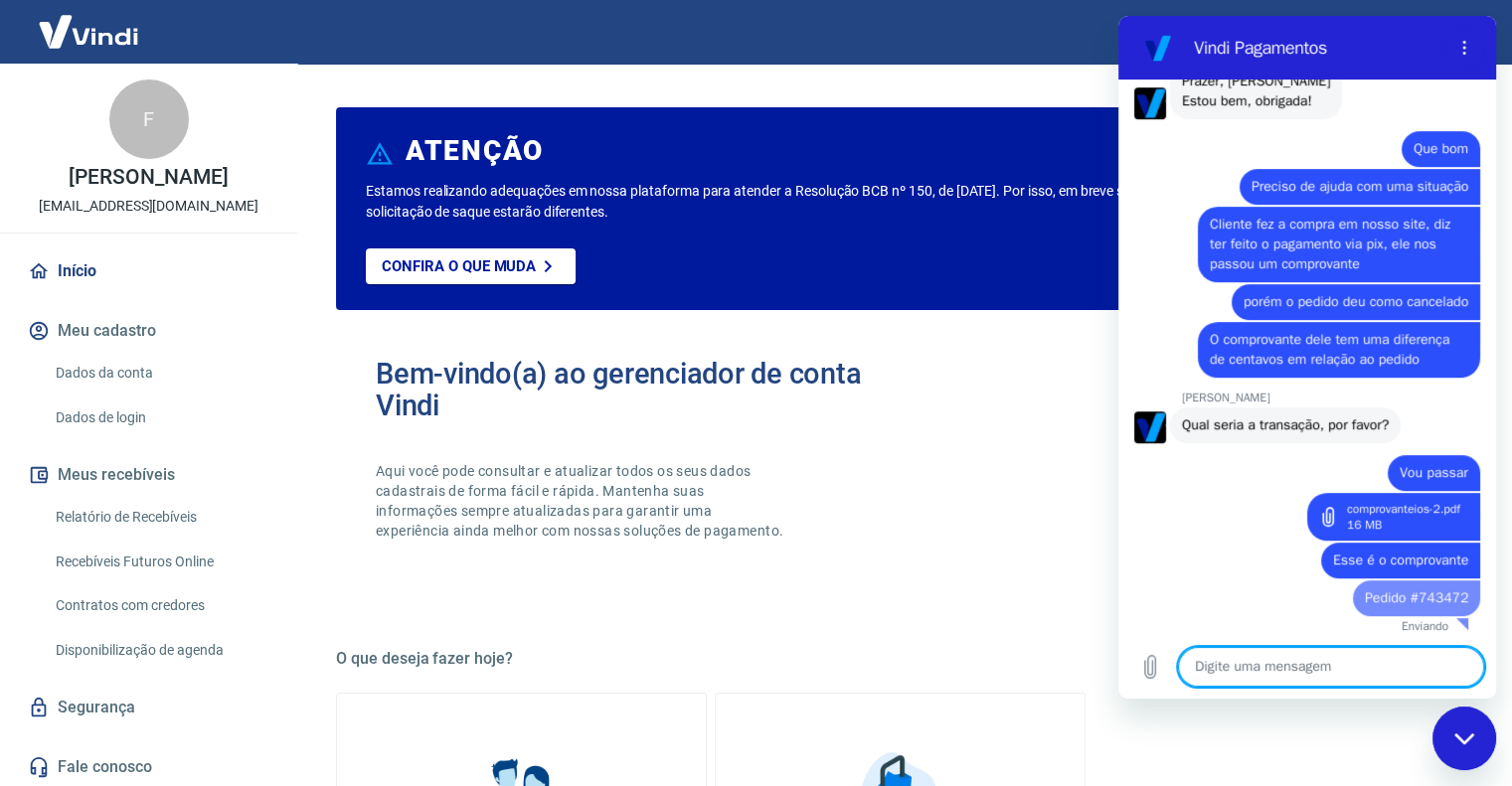 scroll, scrollTop: 747, scrollLeft: 0, axis: vertical 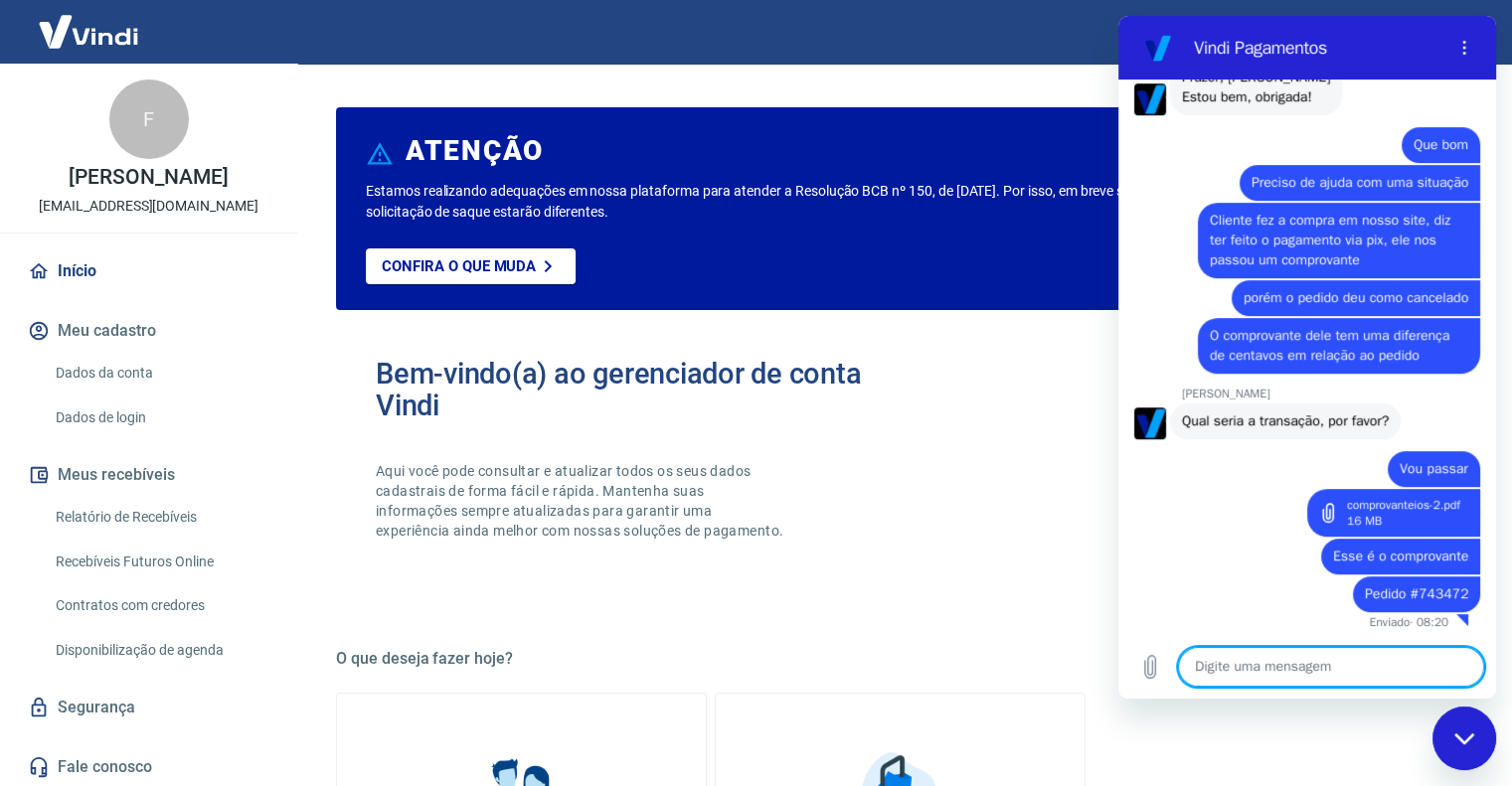 click at bounding box center (1331, 667) 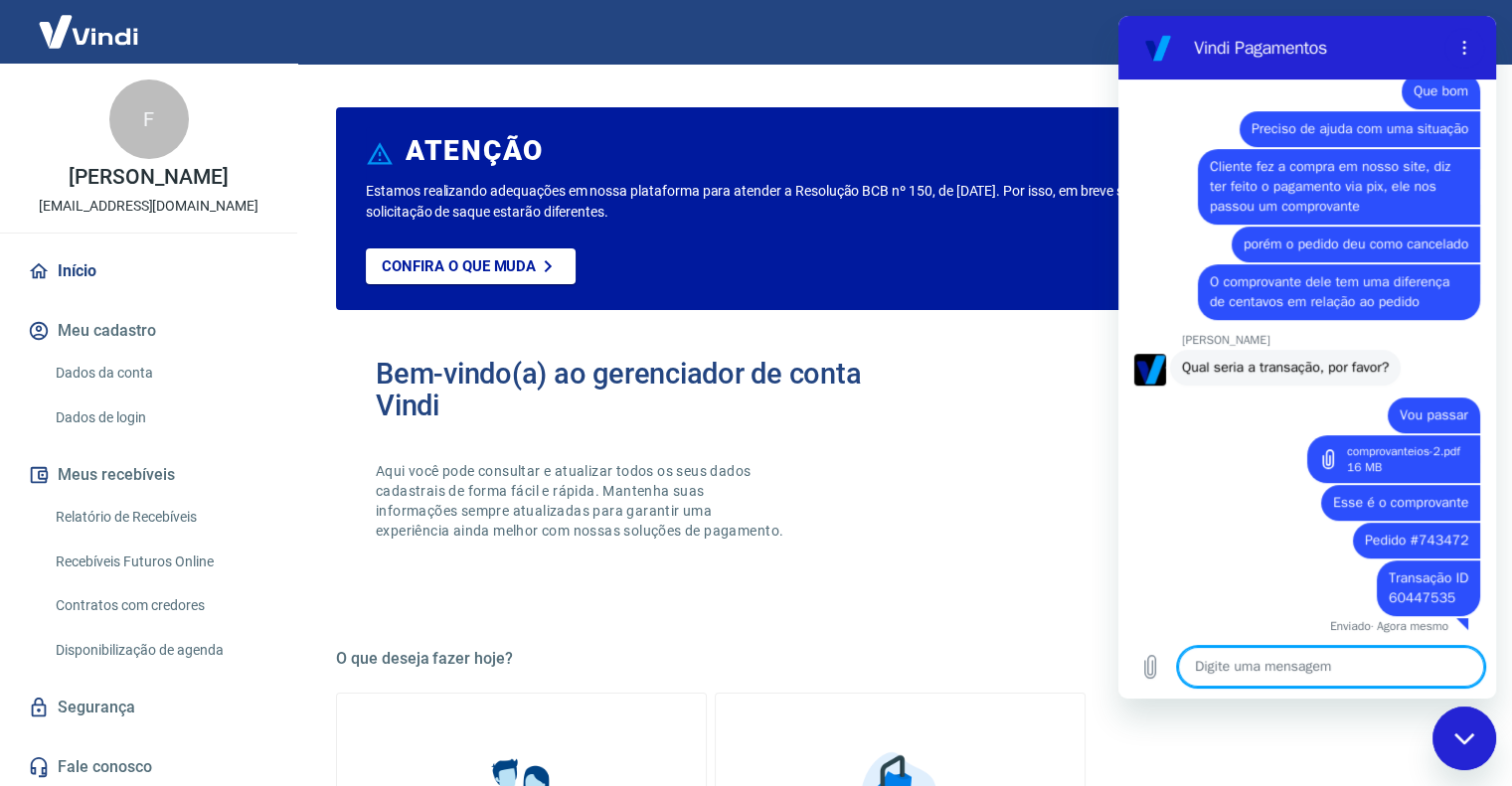 scroll, scrollTop: 808, scrollLeft: 0, axis: vertical 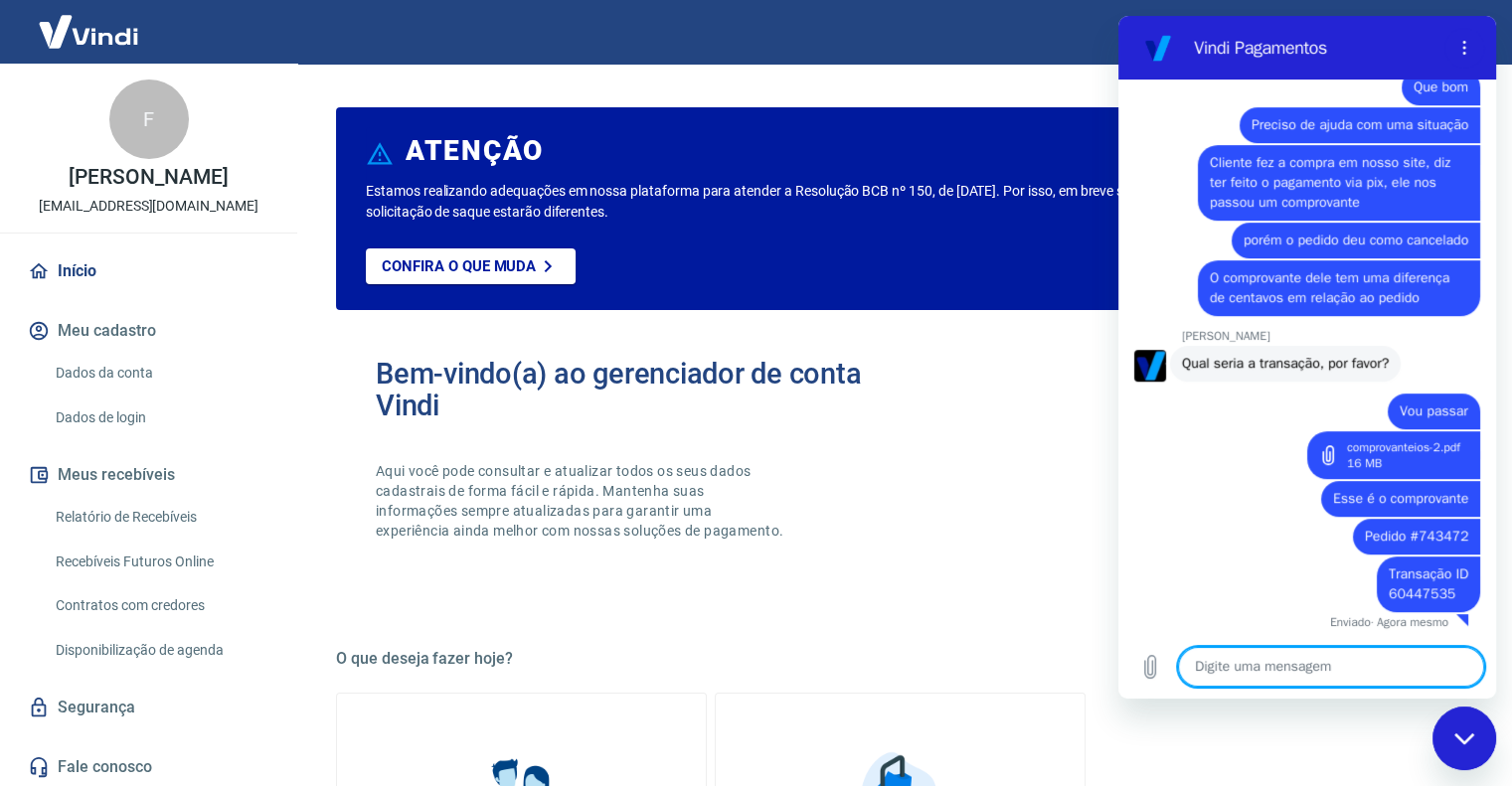 click at bounding box center (1331, 667) 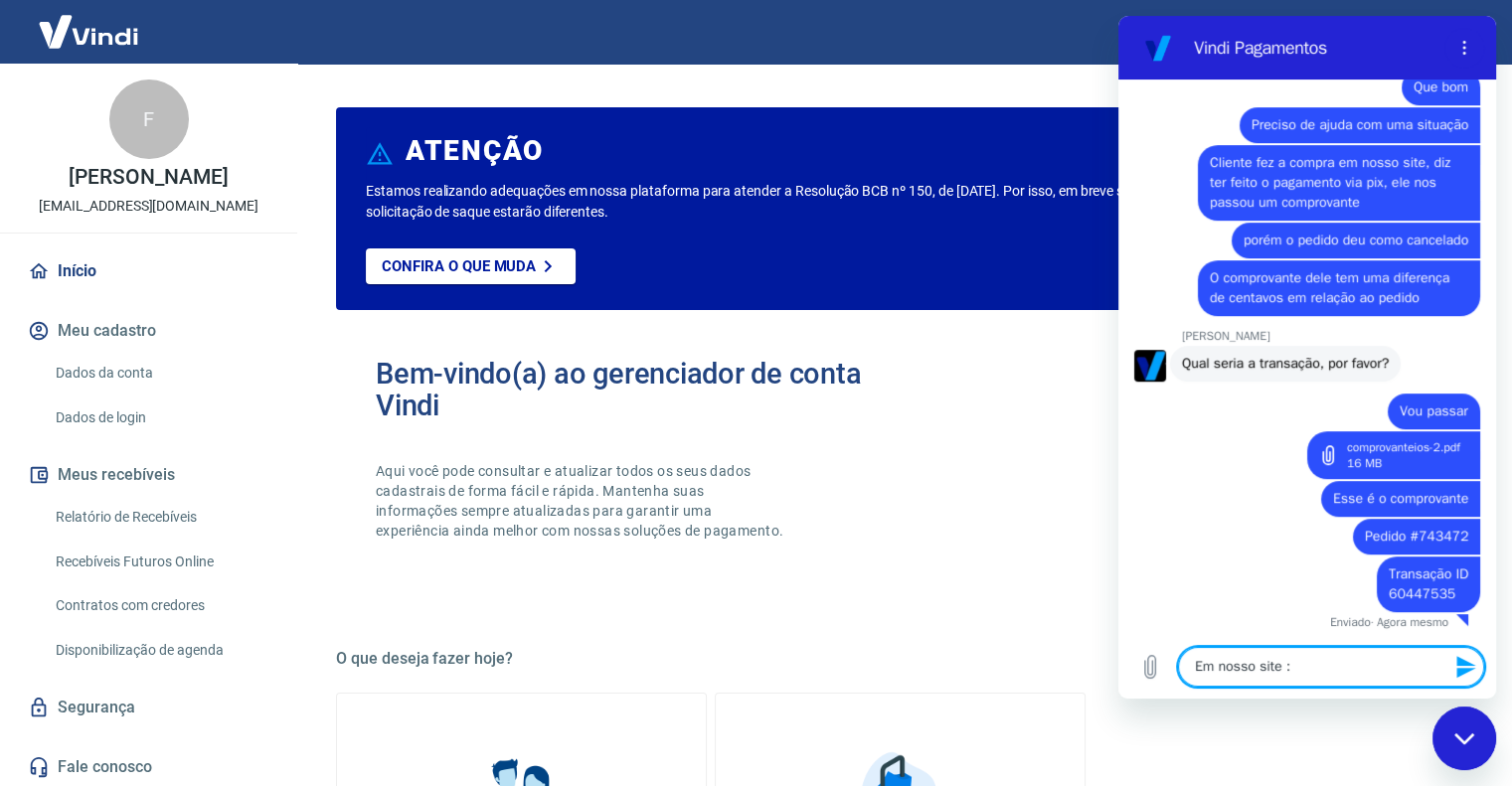 paste on "BRL179,31" 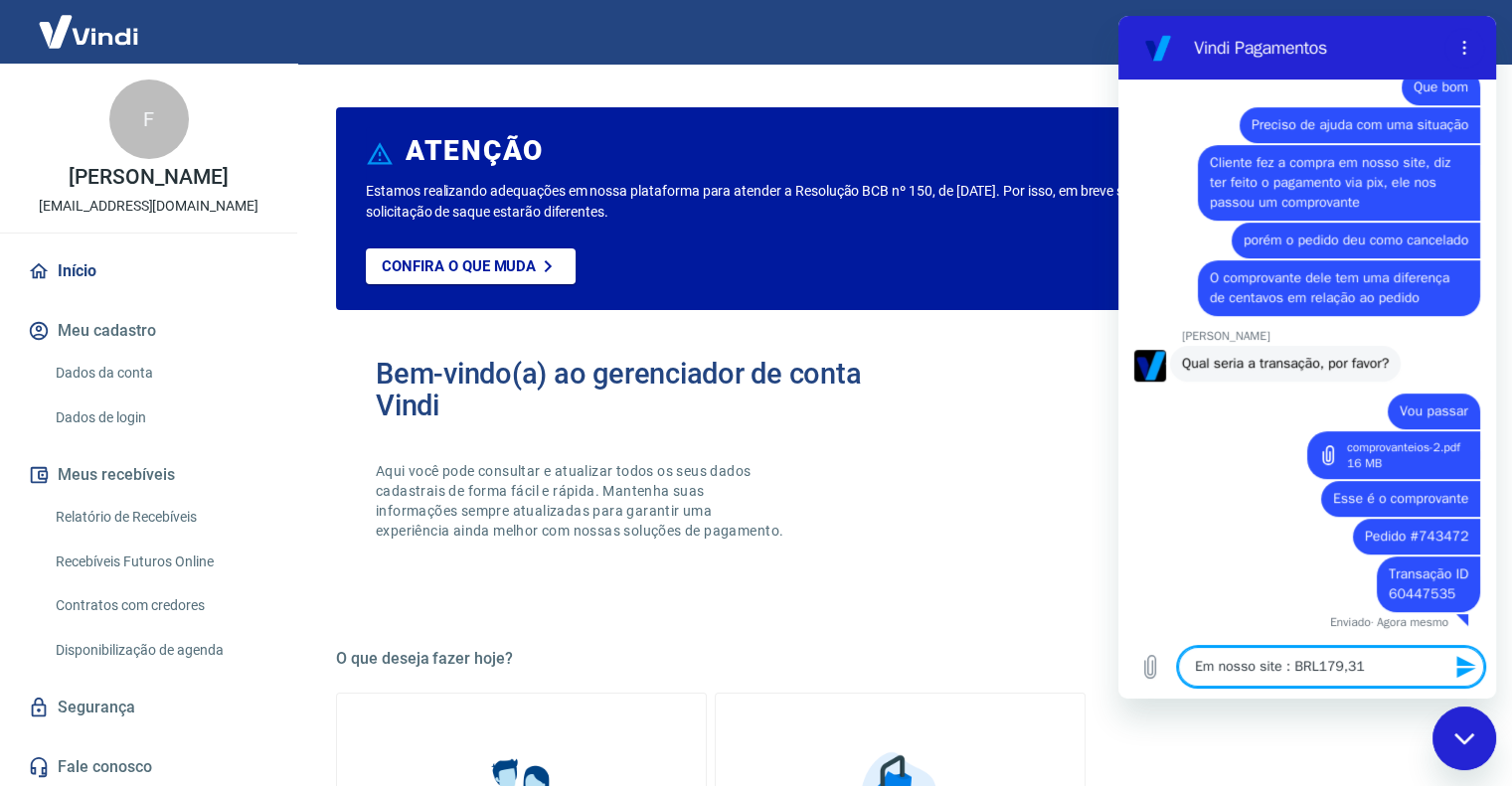 click on "Em nosso site : BRL179,31" at bounding box center (1331, 667) 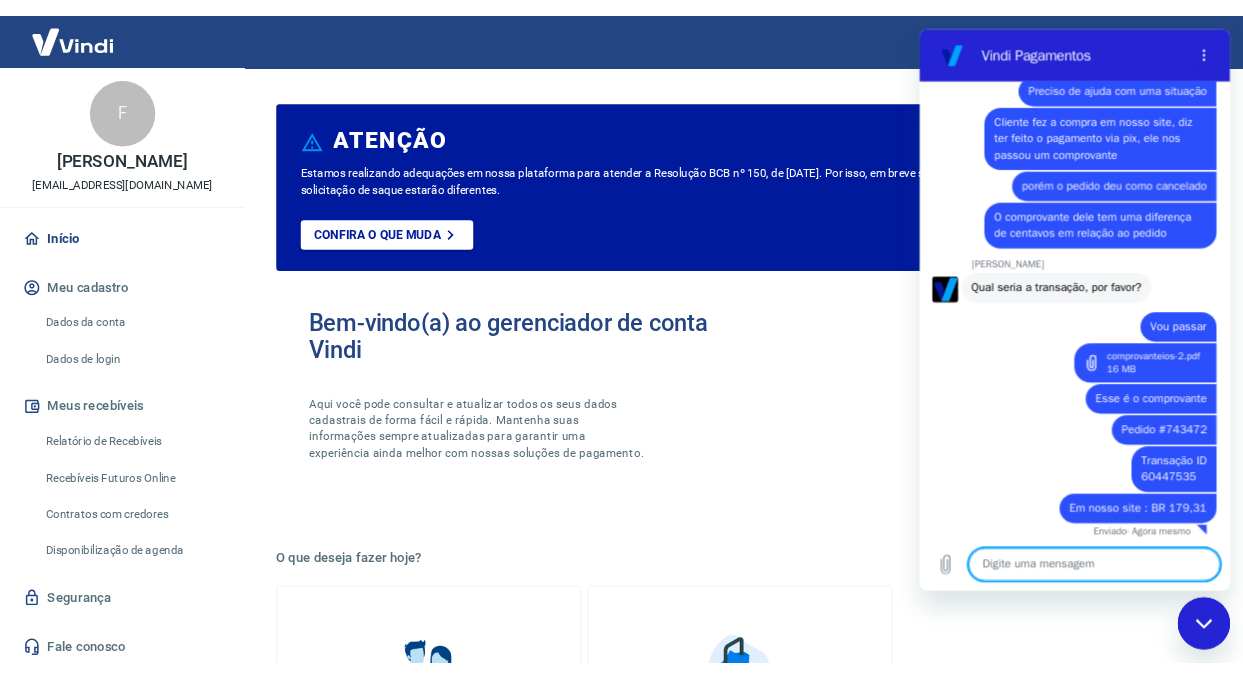 scroll, scrollTop: 852, scrollLeft: 0, axis: vertical 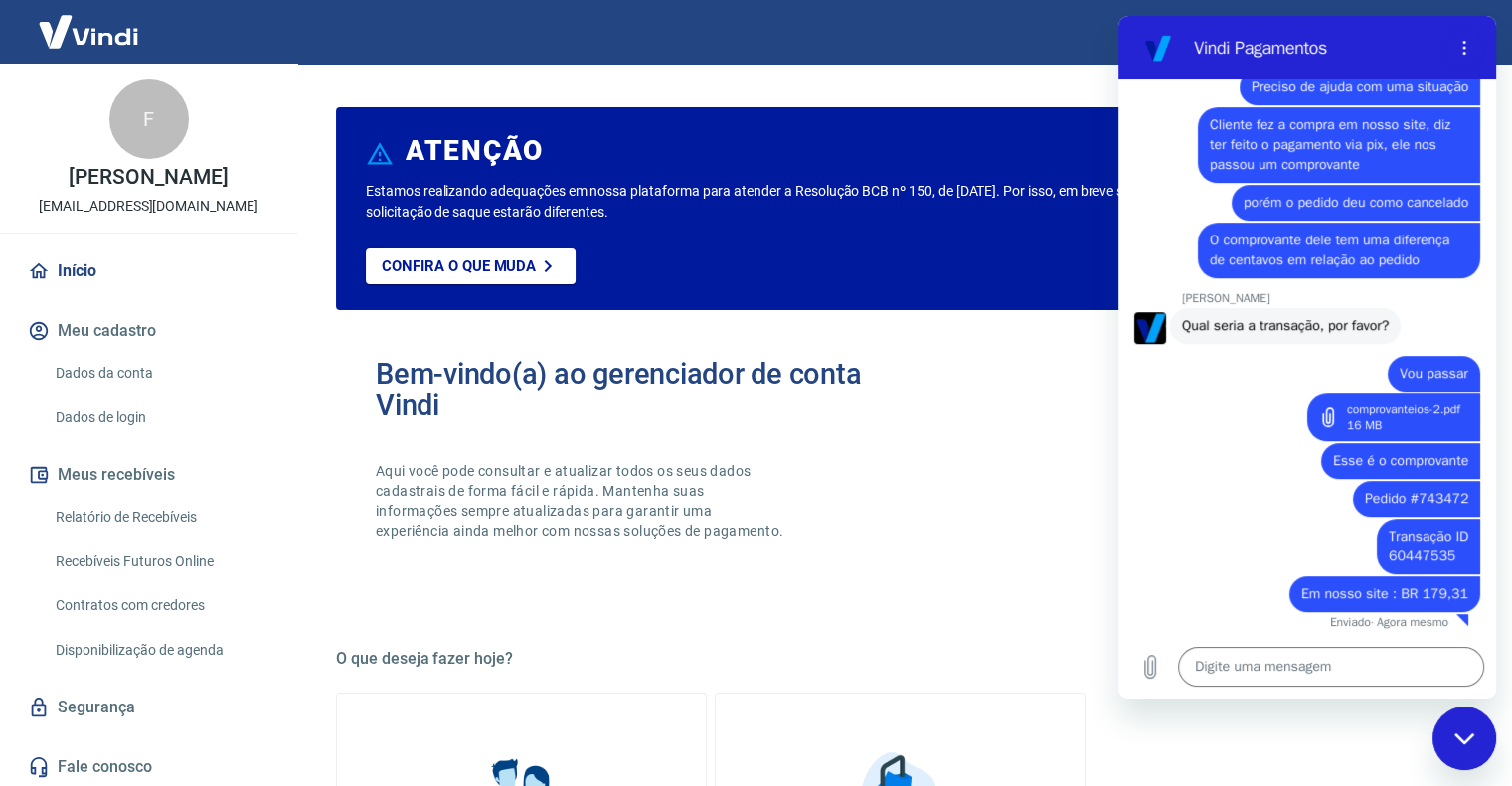 click on "Bem-vindo(a) ao gerenciador de conta Vindi Aqui você pode consultar e atualizar todos os seus dados cadastrais de forma fácil e rápida. Mantenha suas informações sempre atualizadas para garantir uma experiência ainda melhor com nossas soluções de pagamento." at bounding box center (638, 467) 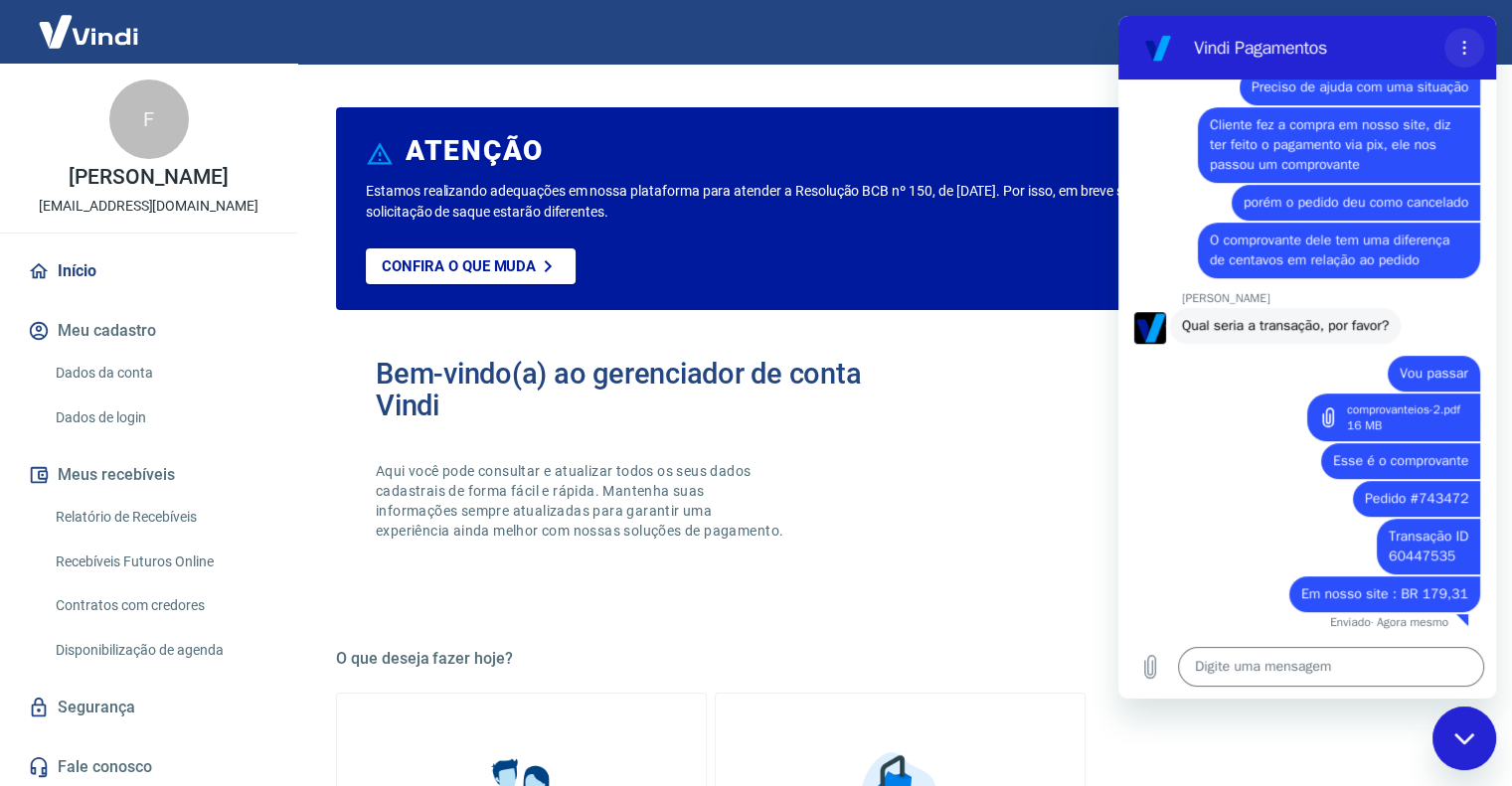 click 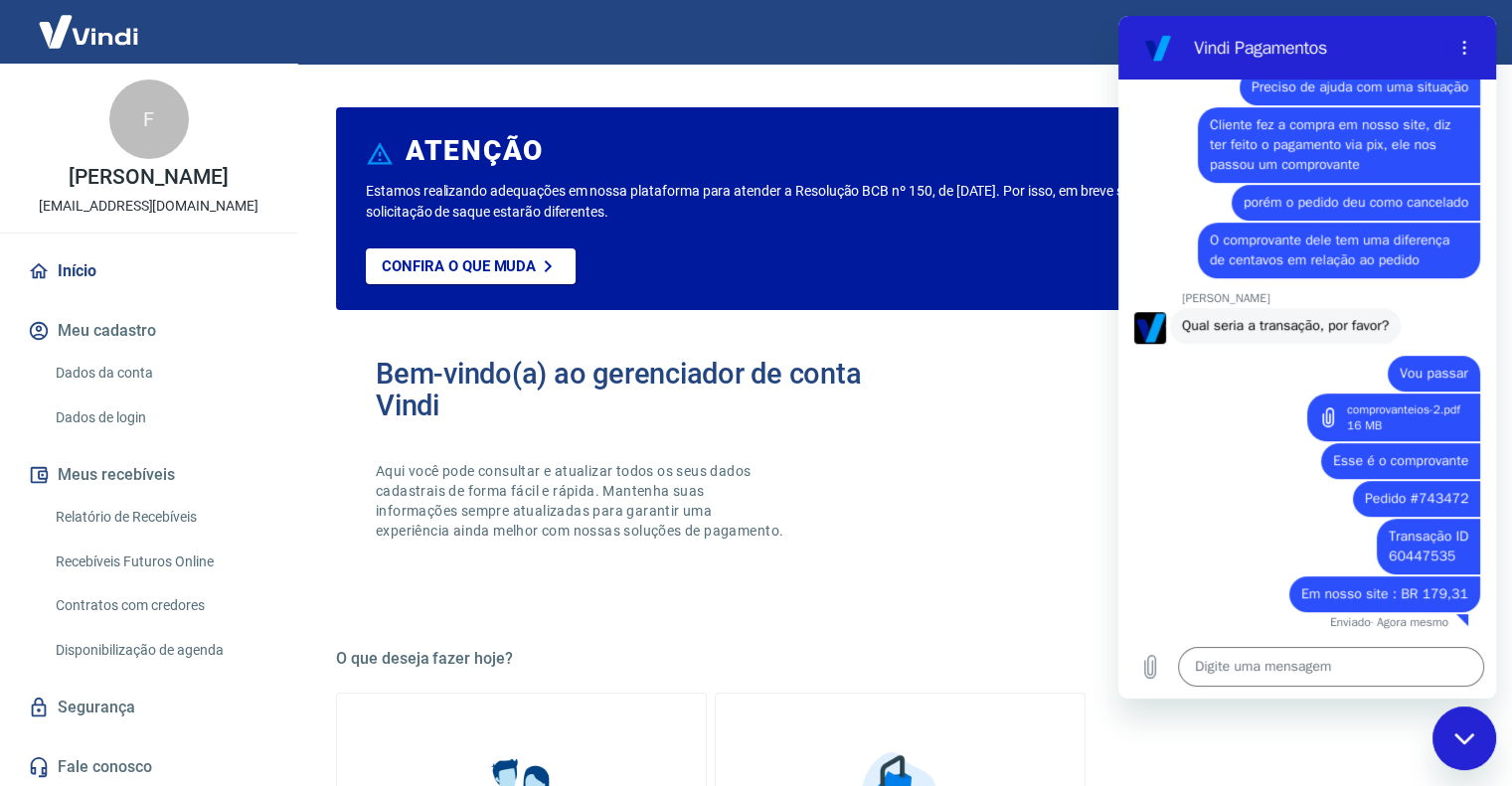 click on "Bem-vindo(a) ao gerenciador de conta Vindi Aqui você pode consultar e atualizar todos os seus dados cadastrais de forma fácil e rápida. Mantenha suas informações sempre atualizadas para garantir uma experiência ainda melhor com nossas soluções de pagamento." at bounding box center (900, 467) 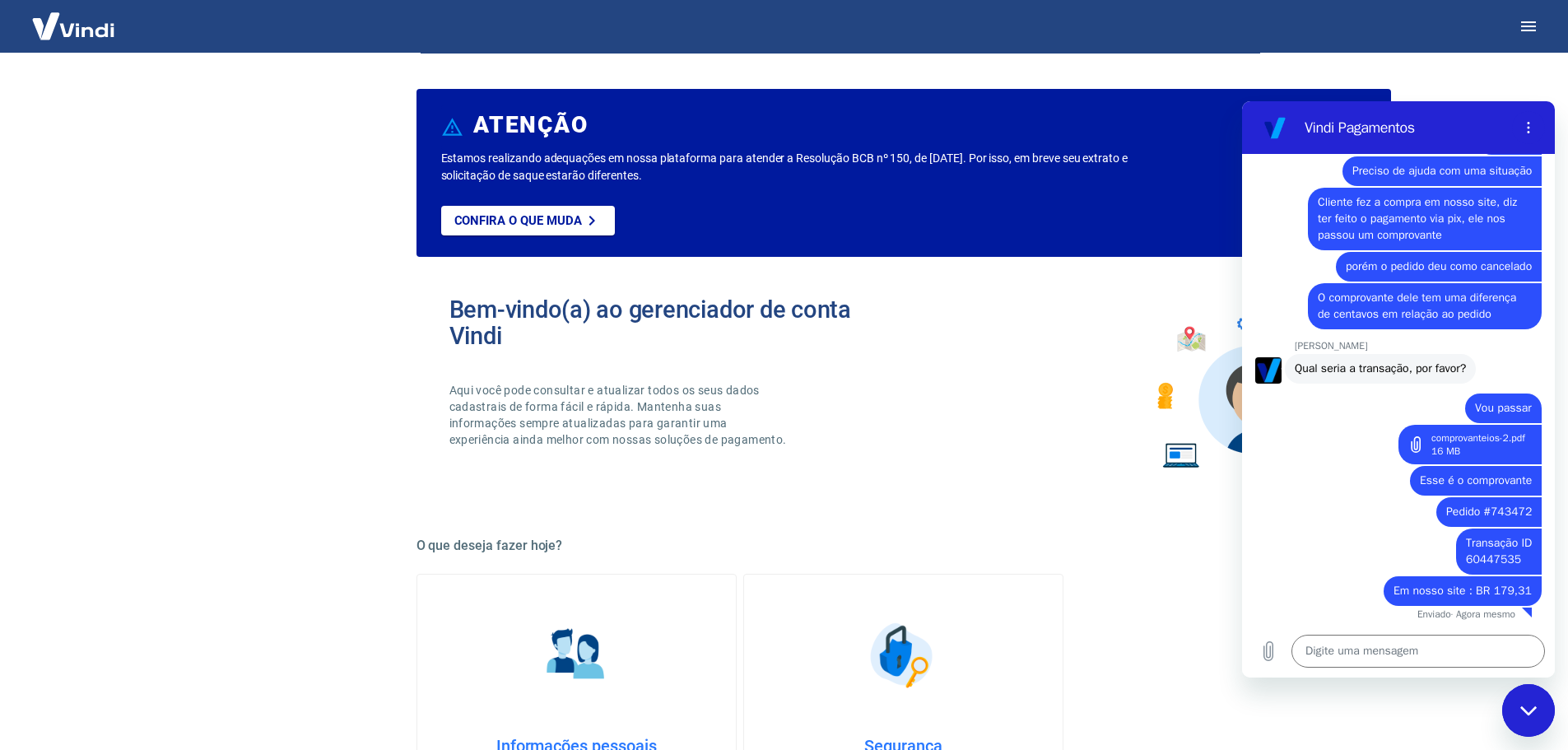 scroll, scrollTop: 691, scrollLeft: 0, axis: vertical 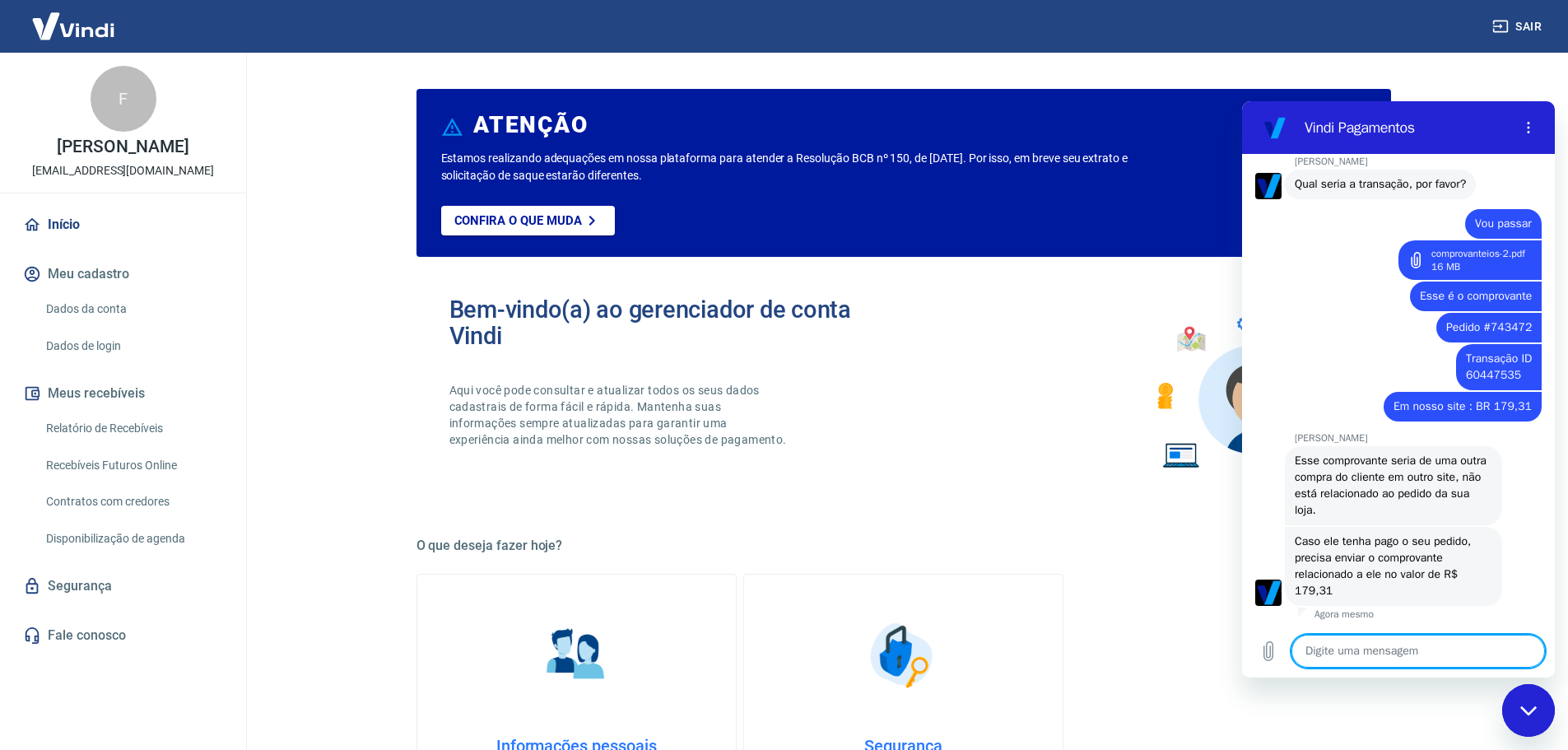 click on "Caso ele tenha pago o seu pedido, precisa enviar o comprovante relacionado a ele no valor de R$ 179,31" at bounding box center (1384, 566) 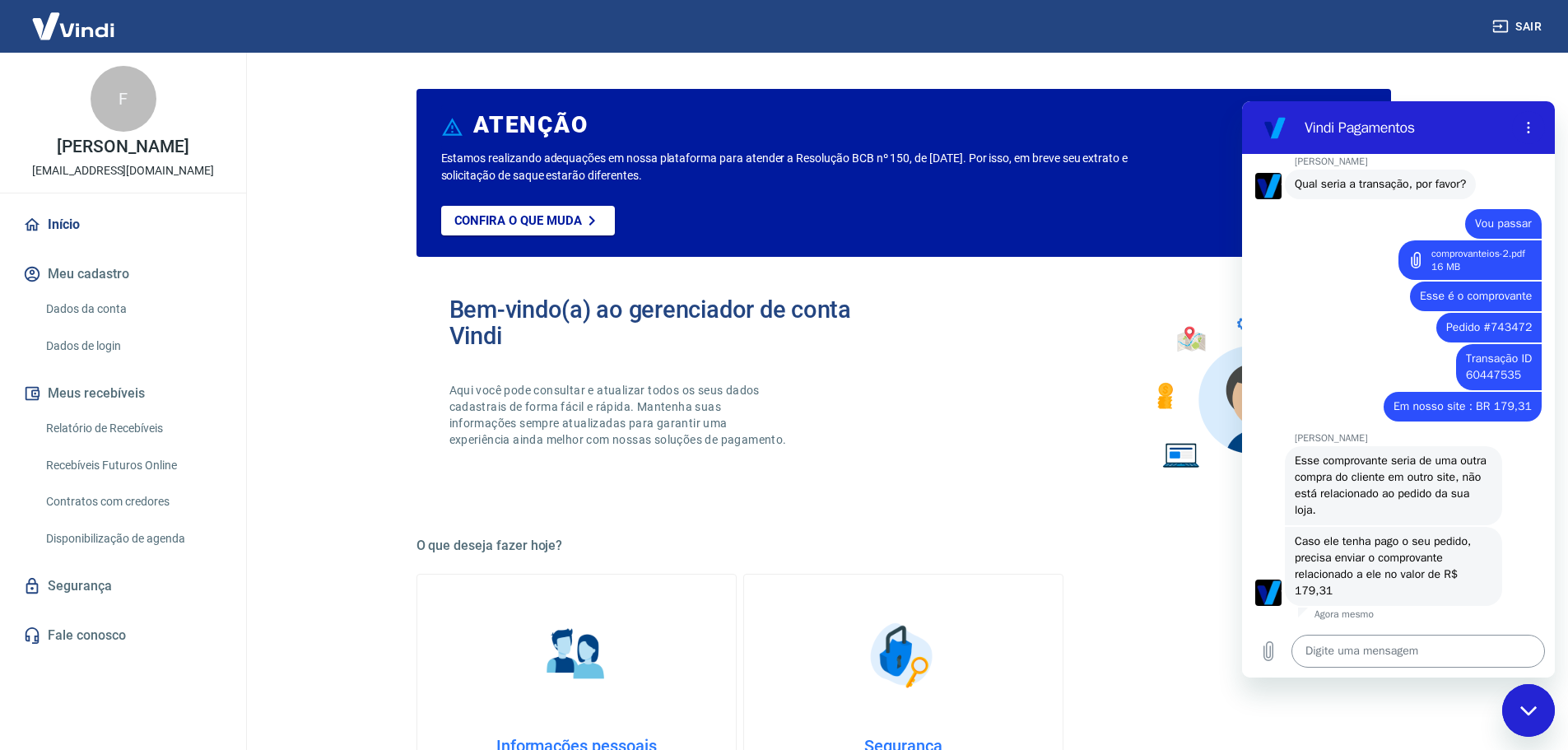 click at bounding box center (1418, 651) 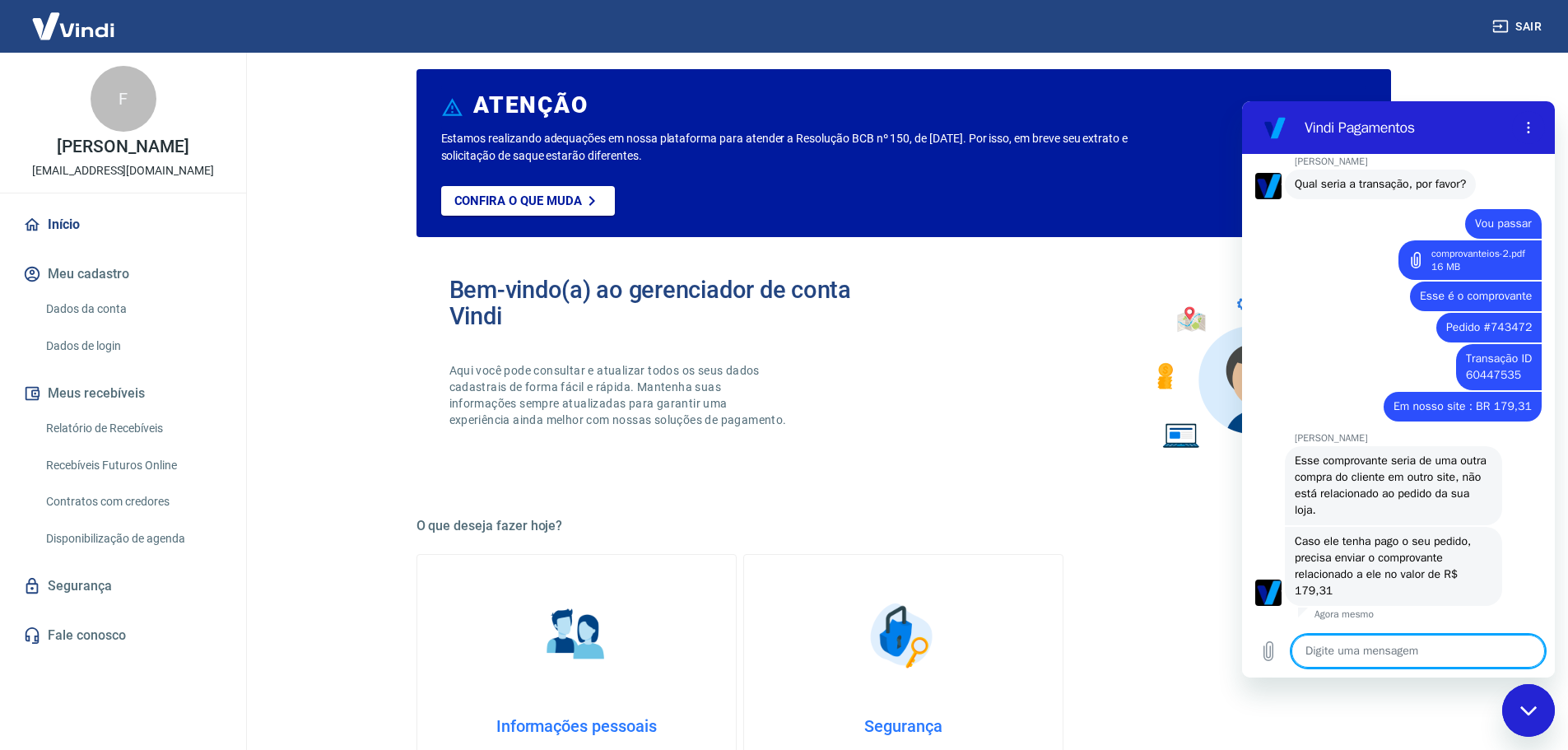 scroll, scrollTop: 0, scrollLeft: 0, axis: both 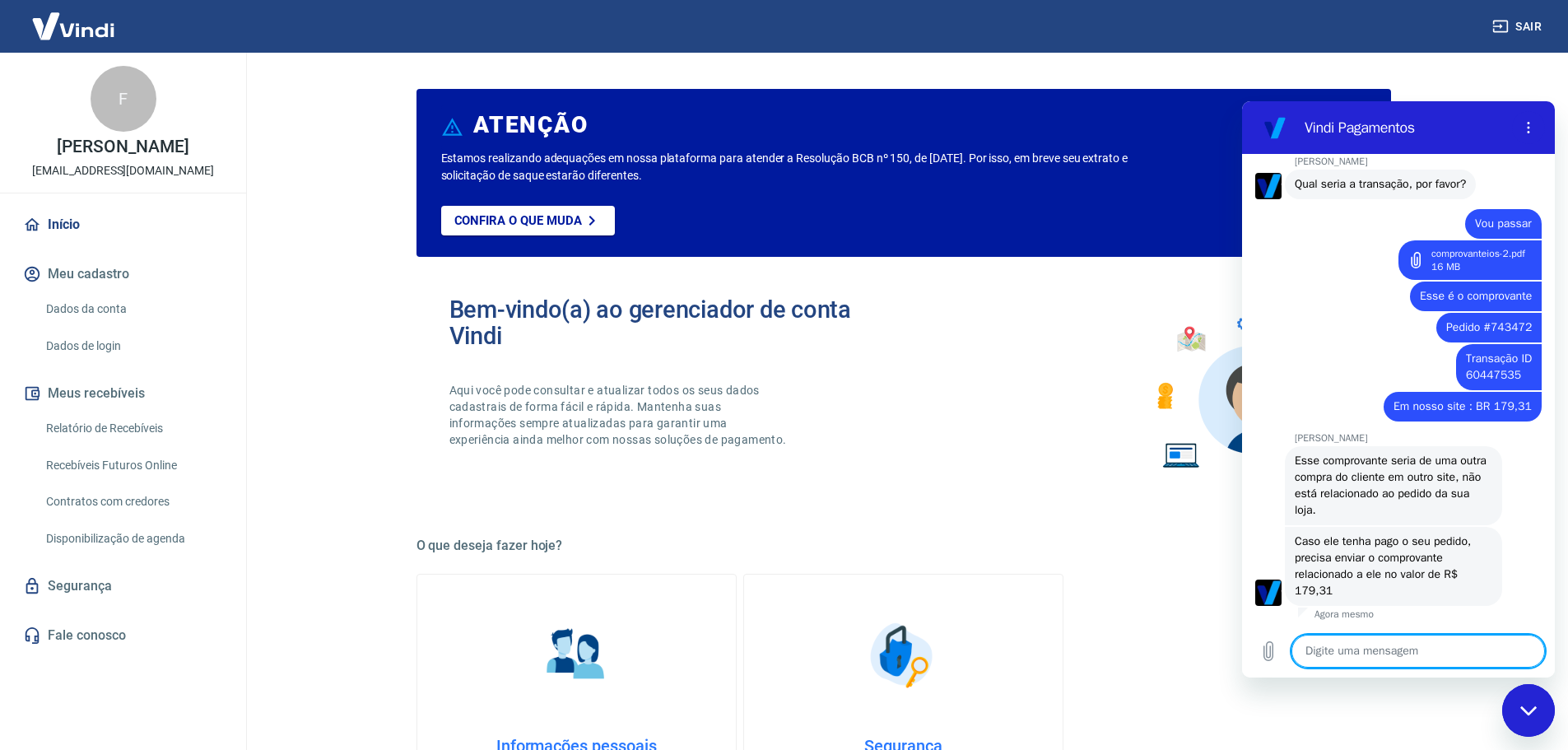 click at bounding box center [1418, 651] 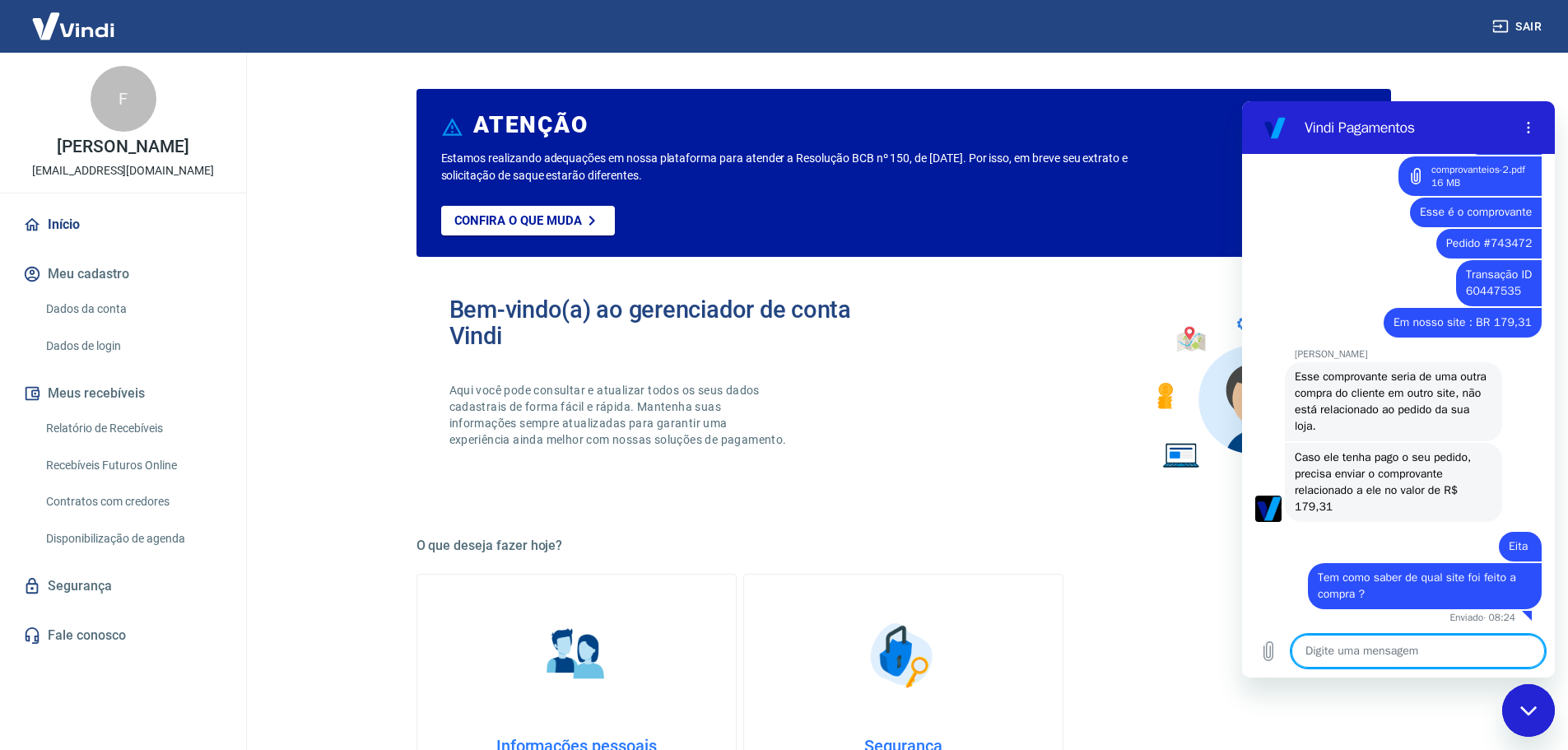 scroll, scrollTop: 962, scrollLeft: 0, axis: vertical 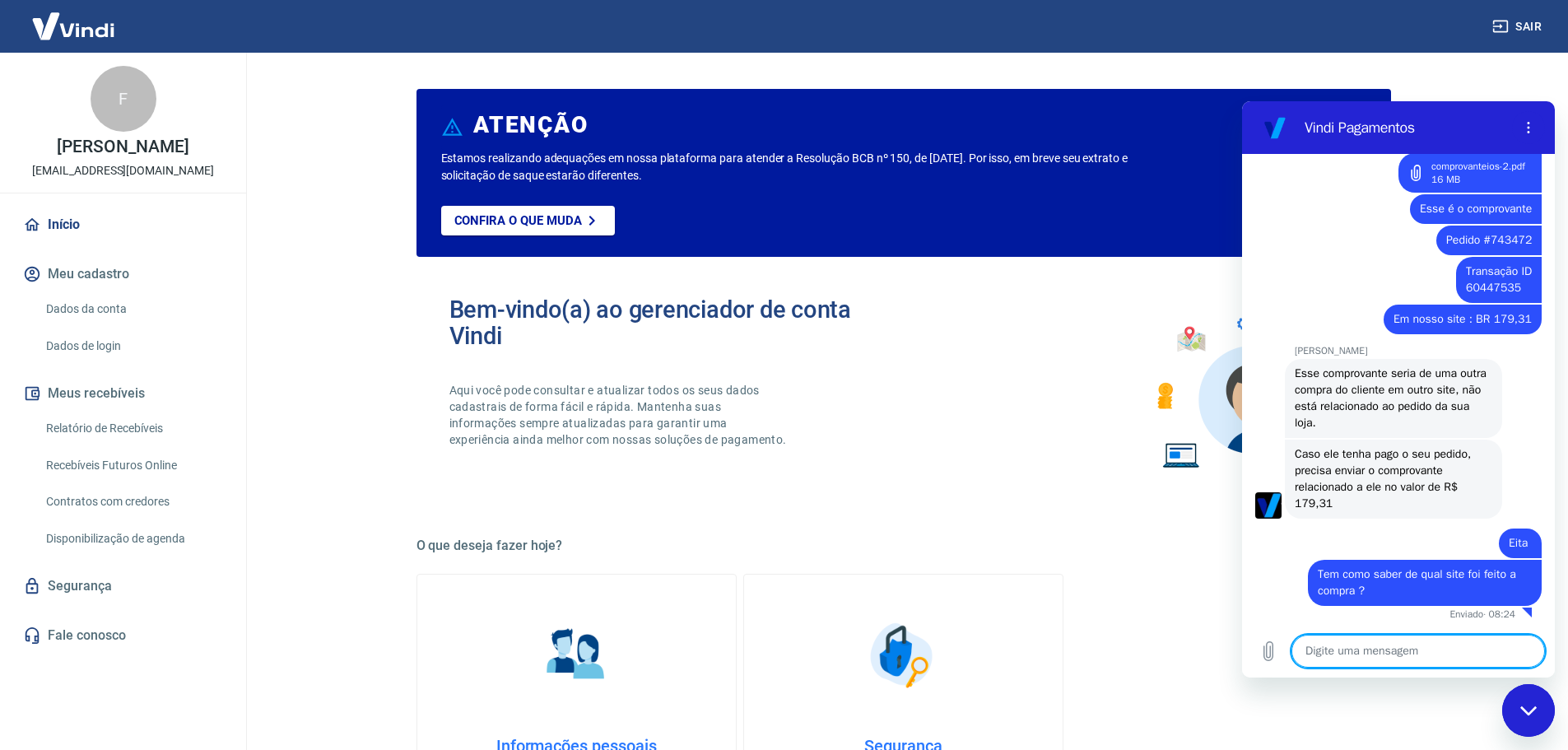 click at bounding box center [1418, 651] 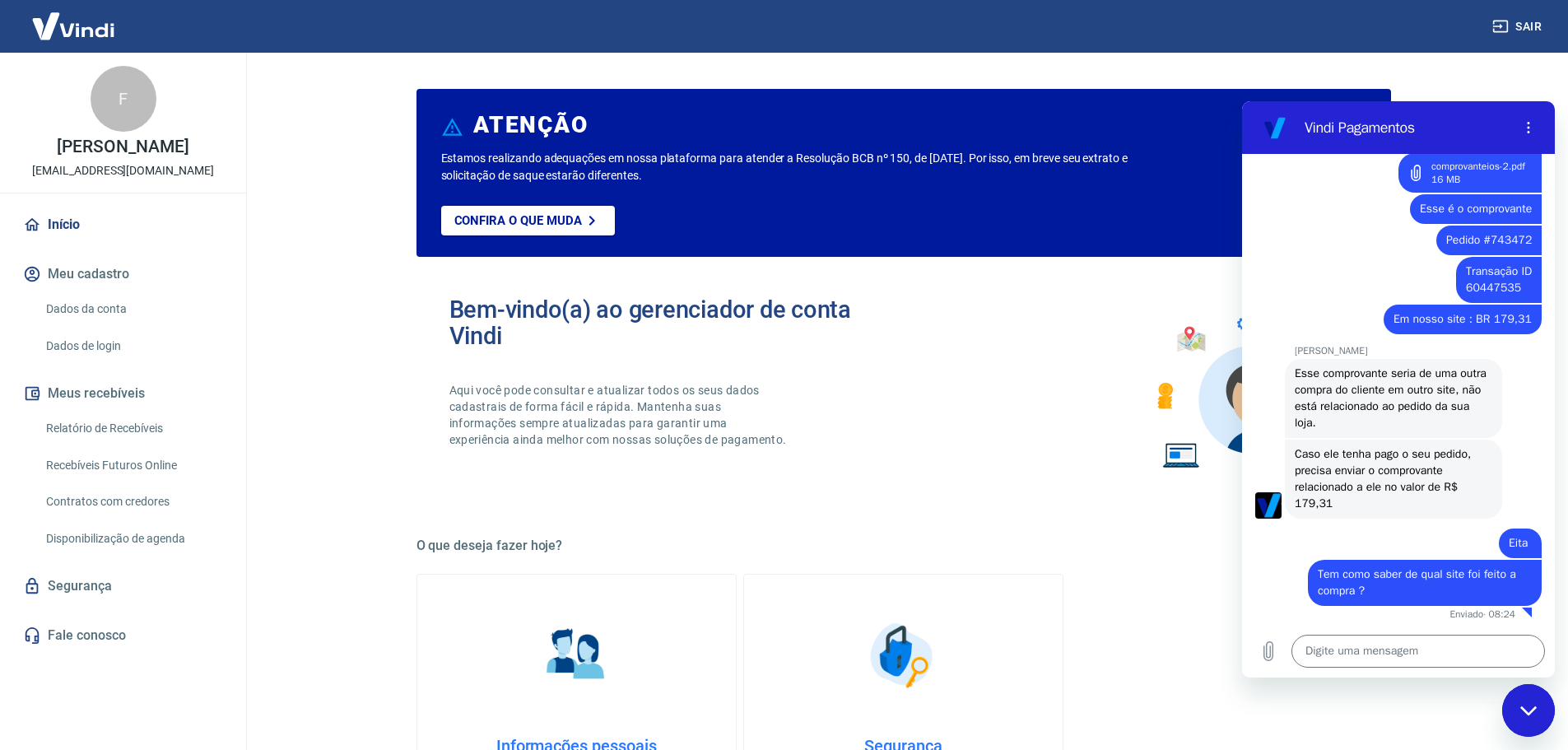 click on "Caso ele tenha pago o seu pedido, precisa enviar o comprovante relacionado a ele no valor de R$ 179,31" at bounding box center [1384, 478] 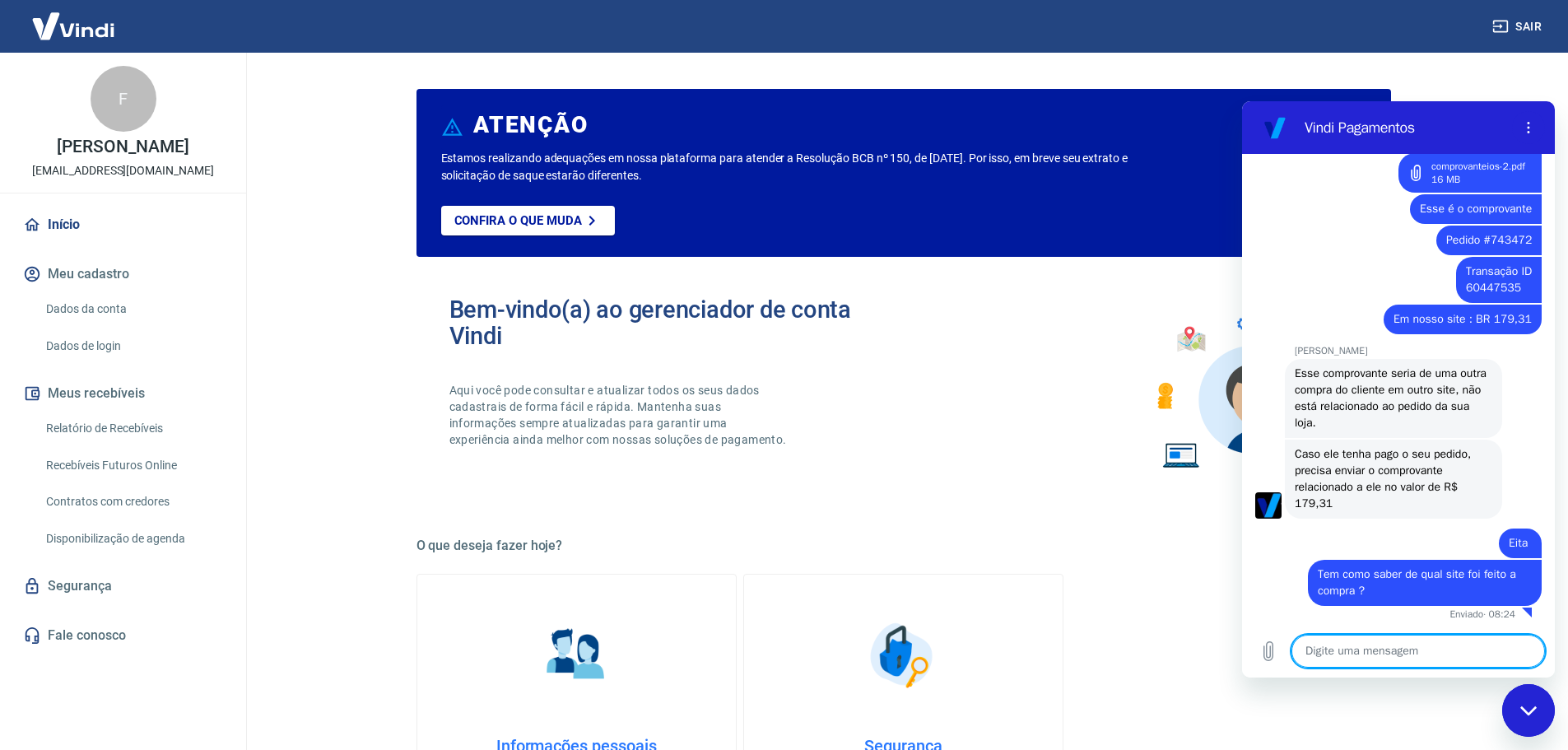 click at bounding box center (1418, 651) 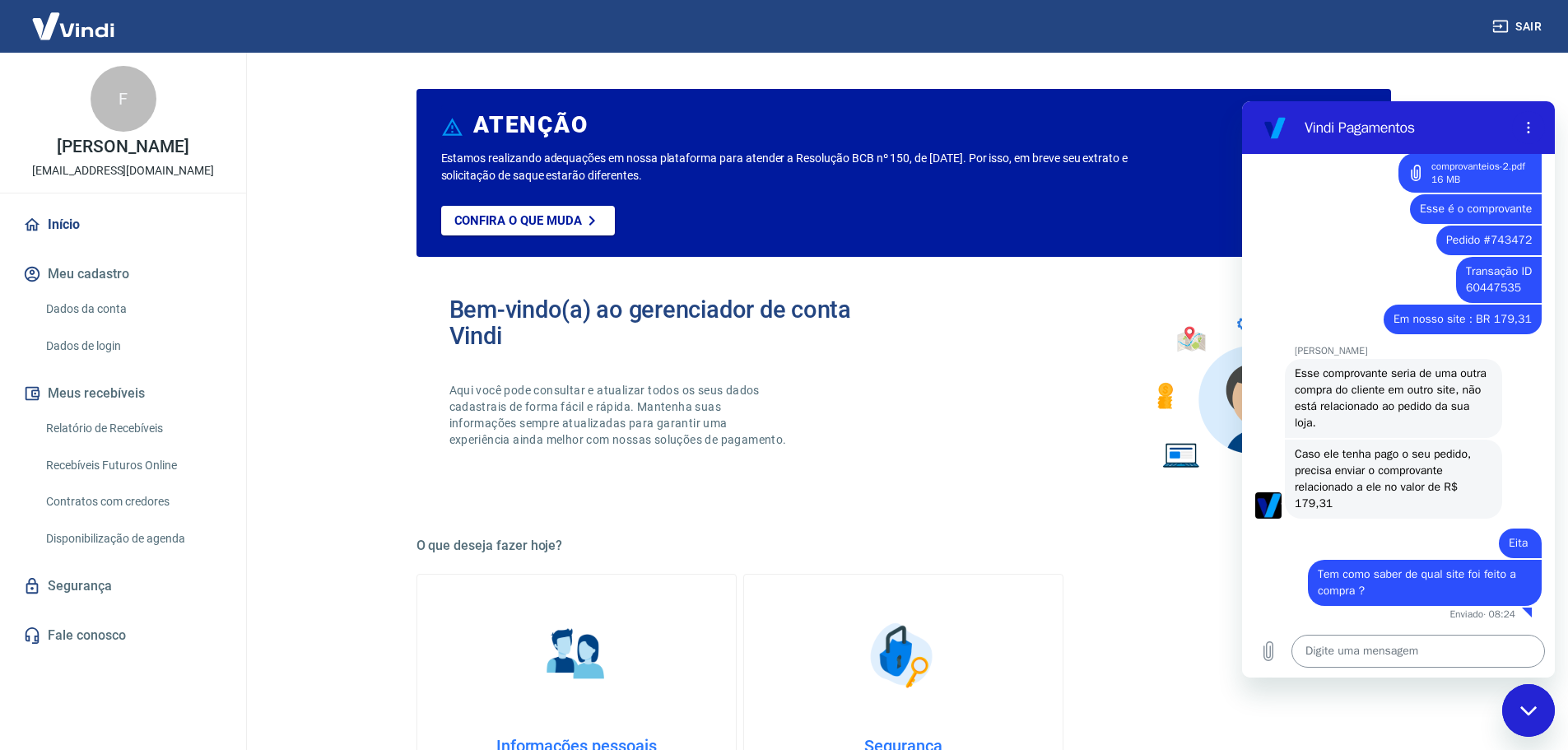 click at bounding box center (1418, 651) 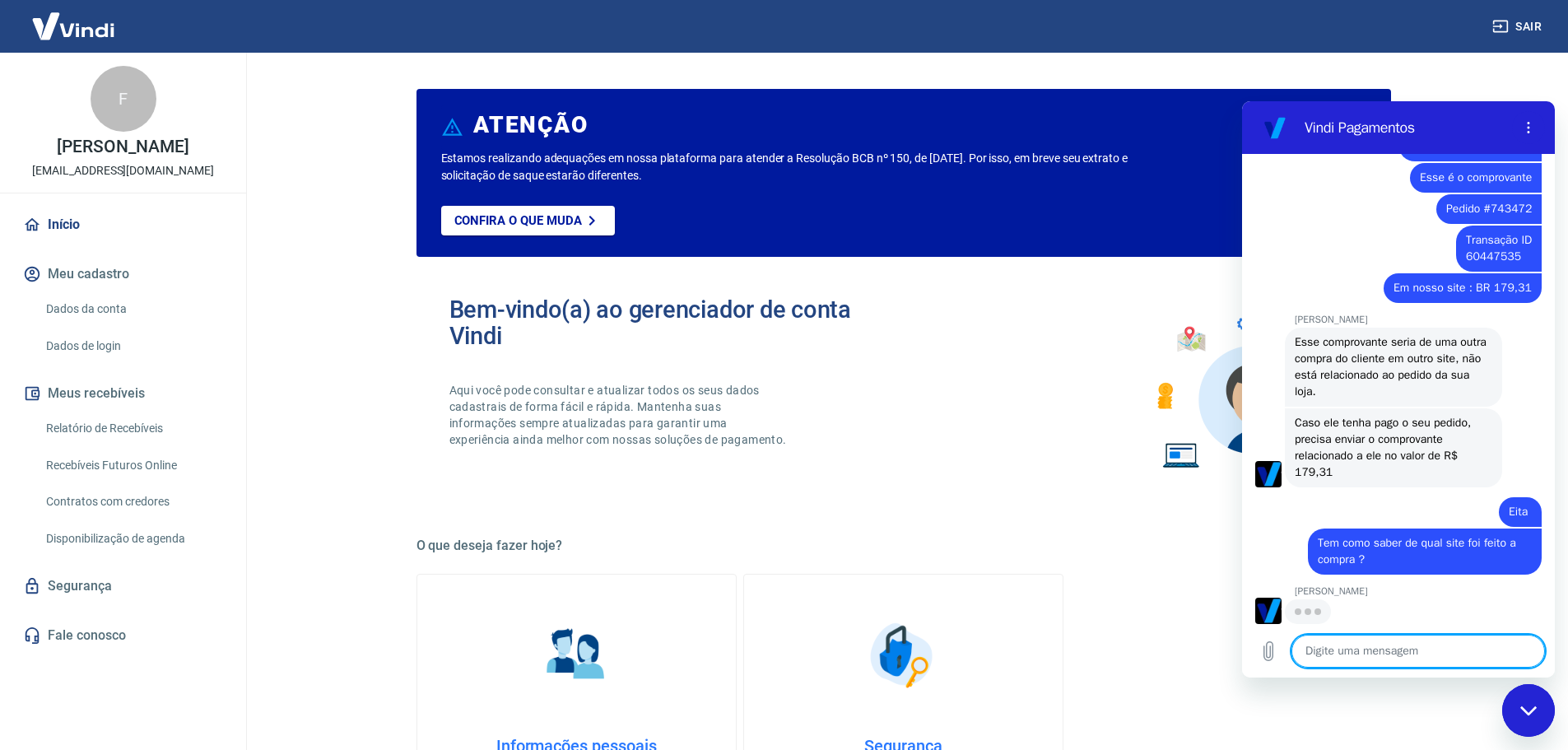 scroll, scrollTop: 994, scrollLeft: 0, axis: vertical 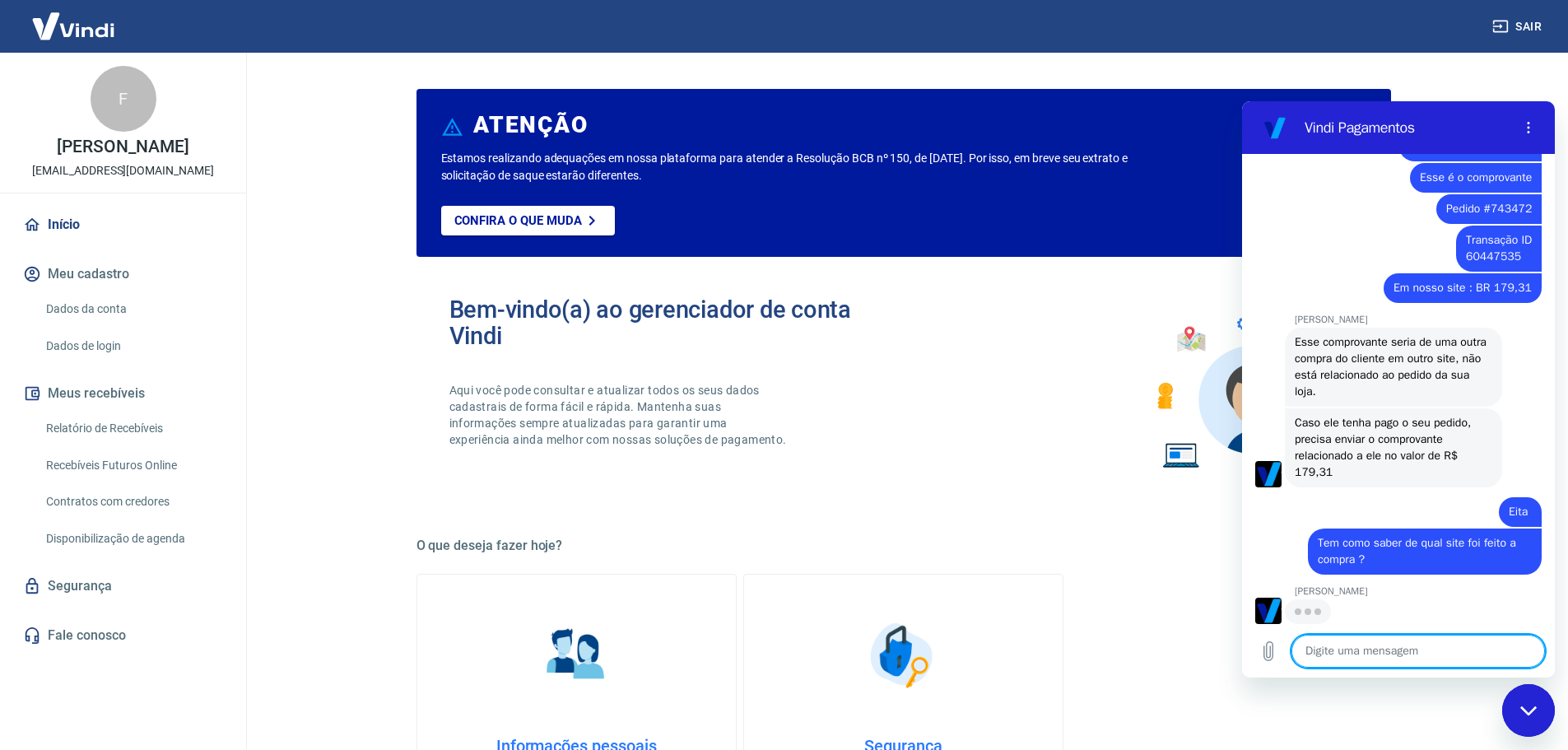click at bounding box center (1418, 651) 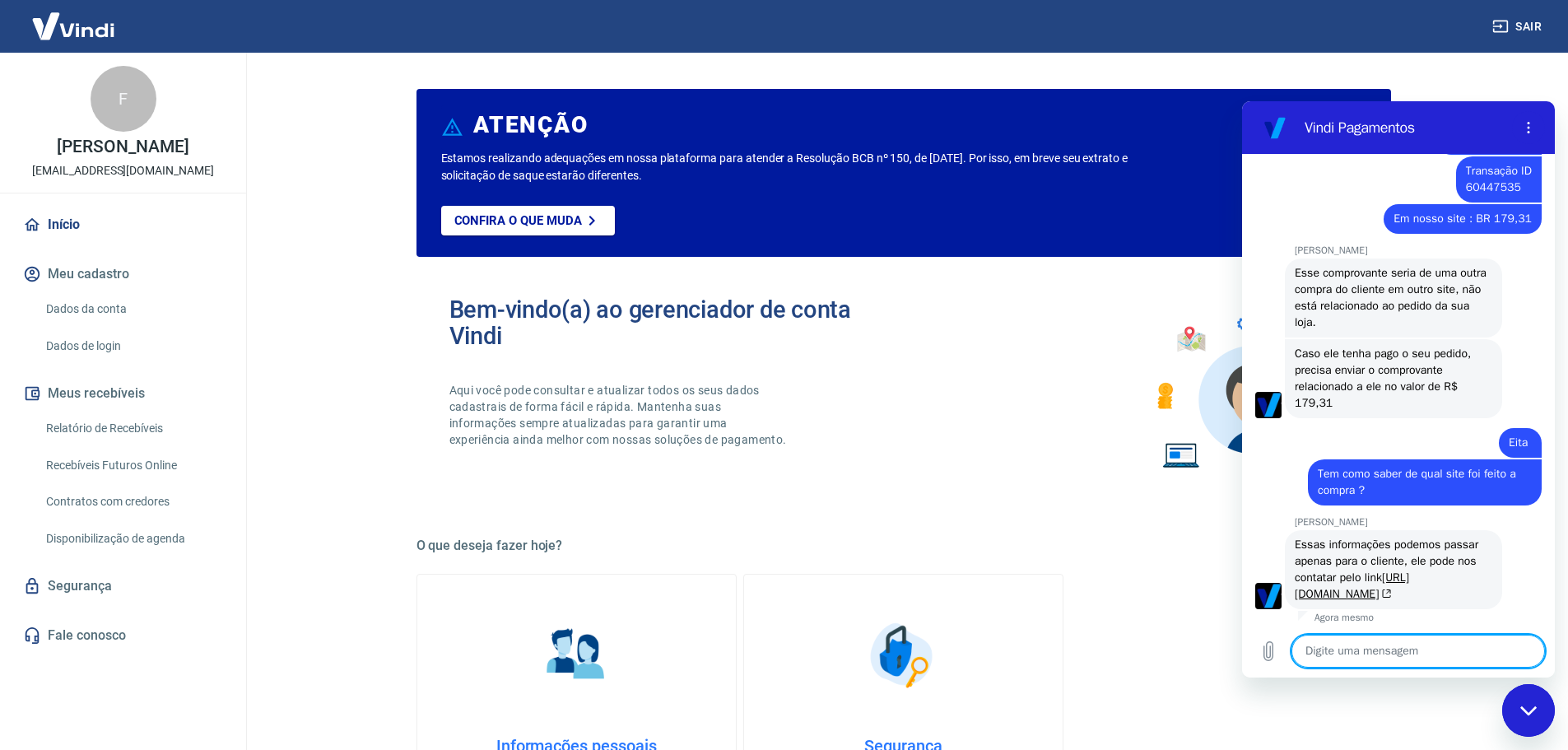 scroll, scrollTop: 1083, scrollLeft: 0, axis: vertical 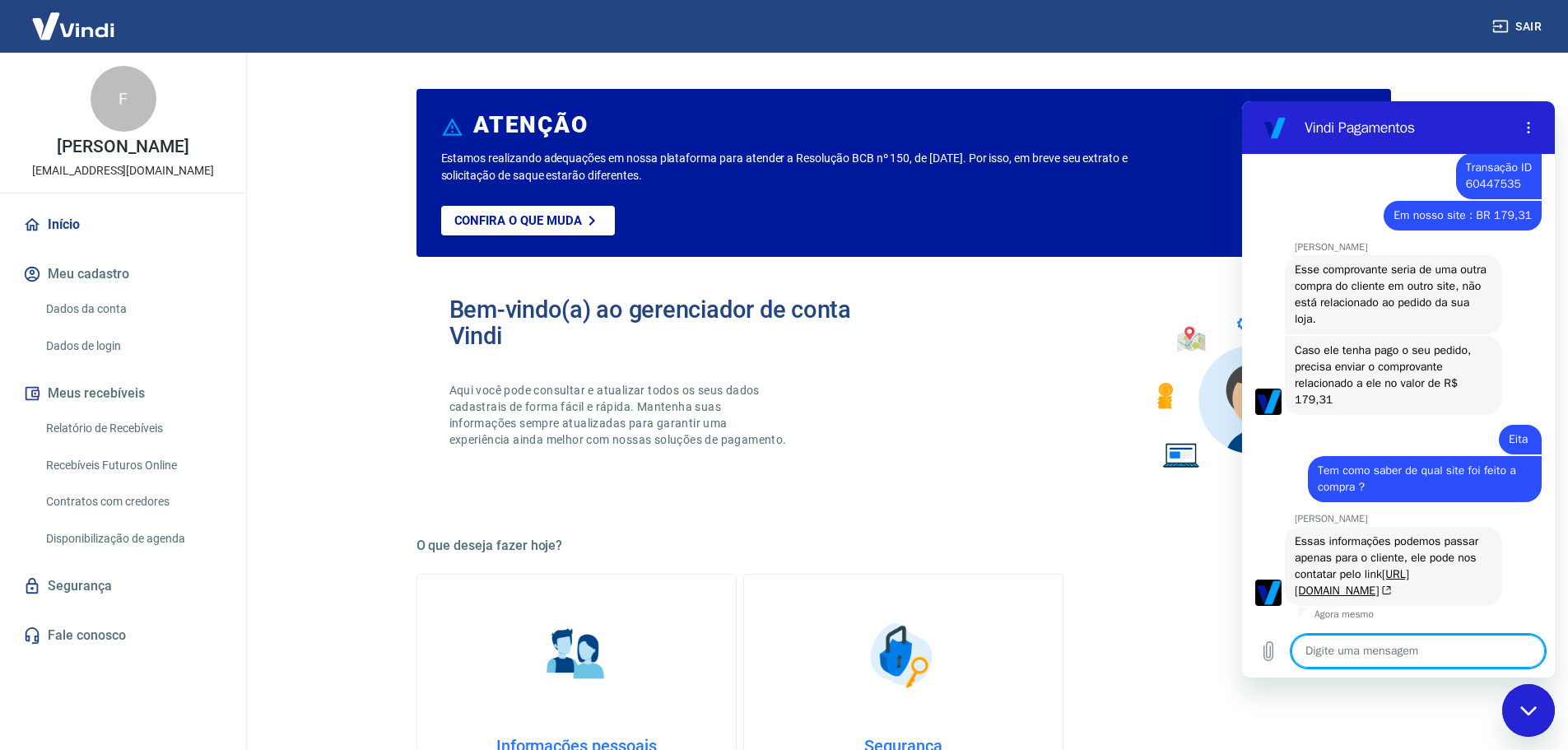 click at bounding box center (1418, 651) 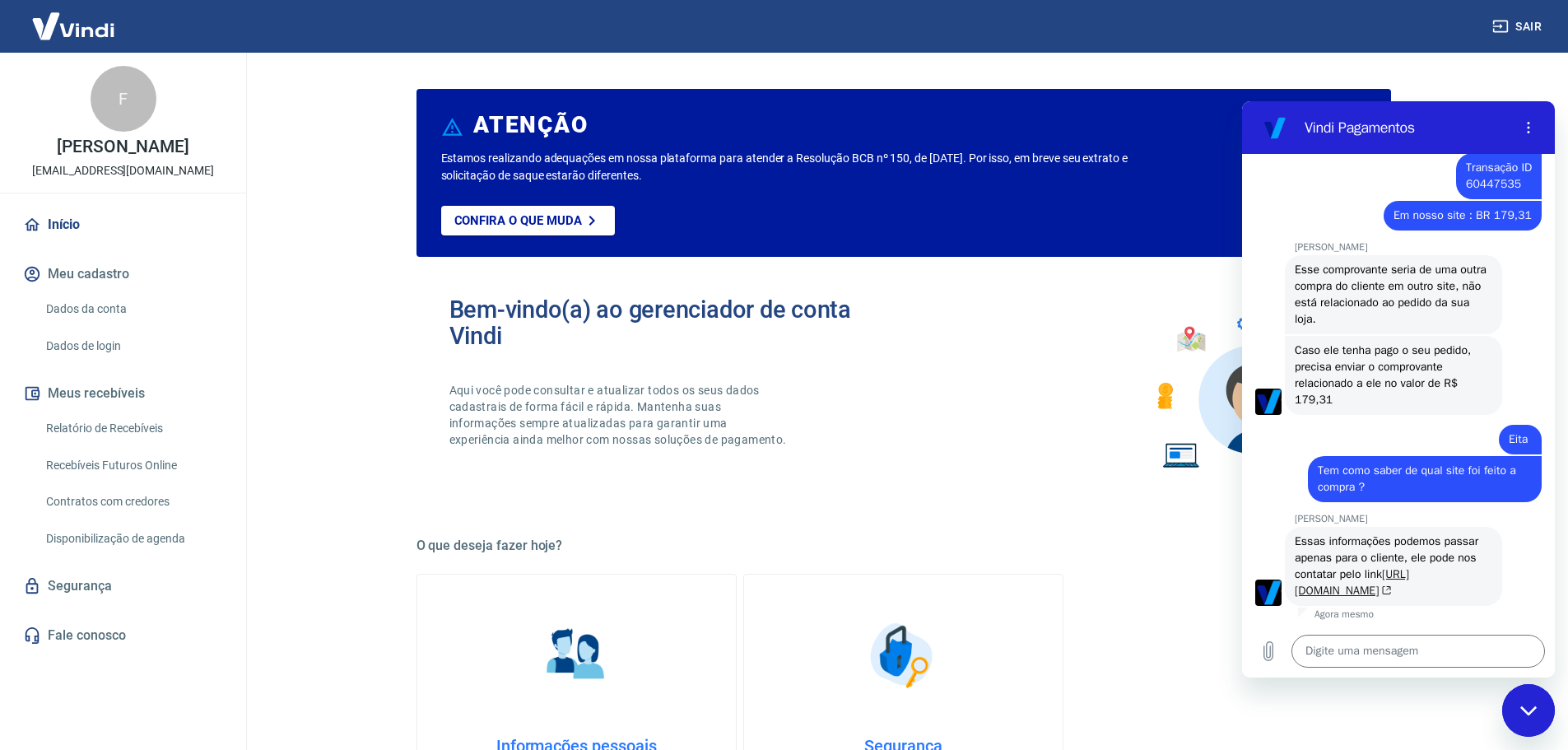 drag, startPoint x: 1314, startPoint y: 580, endPoint x: 1359, endPoint y: 594, distance: 47.127487 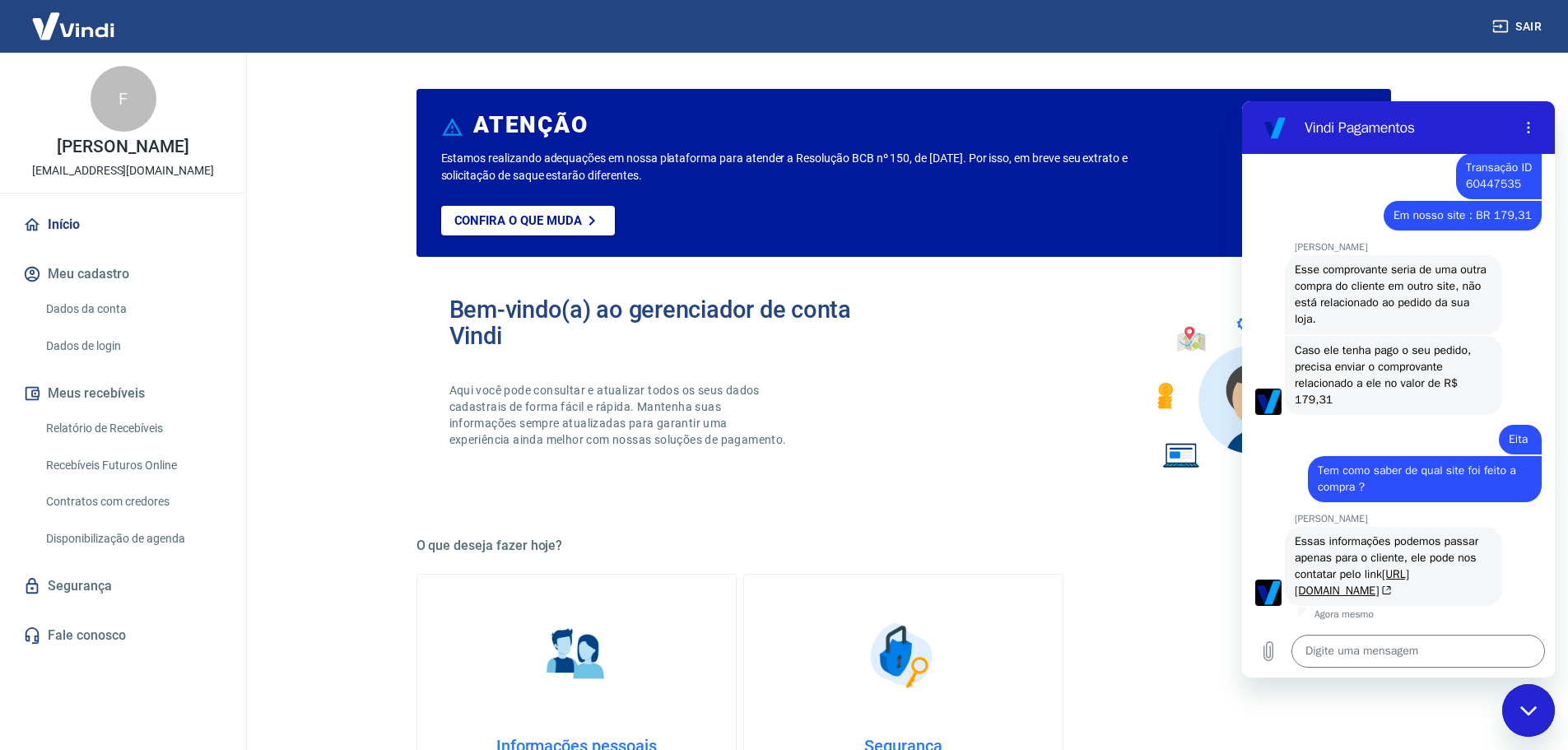 copy on "[URL][DOMAIN_NAME]" 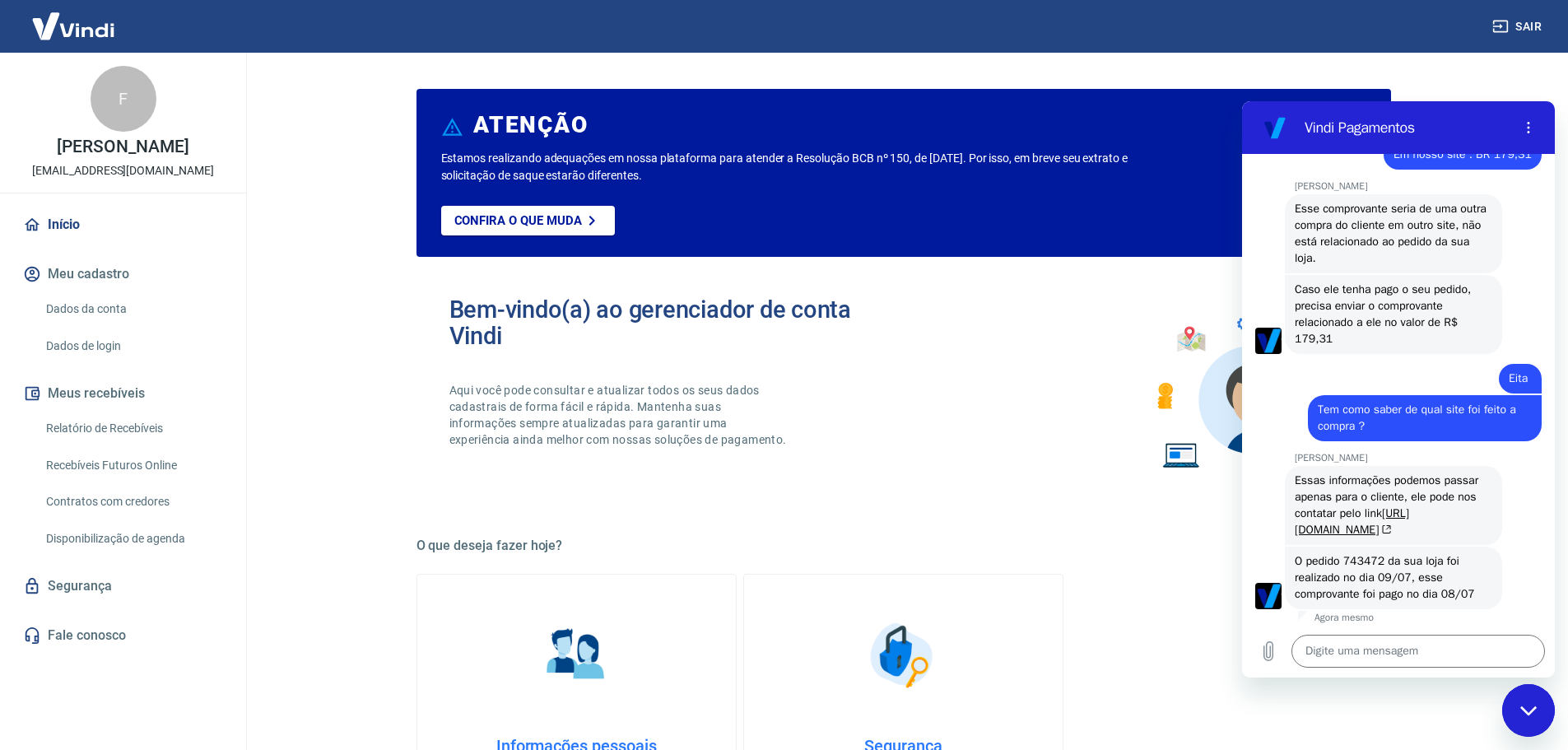 scroll, scrollTop: 1147, scrollLeft: 0, axis: vertical 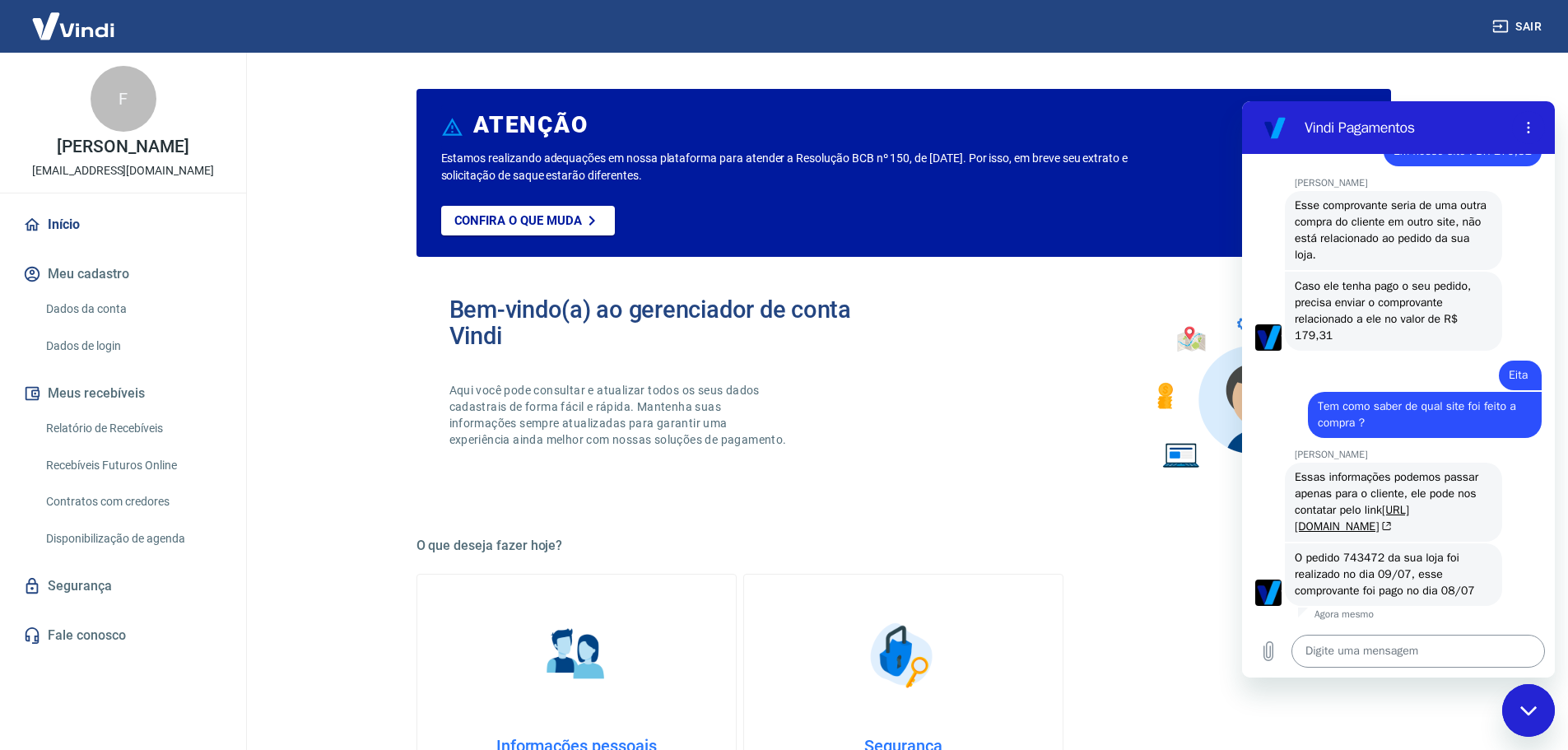 click at bounding box center [1418, 651] 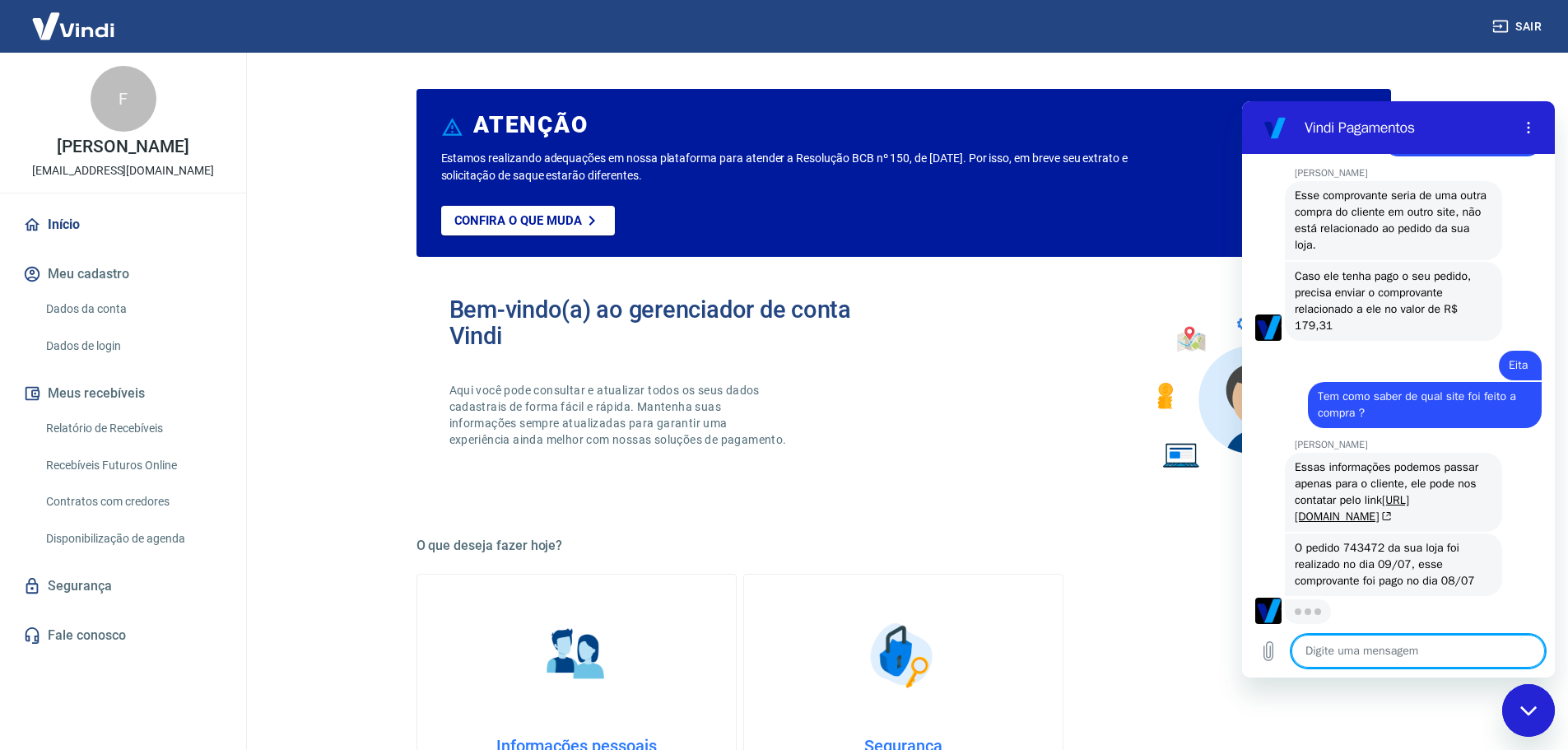 scroll, scrollTop: 1155, scrollLeft: 0, axis: vertical 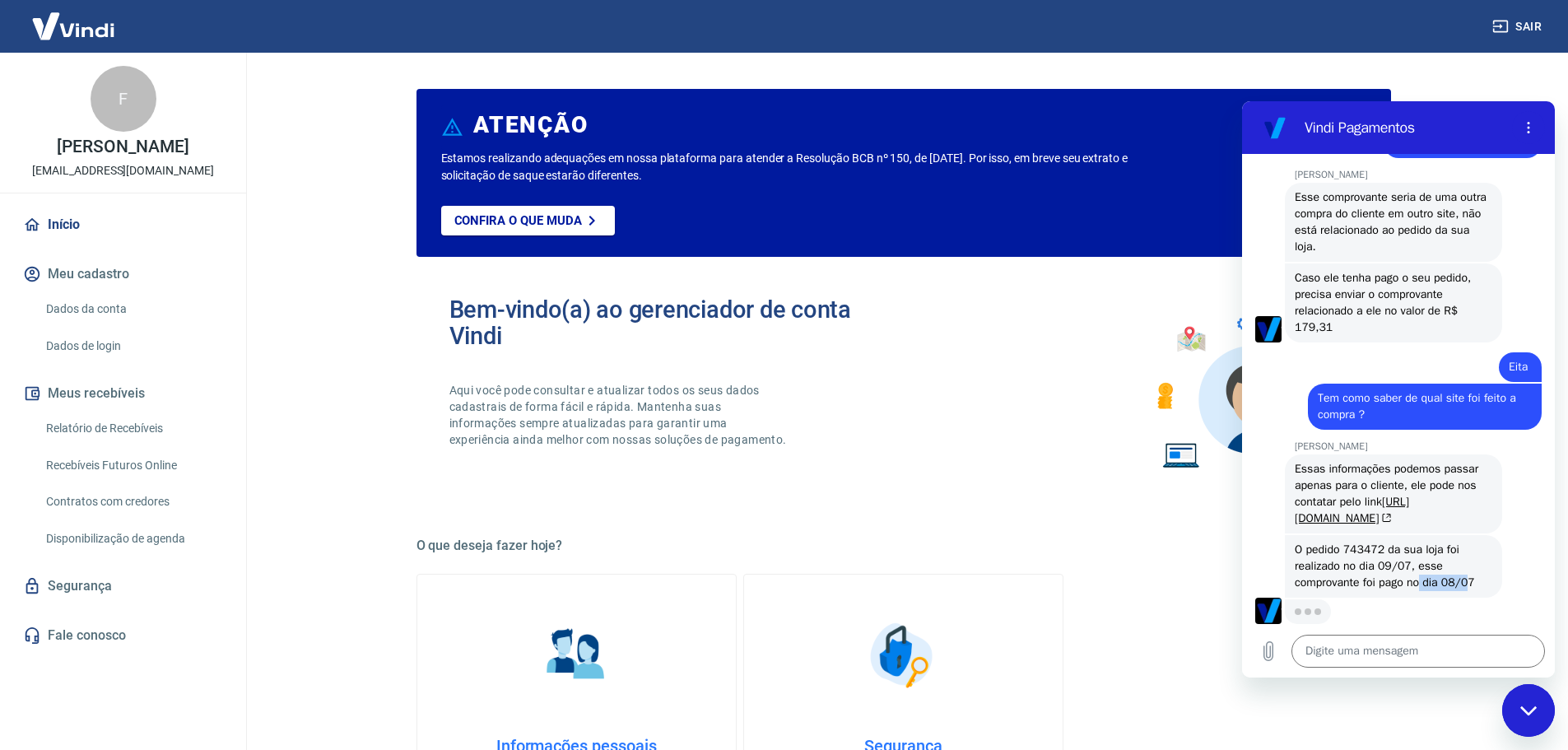 drag, startPoint x: 1438, startPoint y: 583, endPoint x: 1475, endPoint y: 582, distance: 37.01351 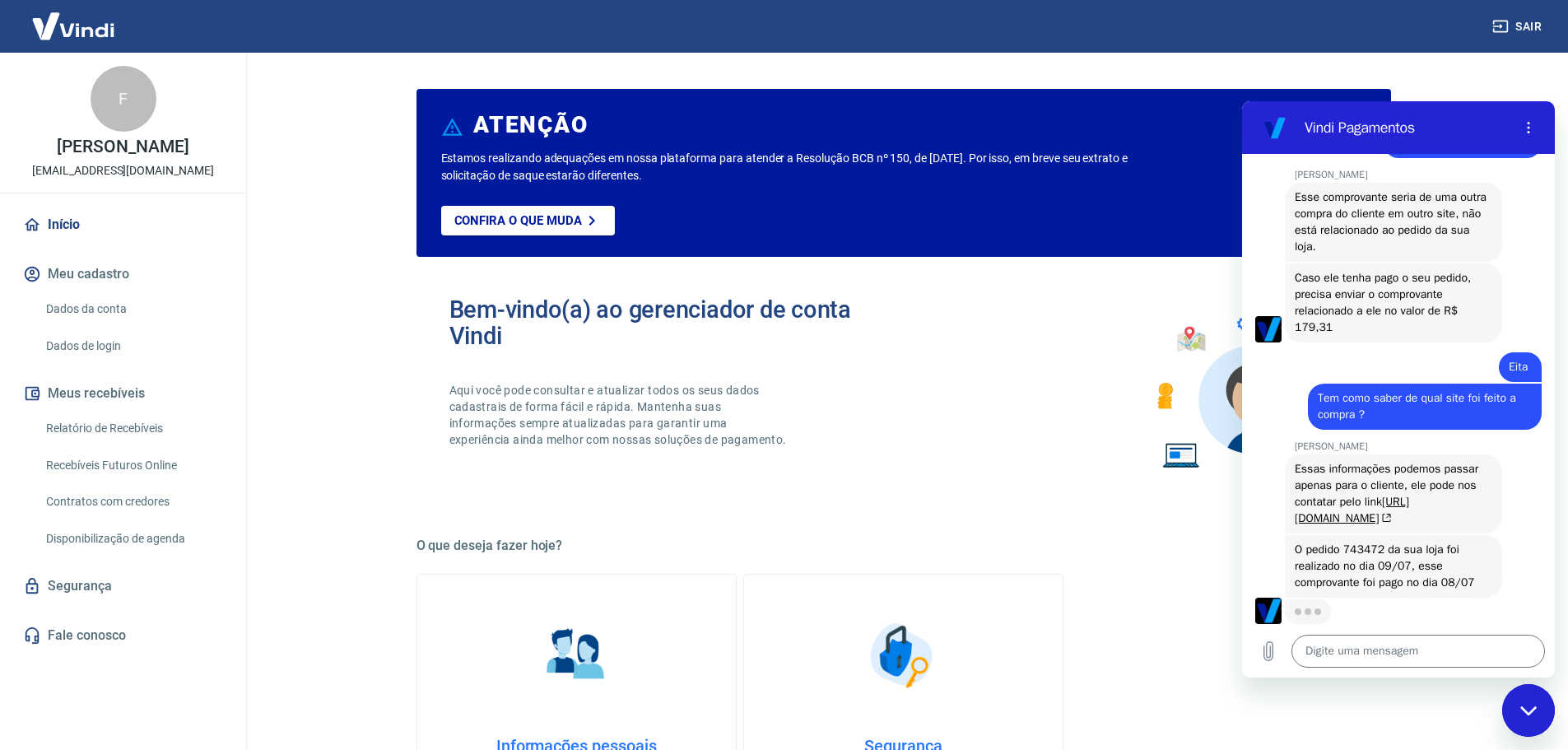 click on "[PERSON_NAME] diz:  O pedido 743472 da sua loja foi realizado no dia 09/07, esse comprovante foi pago no dia 08/07" at bounding box center [1394, 566] 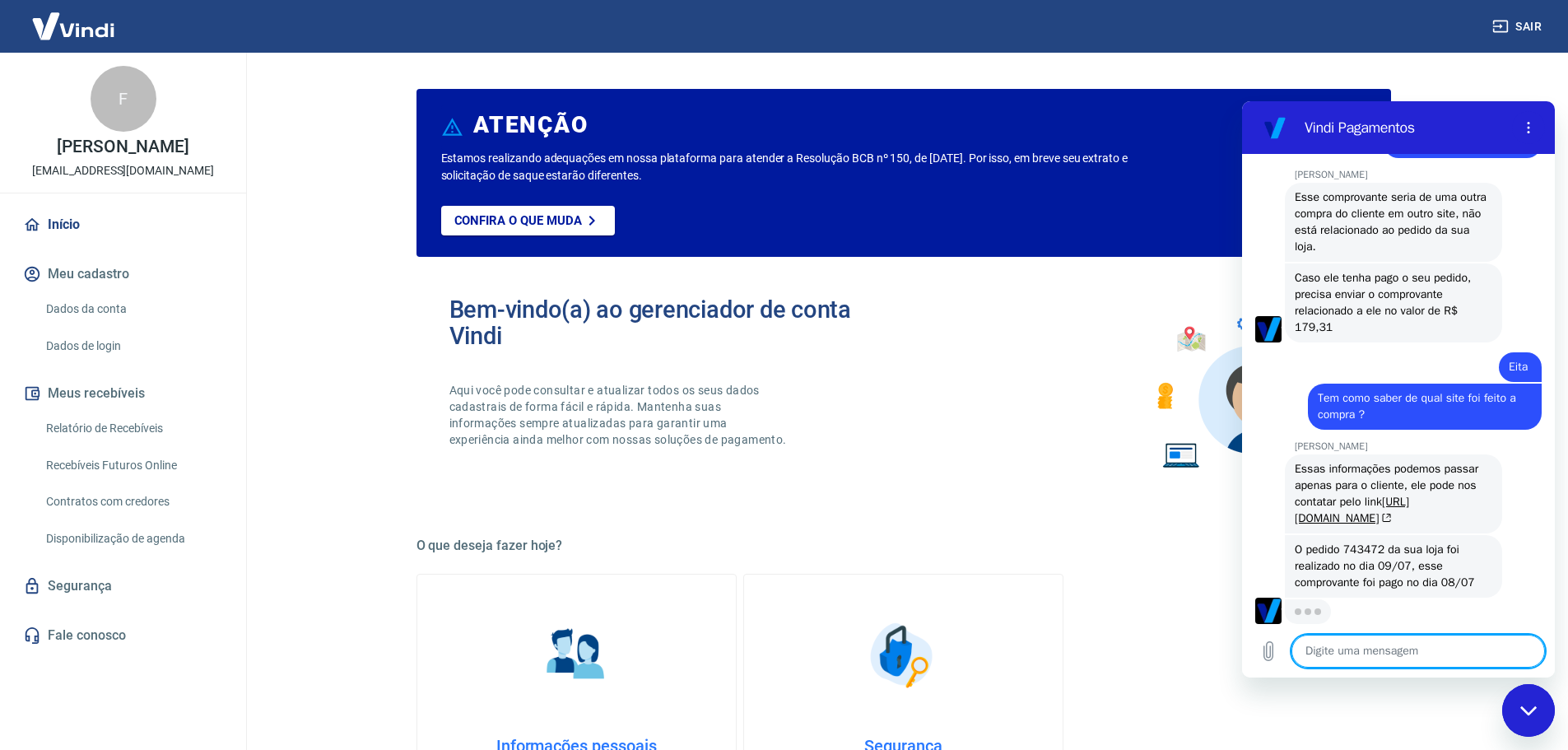 click at bounding box center [1418, 651] 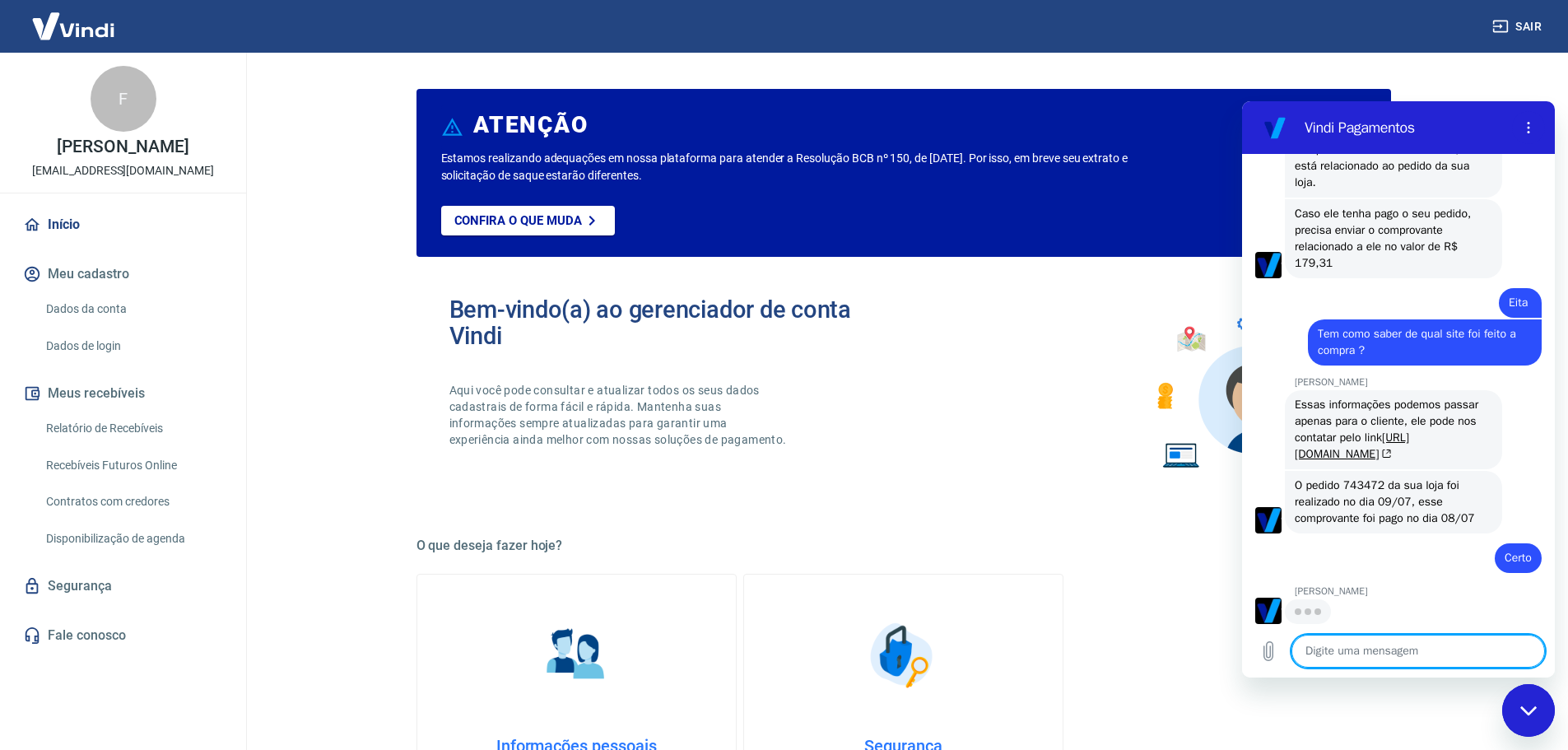 scroll, scrollTop: 1218, scrollLeft: 0, axis: vertical 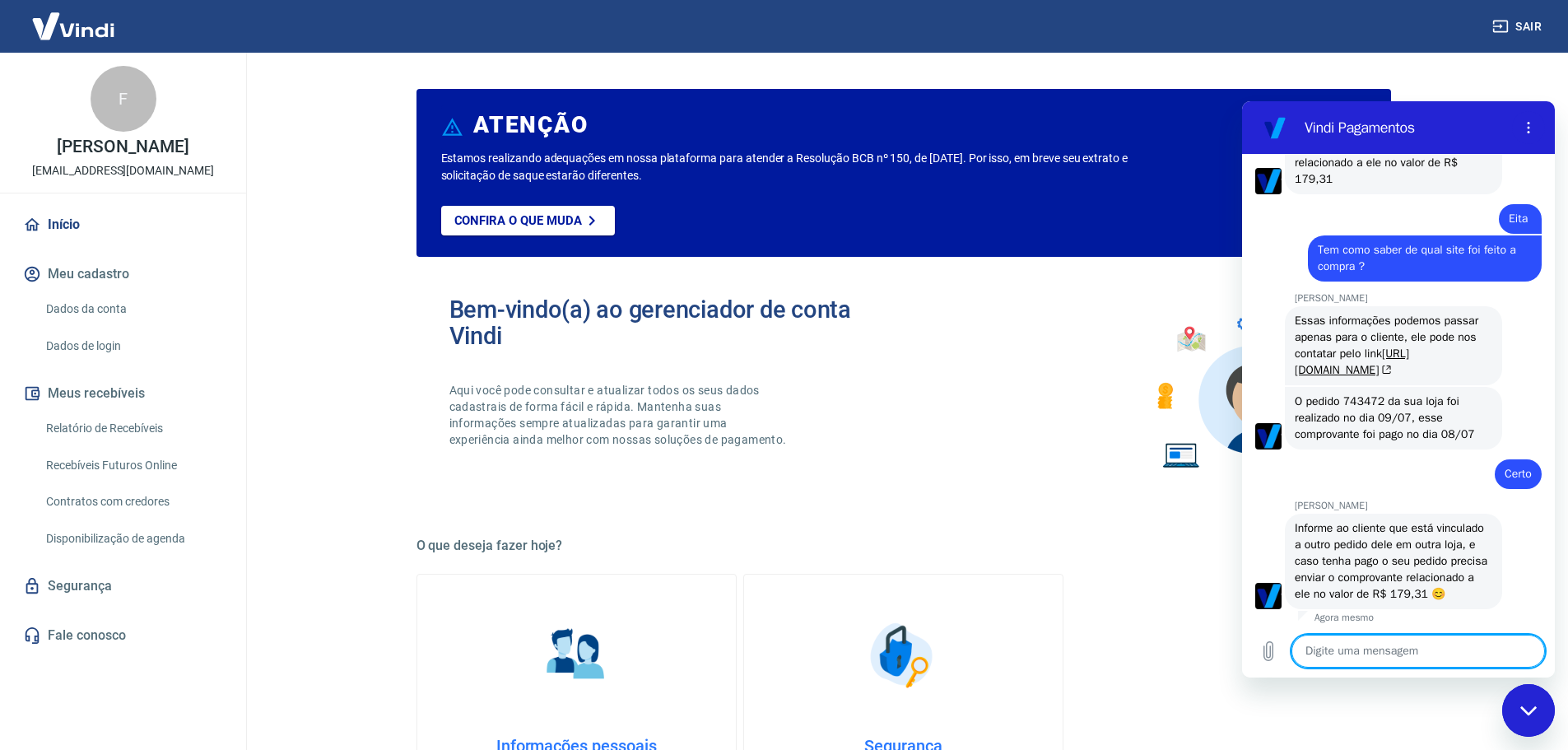 click at bounding box center (1418, 651) 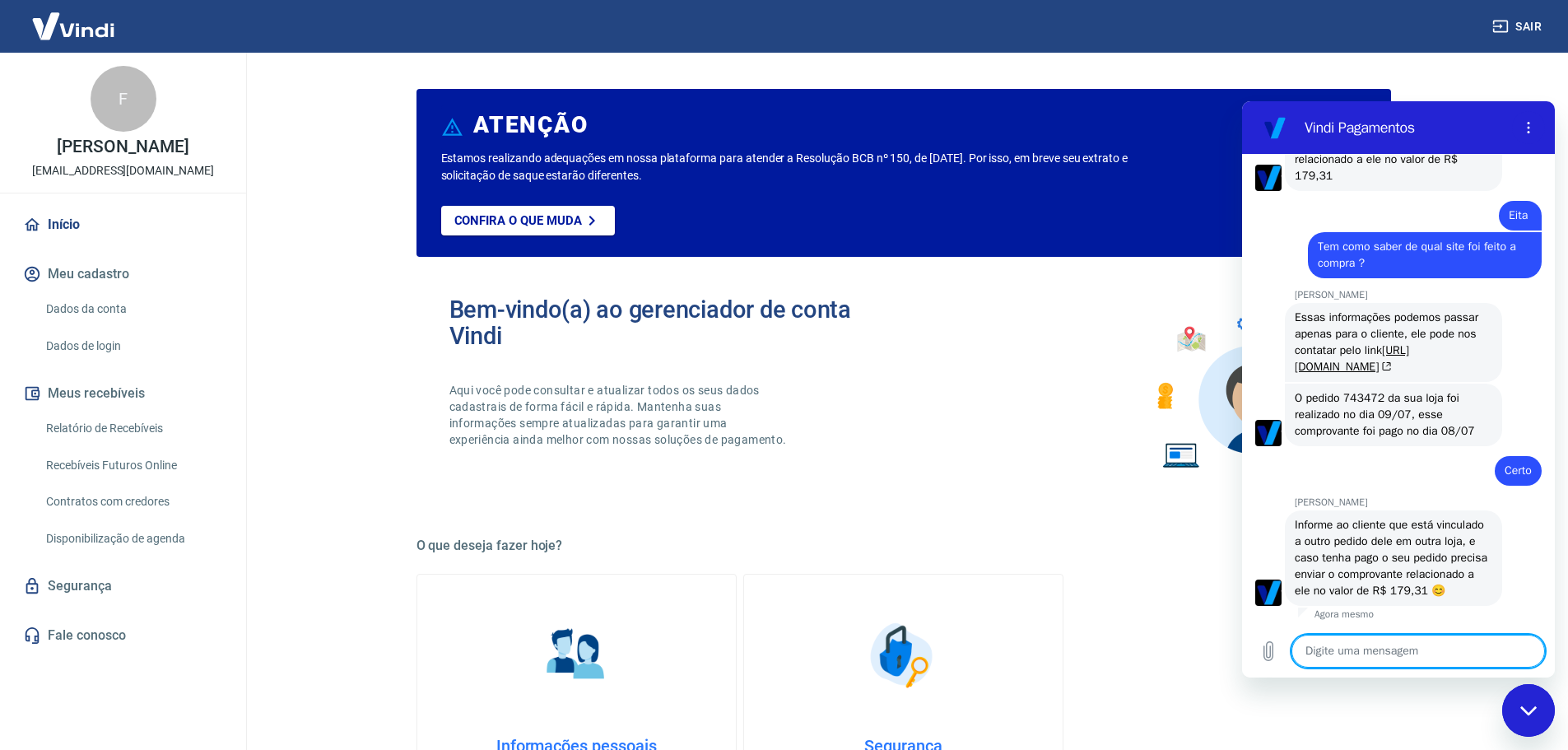 click at bounding box center (1418, 651) 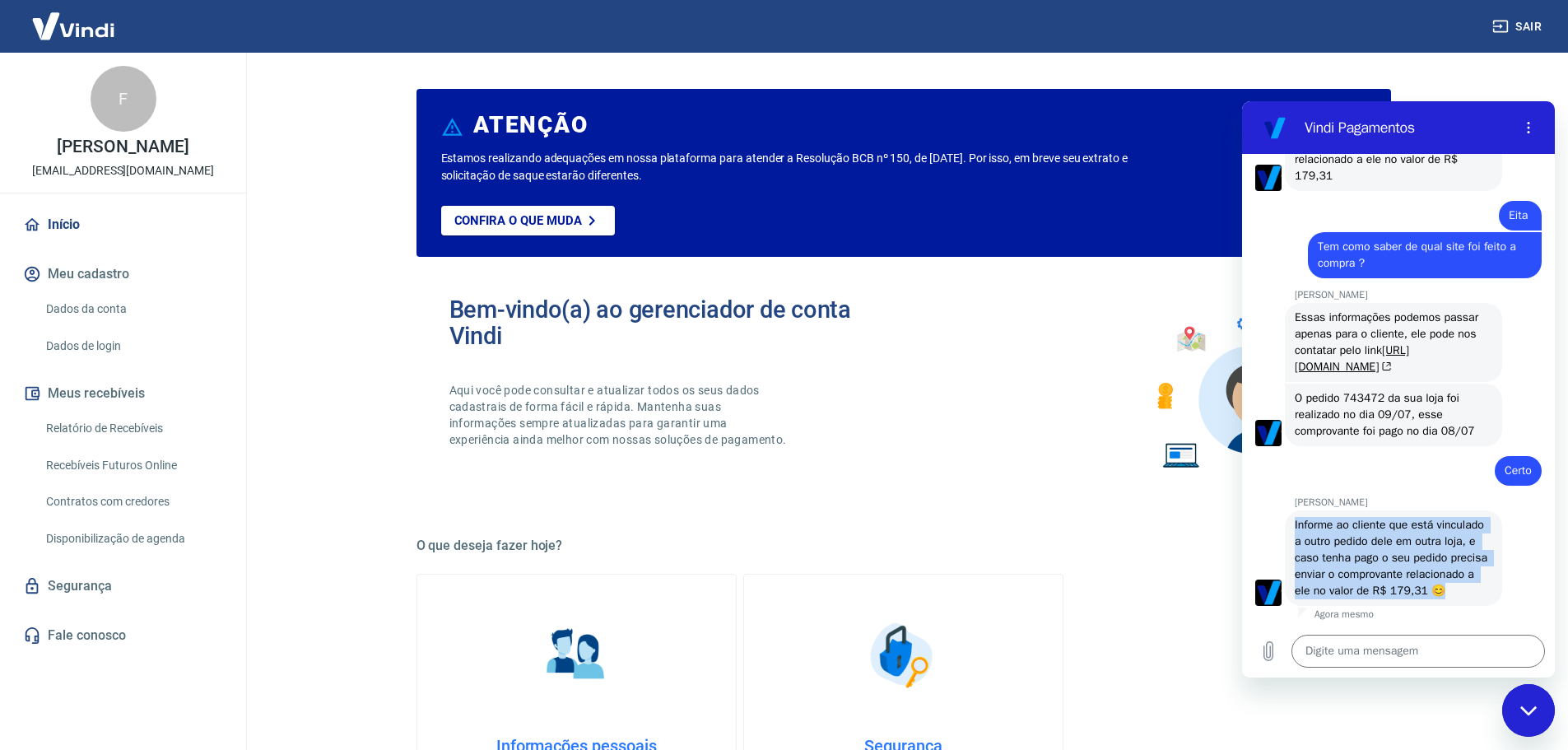 drag, startPoint x: 1294, startPoint y: 503, endPoint x: 1434, endPoint y: 593, distance: 166.43317 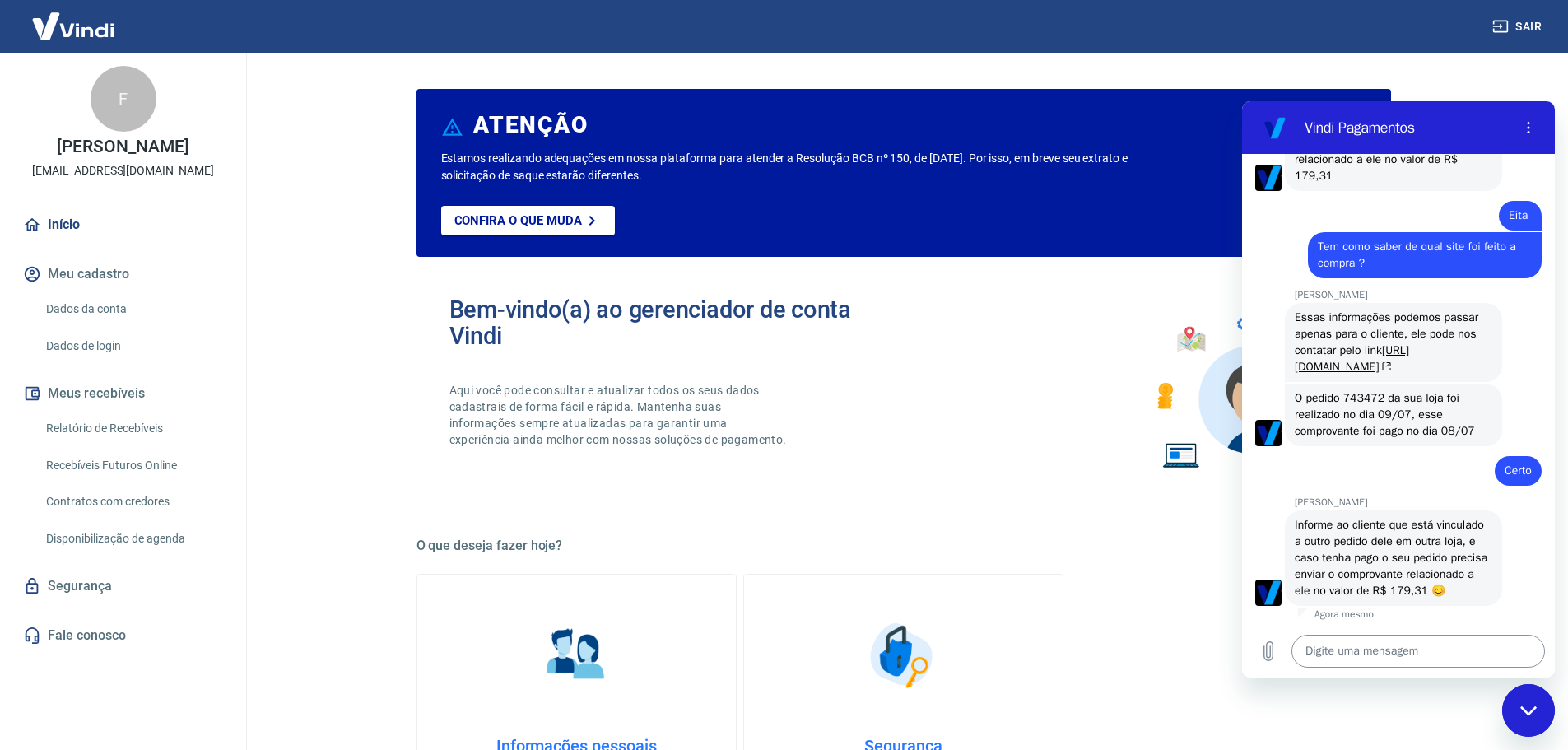 click at bounding box center (1418, 651) 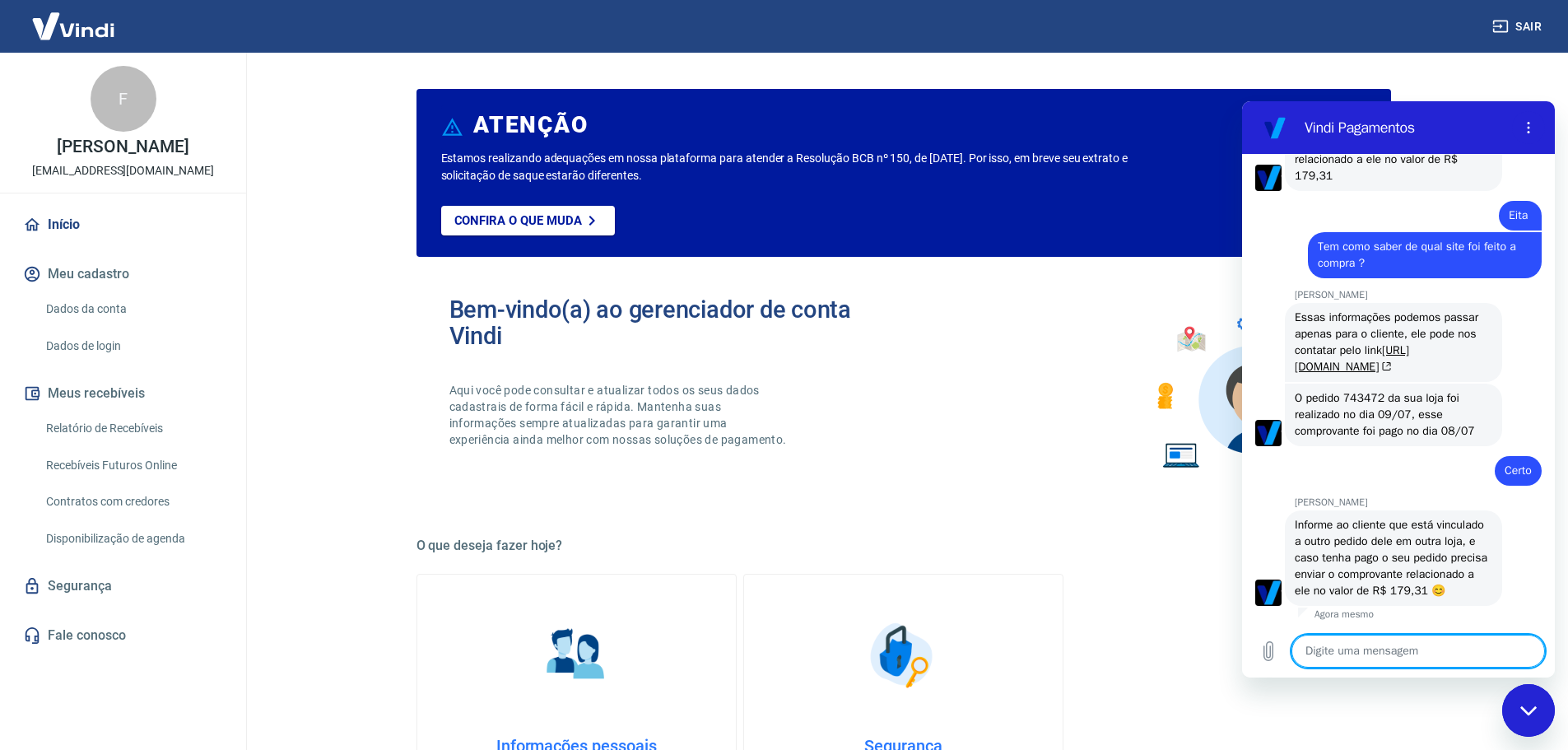click at bounding box center (1418, 651) 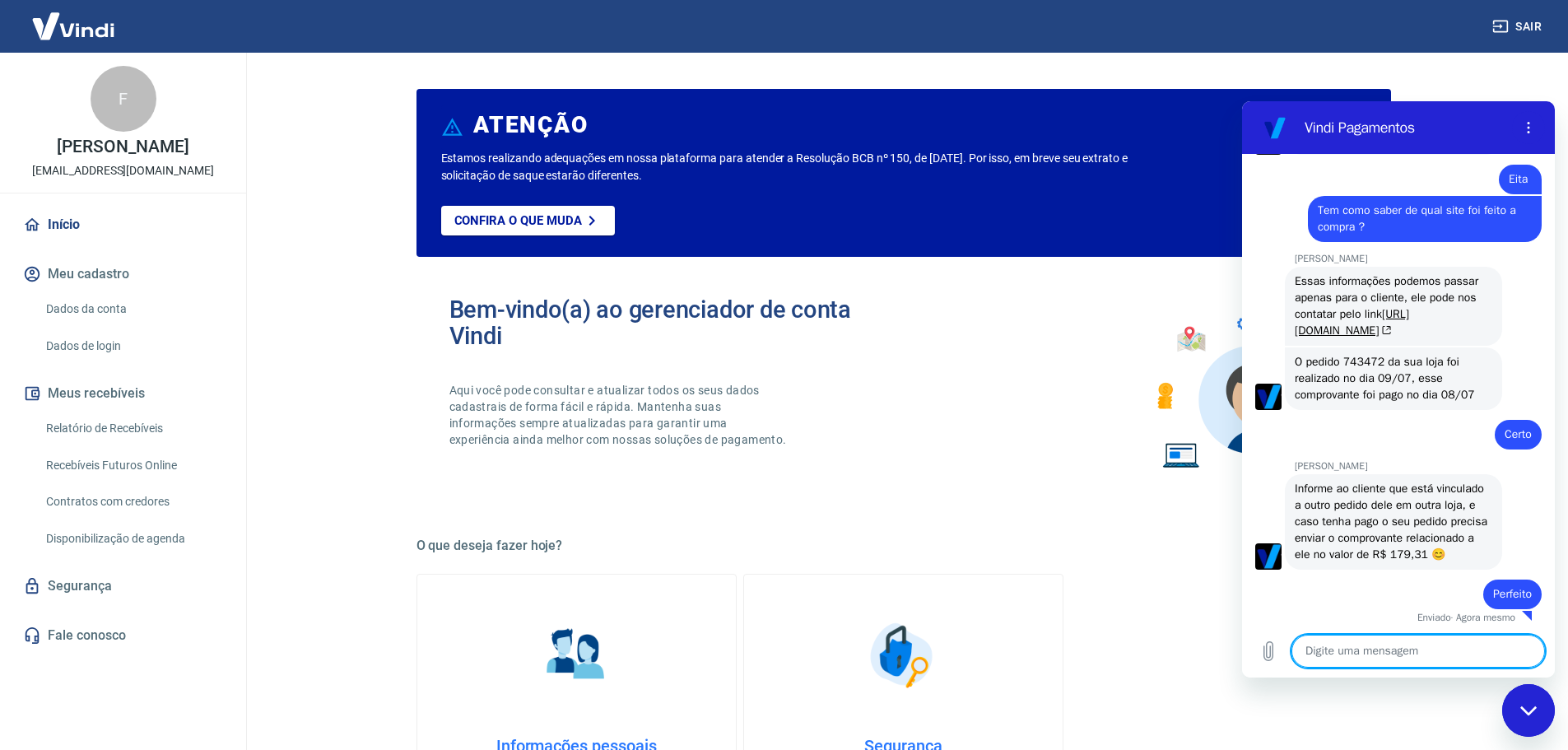 scroll, scrollTop: 1363, scrollLeft: 0, axis: vertical 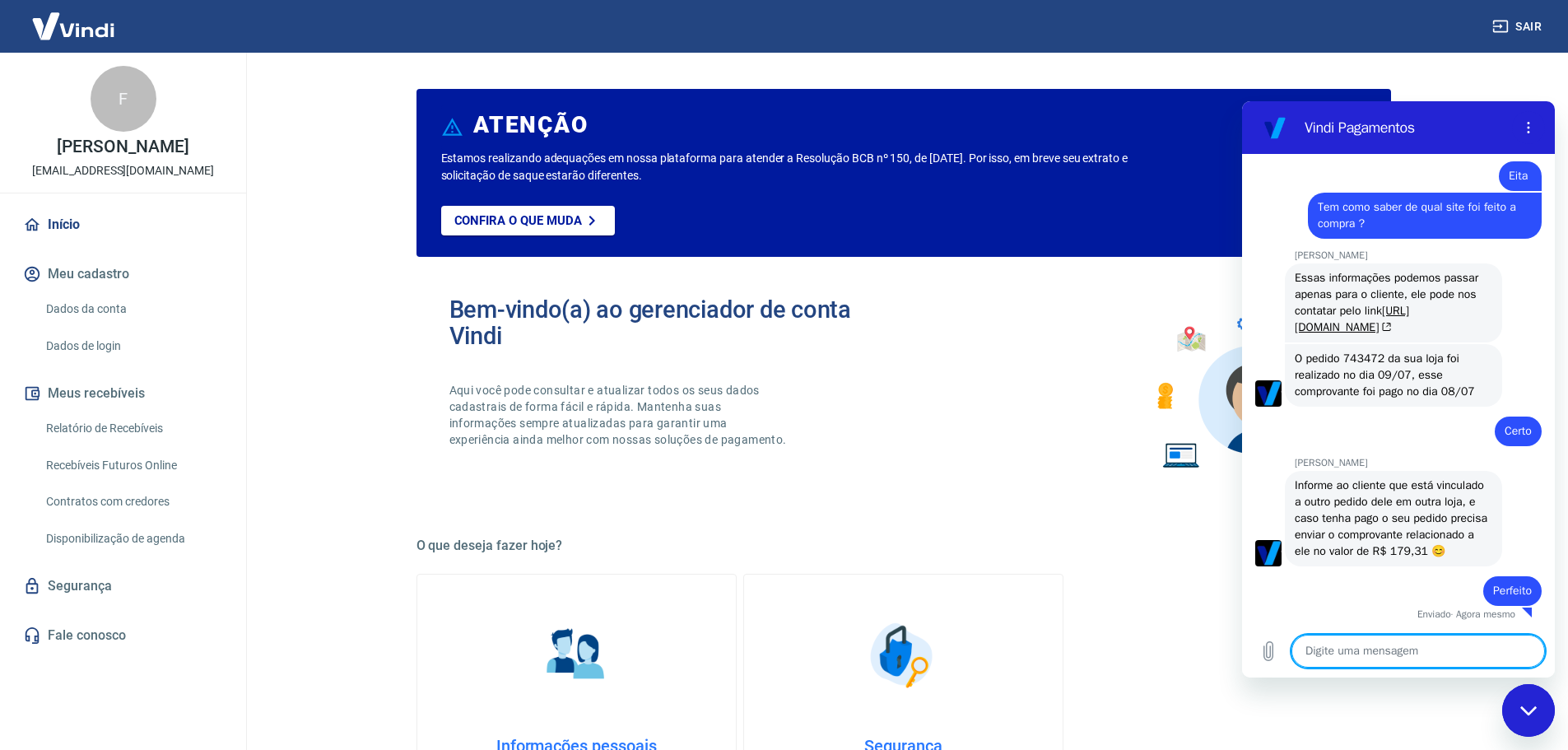 drag, startPoint x: 1425, startPoint y: 645, endPoint x: 1441, endPoint y: 645, distance: 16 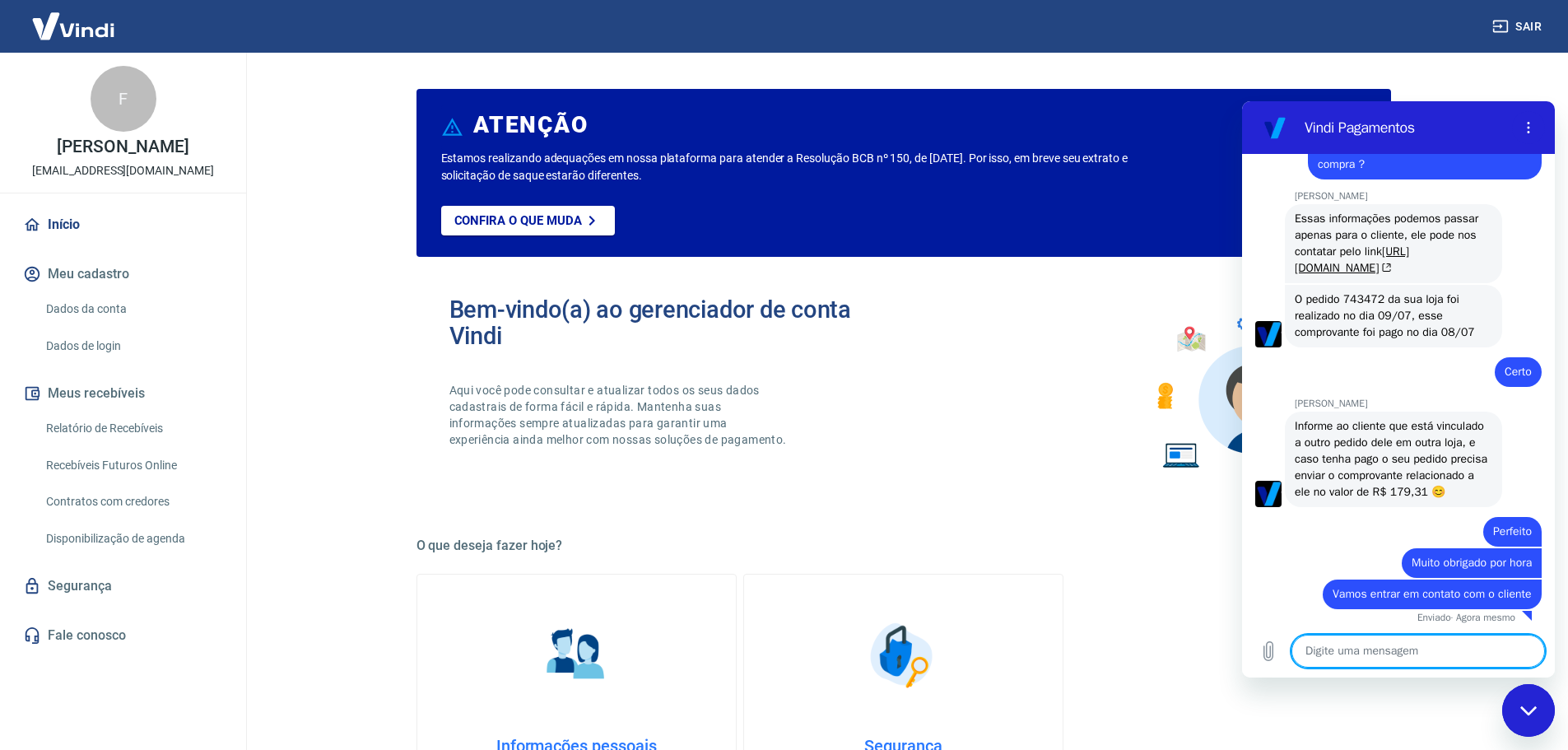 scroll, scrollTop: 1425, scrollLeft: 0, axis: vertical 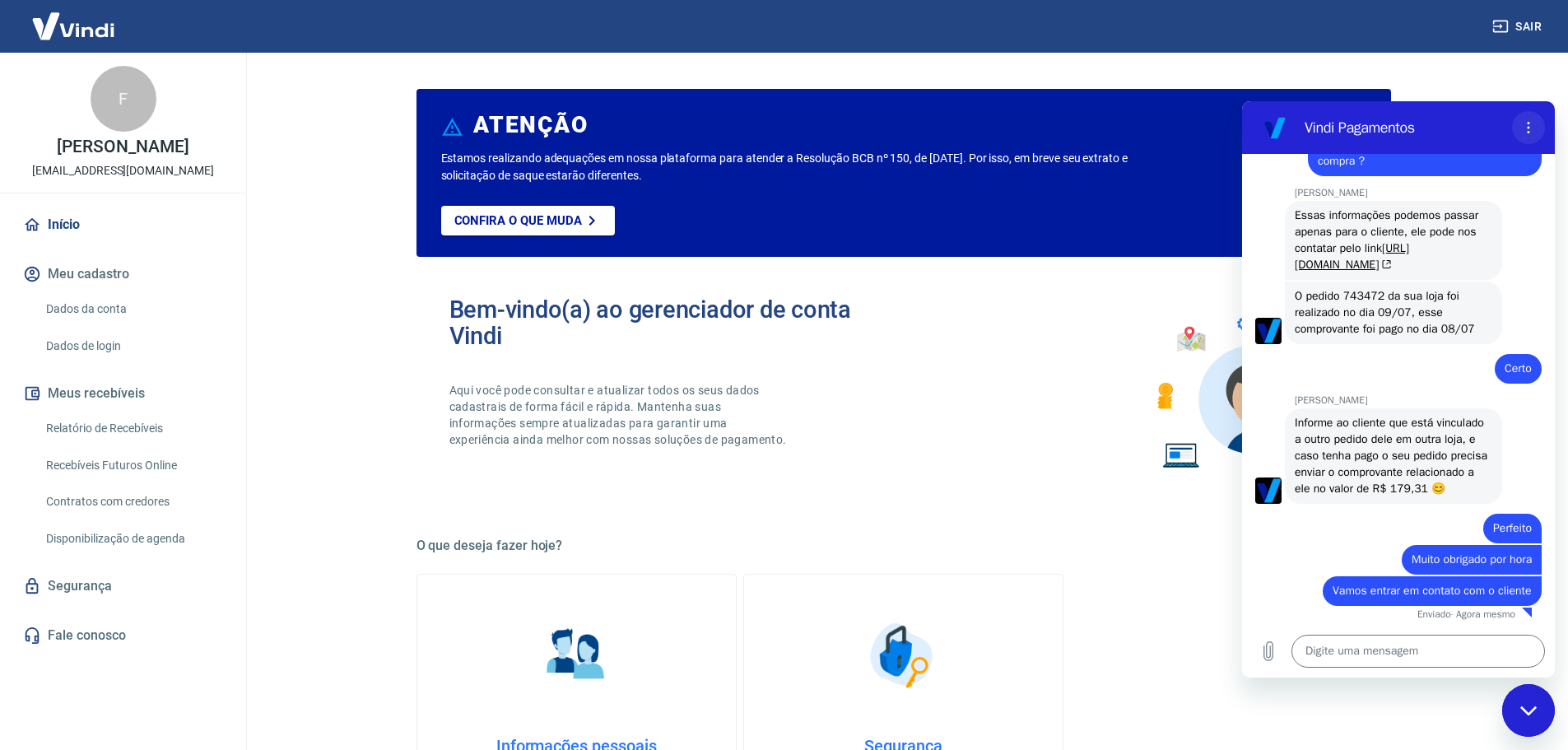 click 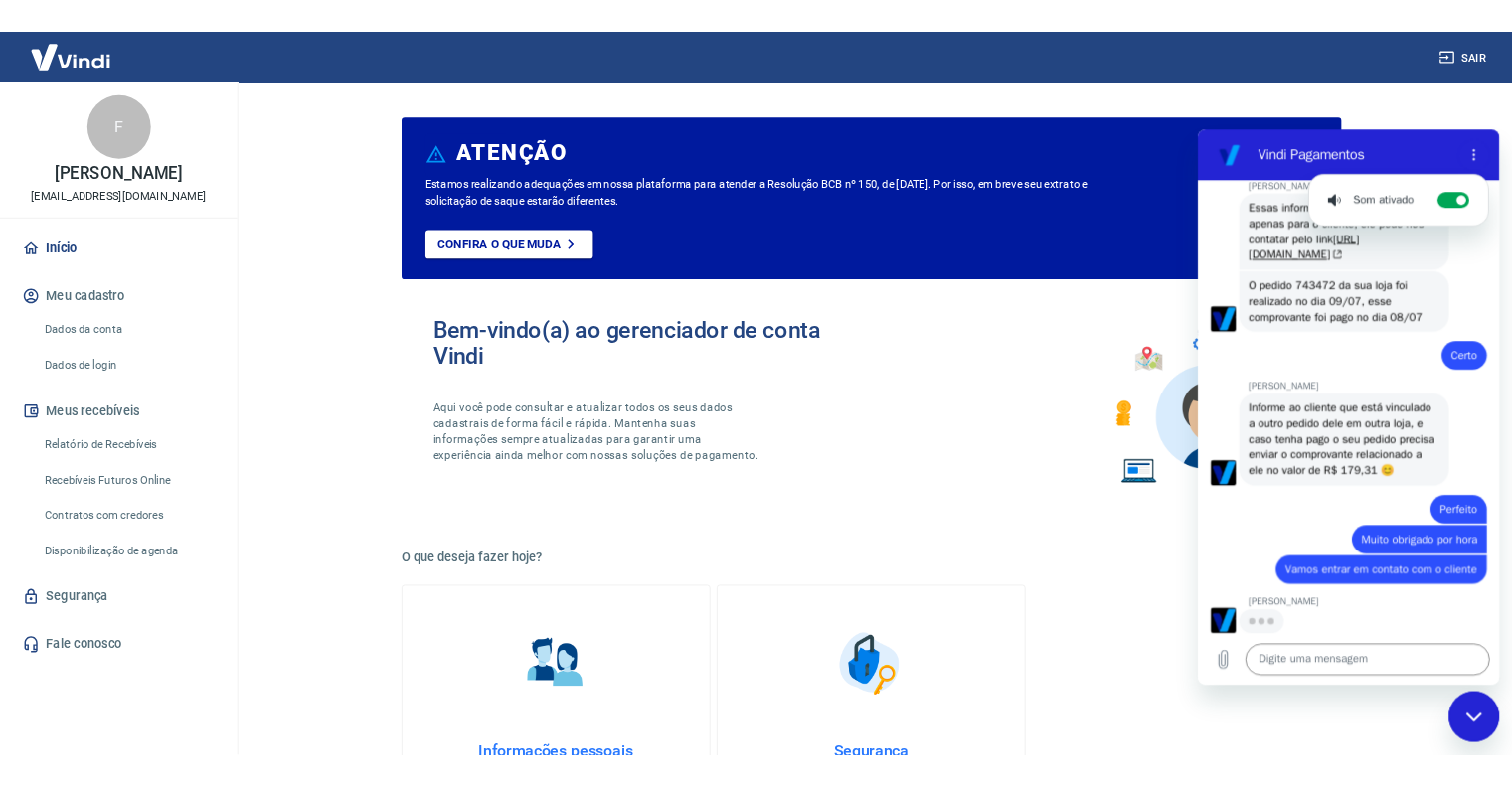 scroll, scrollTop: 1758, scrollLeft: 0, axis: vertical 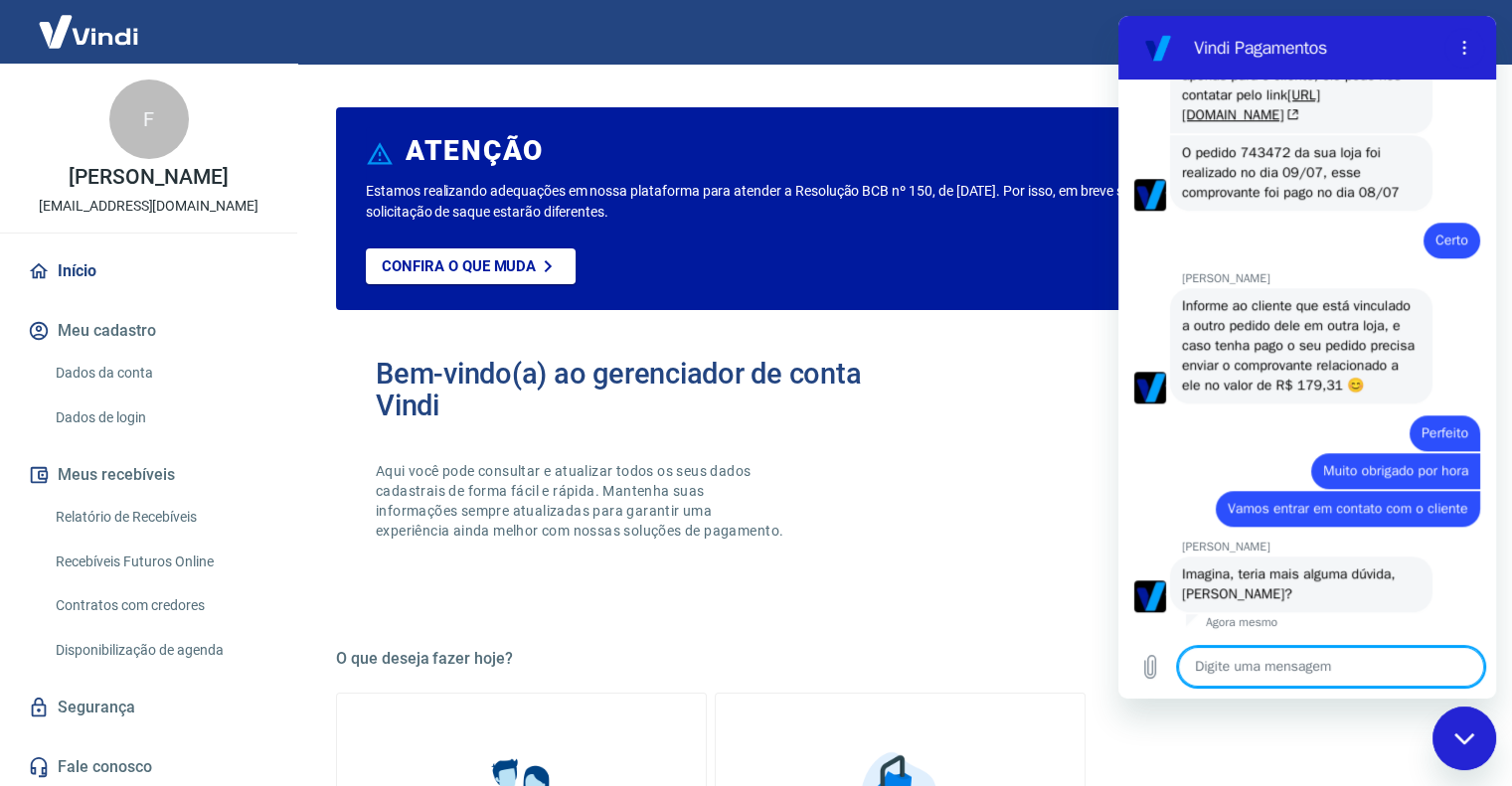 click at bounding box center [1331, 667] 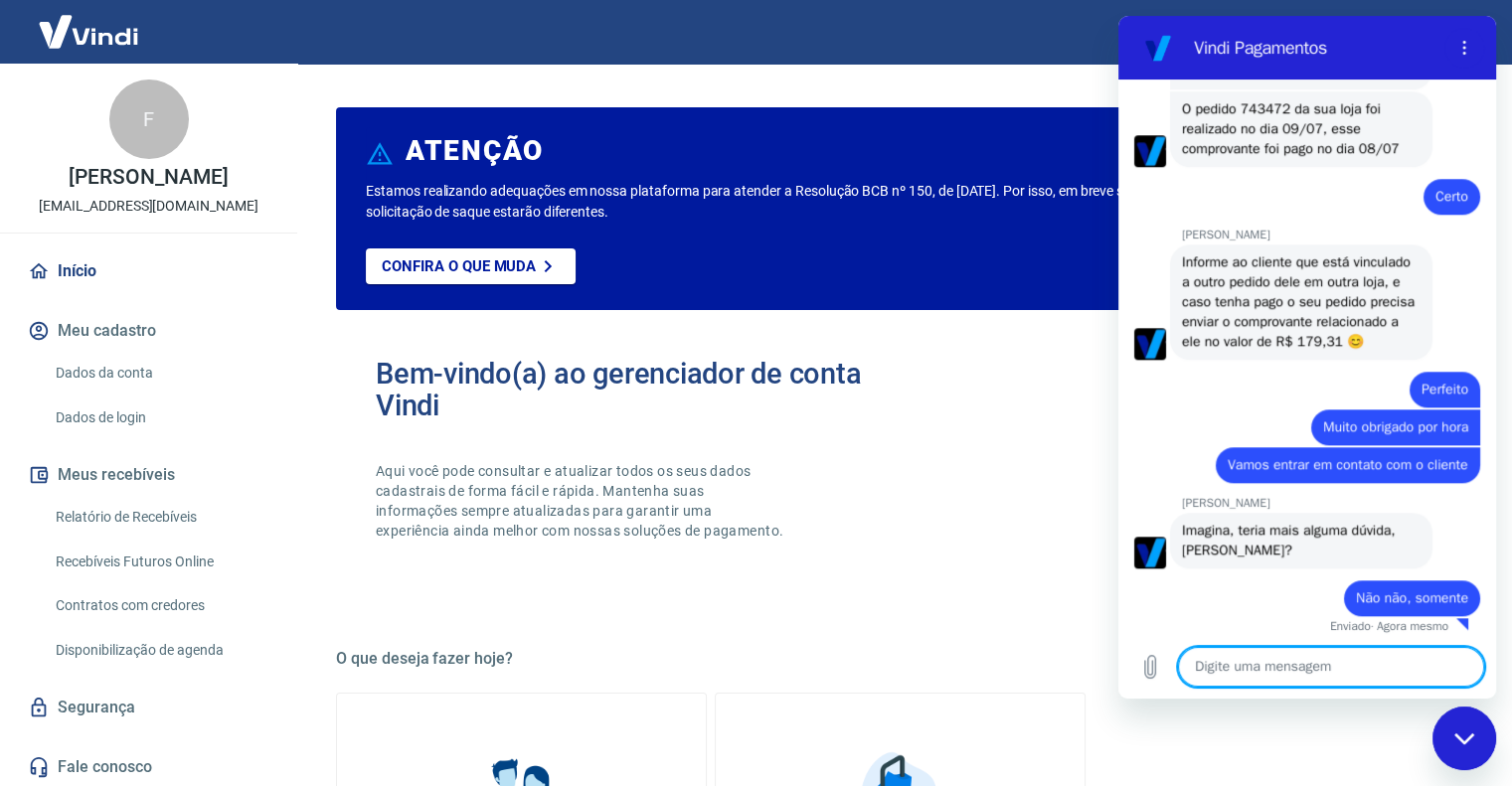 scroll, scrollTop: 1865, scrollLeft: 0, axis: vertical 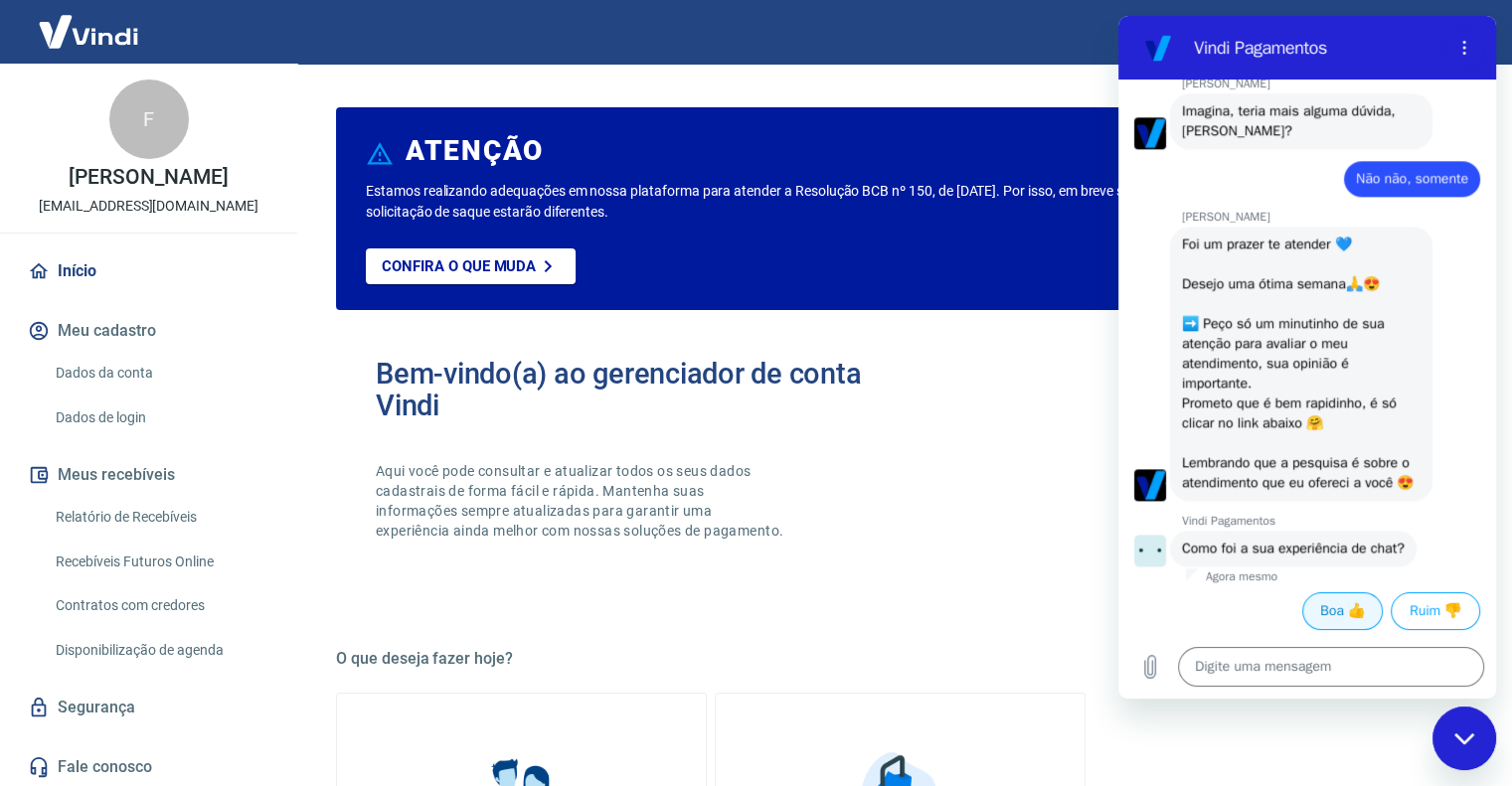 click on "Boa 👍" at bounding box center [1342, 611] 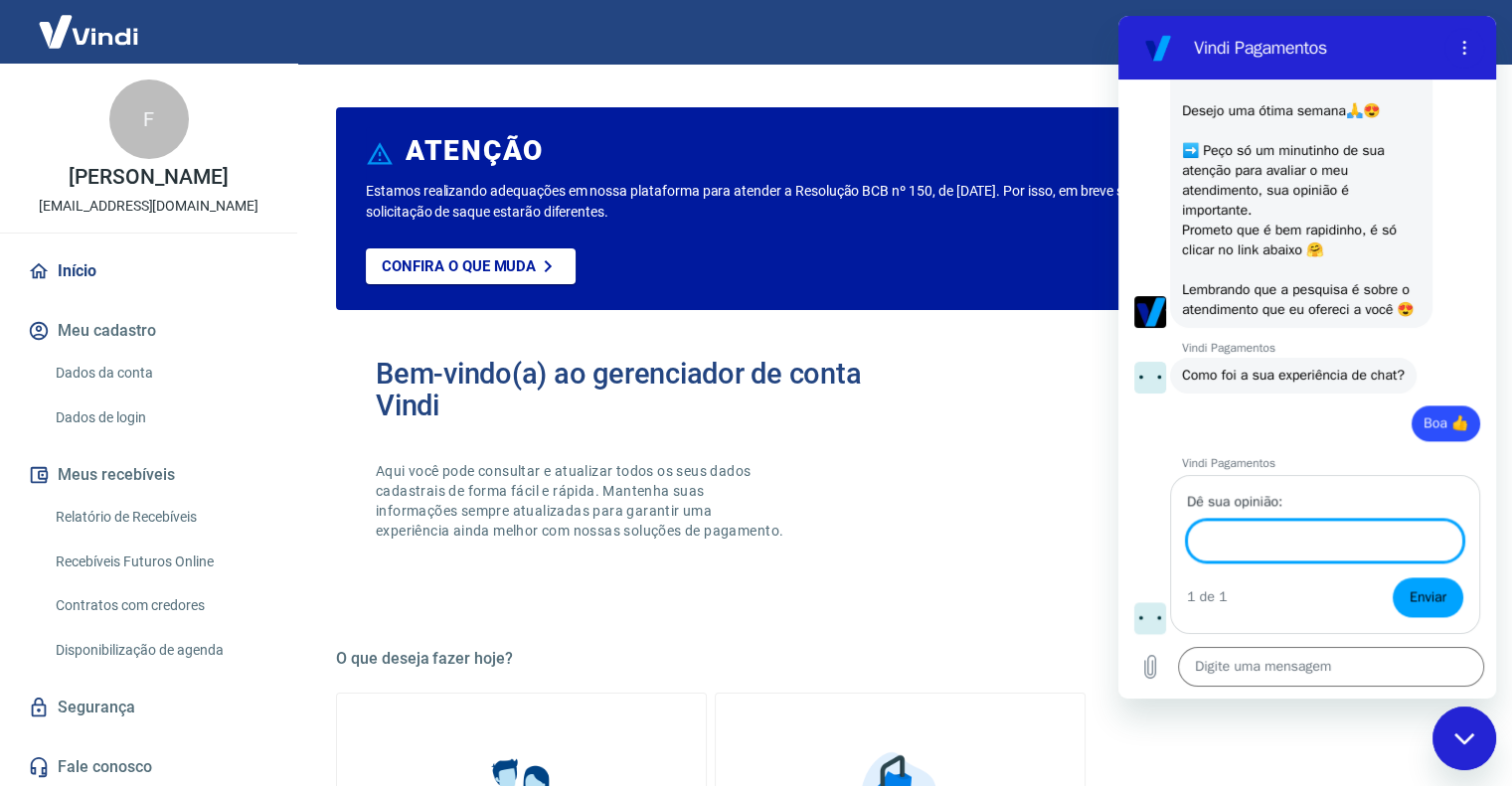 scroll, scrollTop: 2471, scrollLeft: 0, axis: vertical 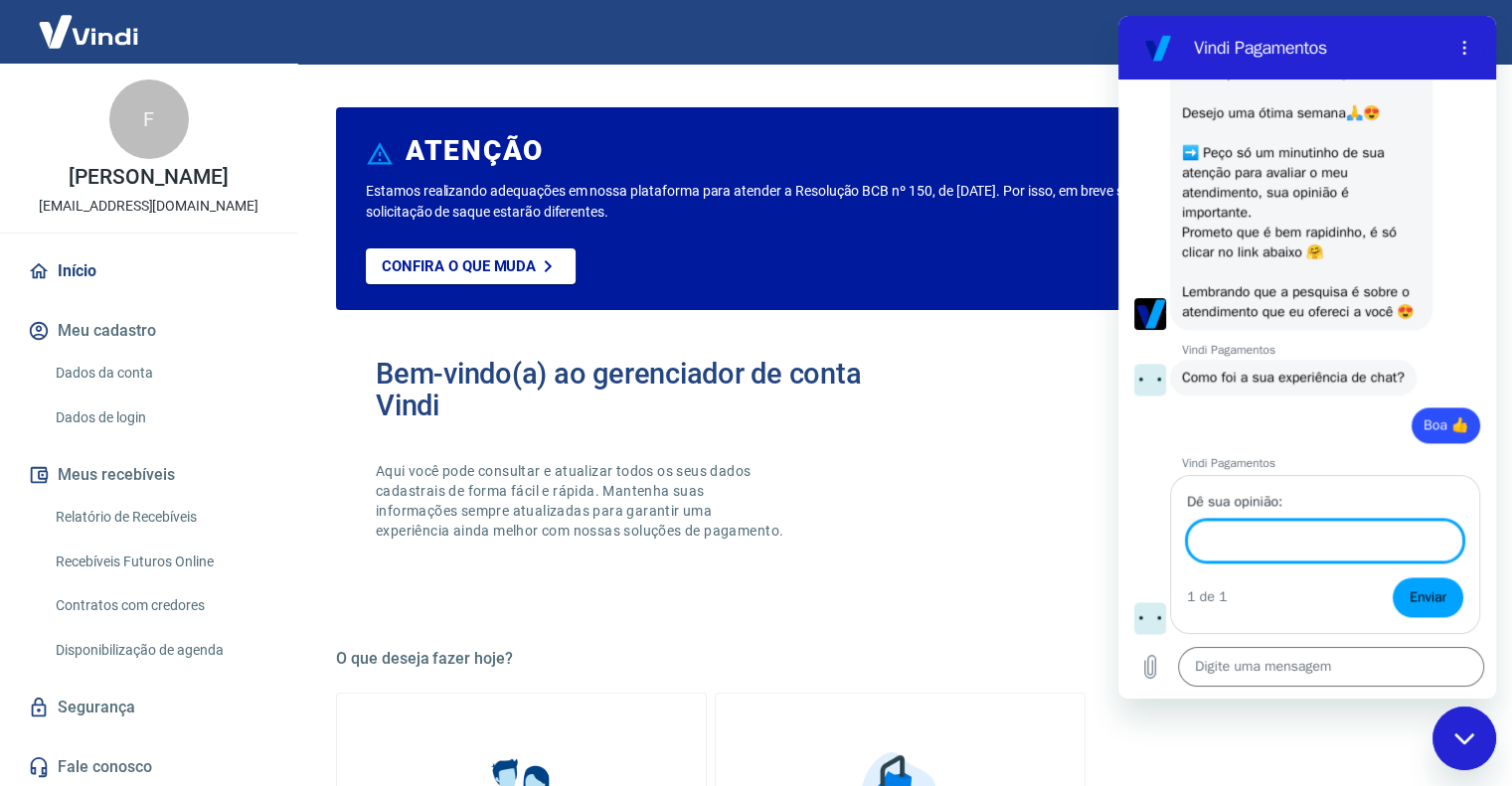 click on "Dê sua opinião:" at bounding box center (1325, 541) 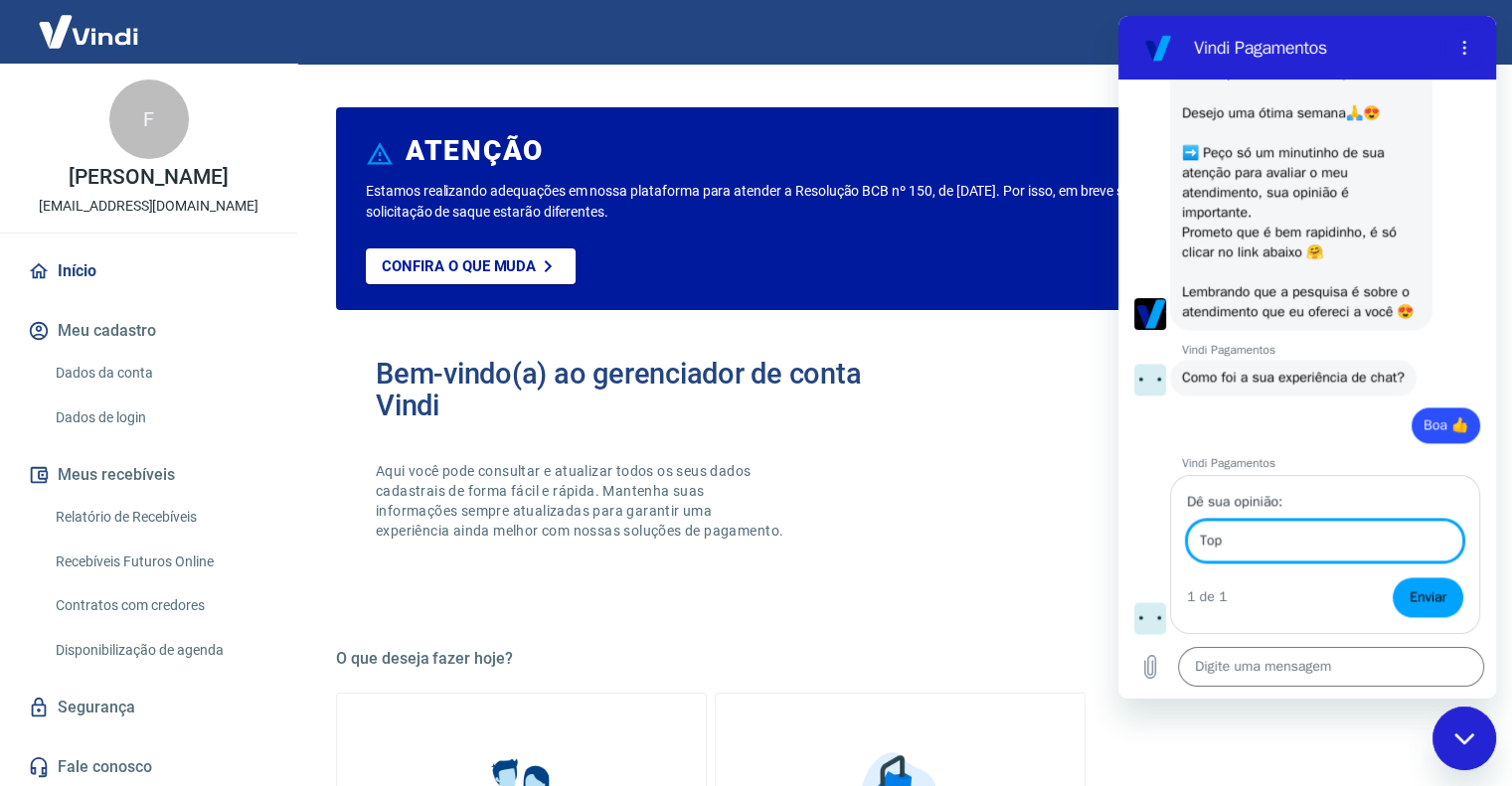 click on "Enviar" at bounding box center (1428, 597) 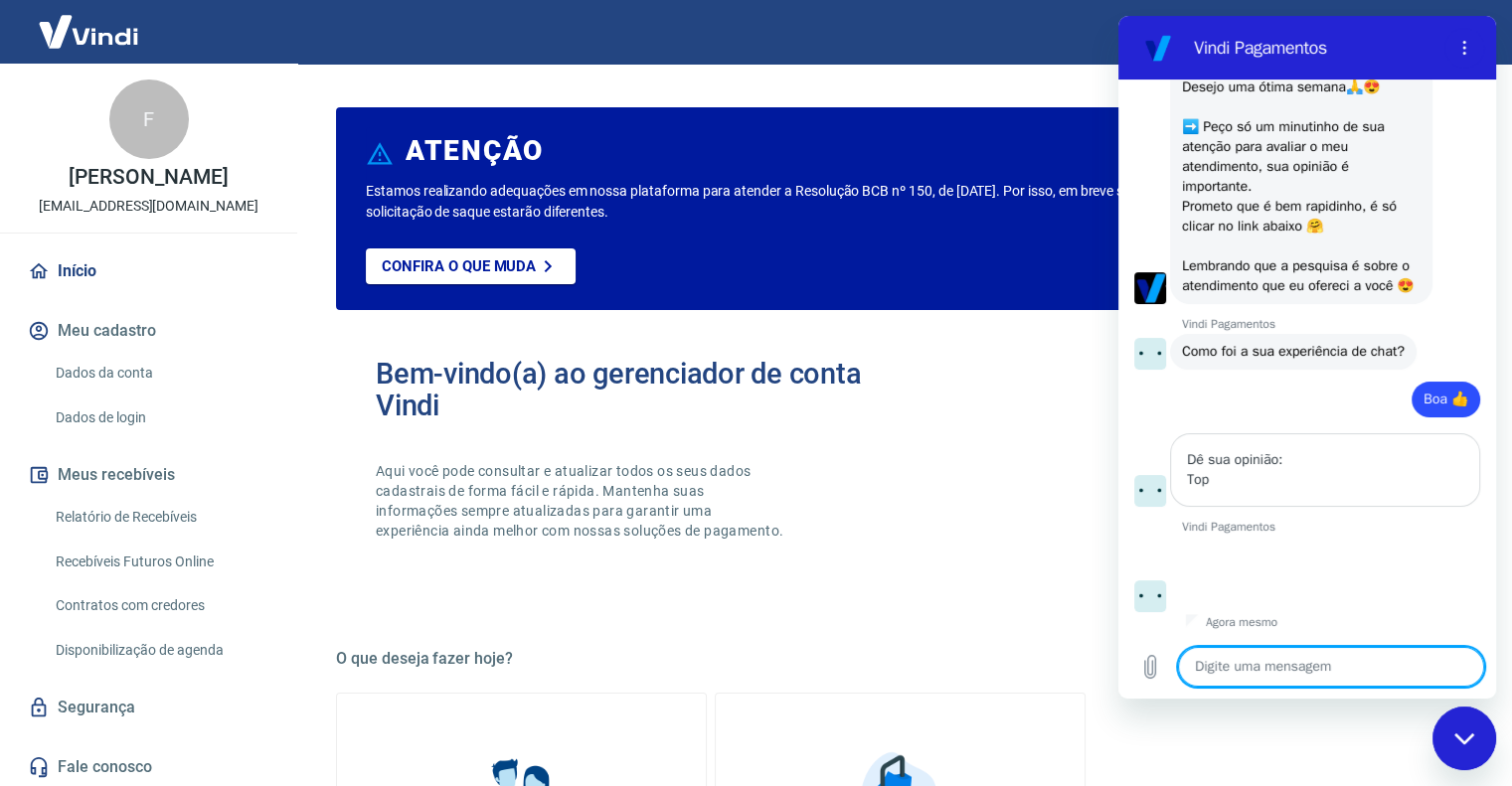 scroll, scrollTop: 2497, scrollLeft: 0, axis: vertical 